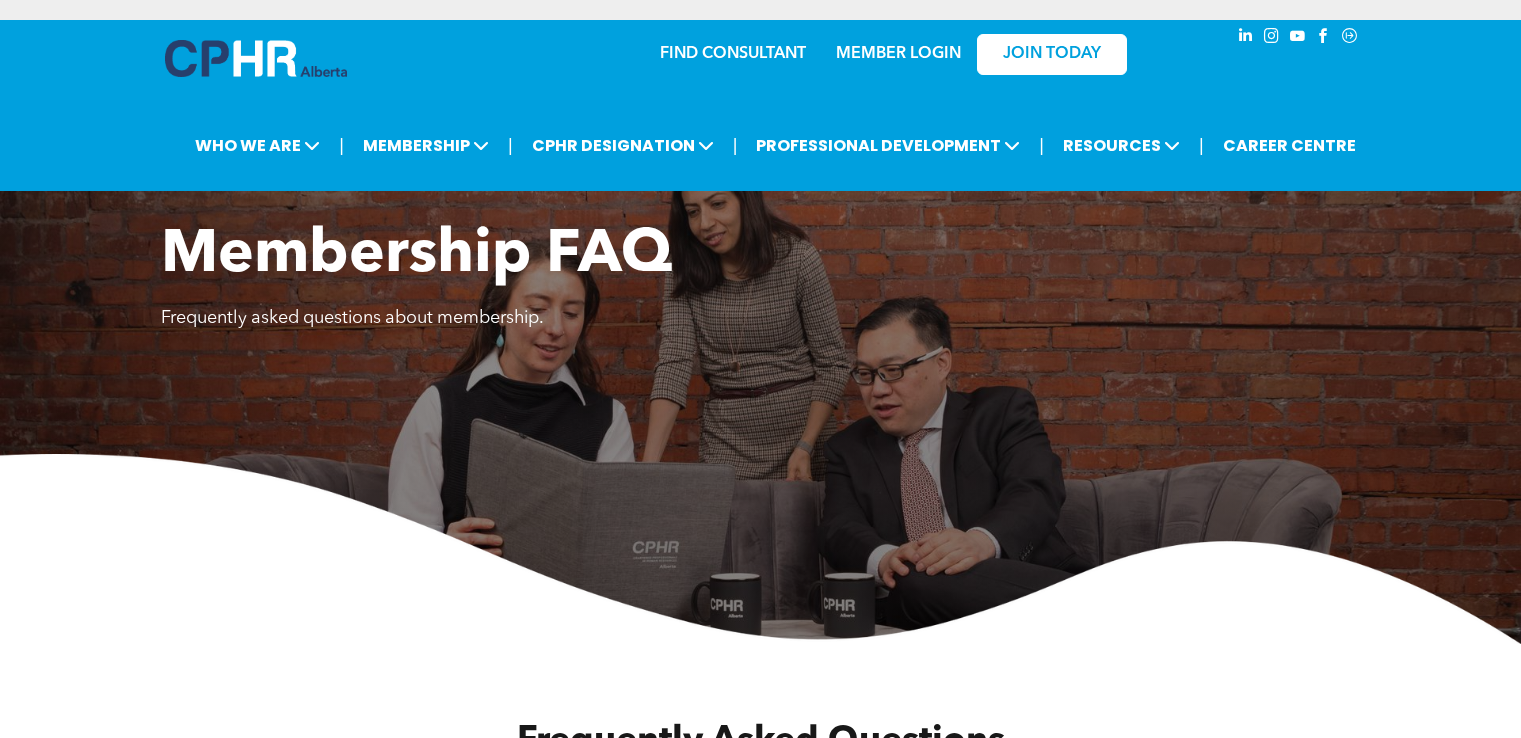 scroll, scrollTop: 6368, scrollLeft: 0, axis: vertical 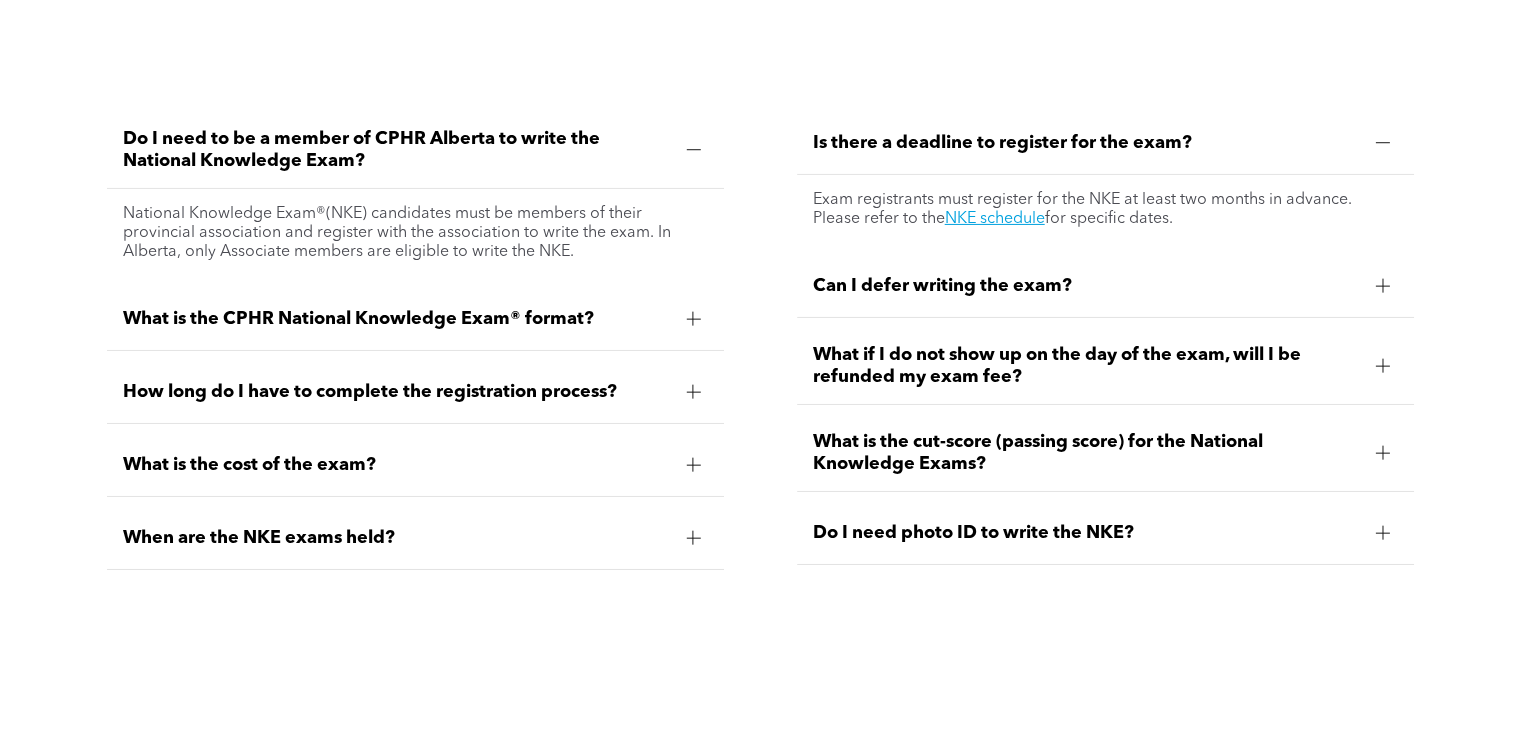 click on "How long do I have to complete the registration process?" at bounding box center (415, 392) 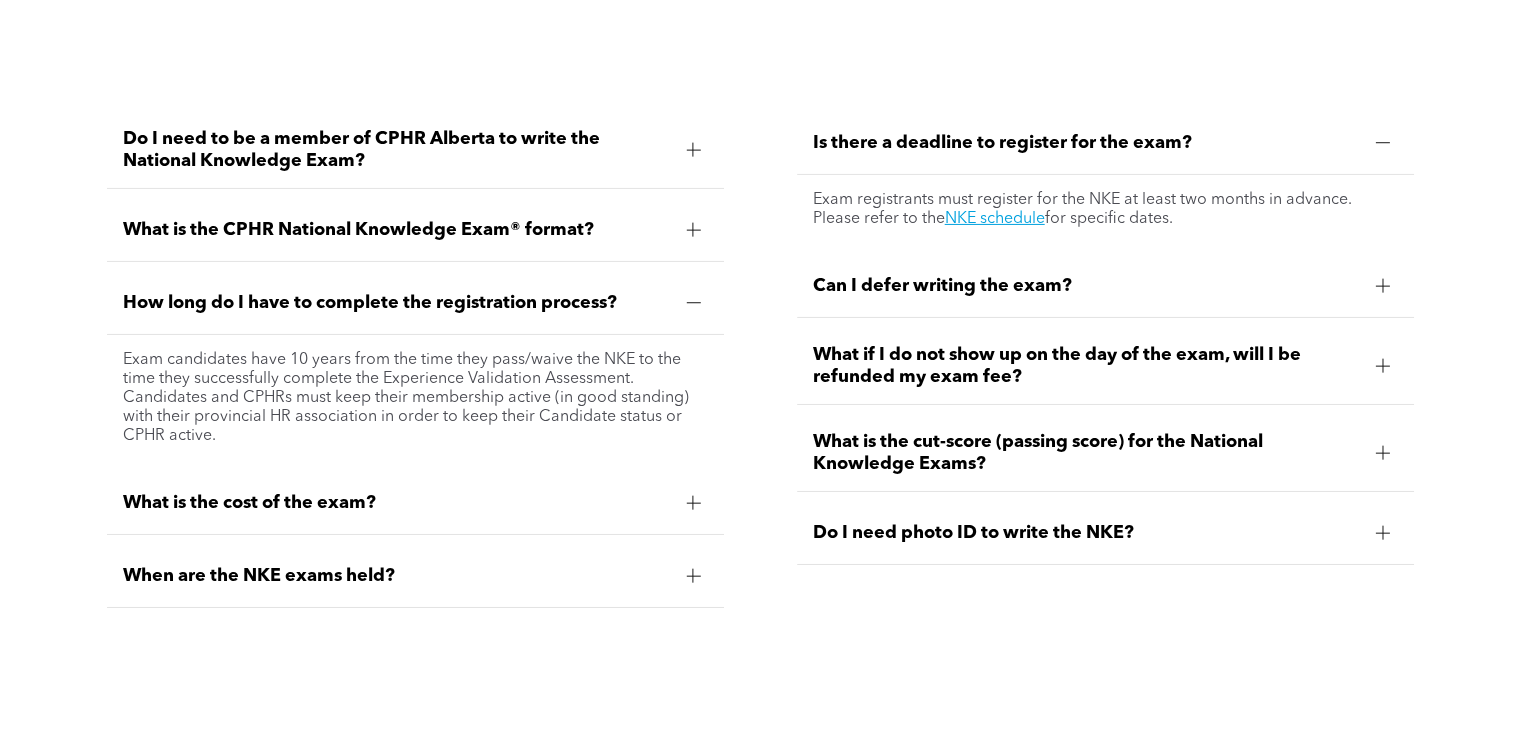 click on "How long do I have to complete the registration process?" at bounding box center (415, 303) 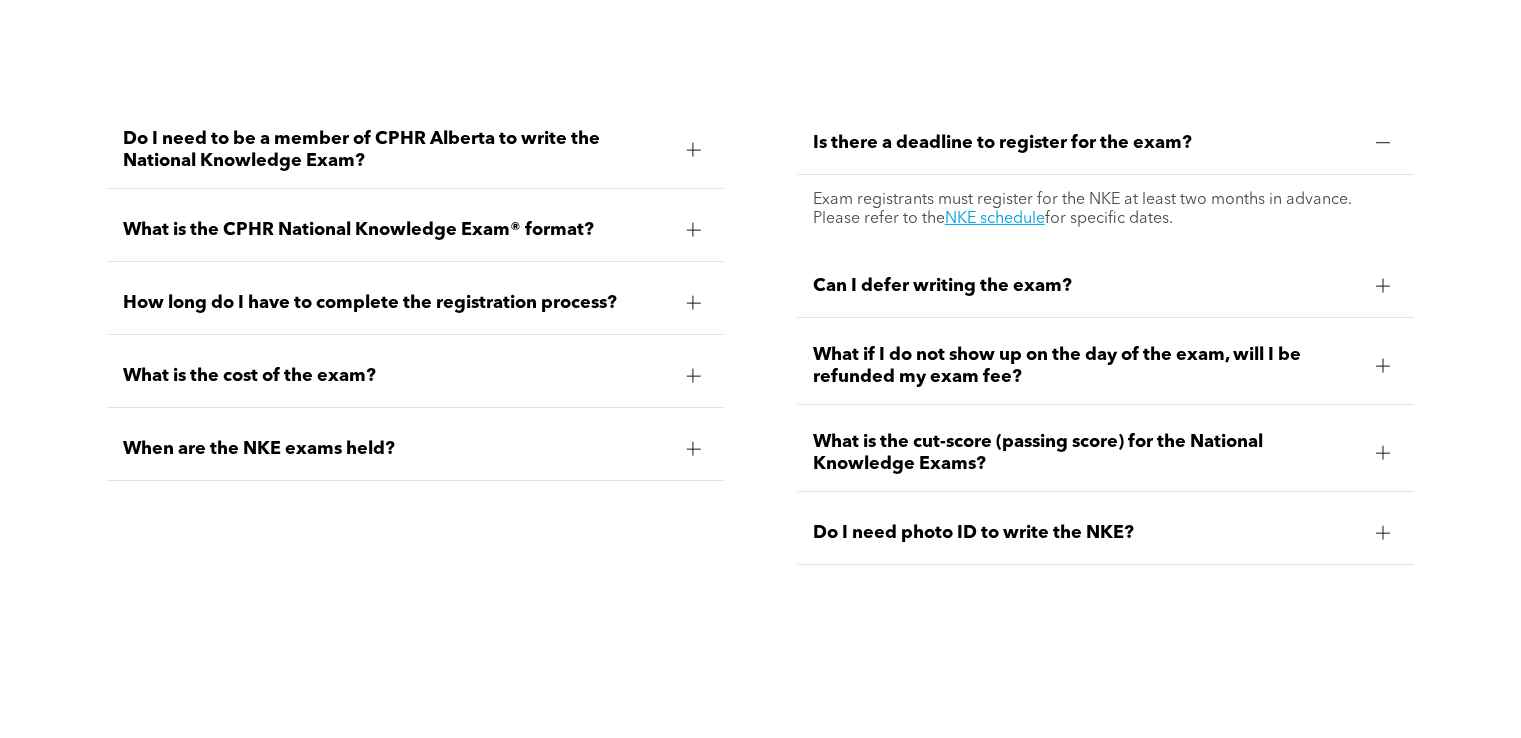 click on "Is there a deadline to register for the exam?" at bounding box center [1105, 143] 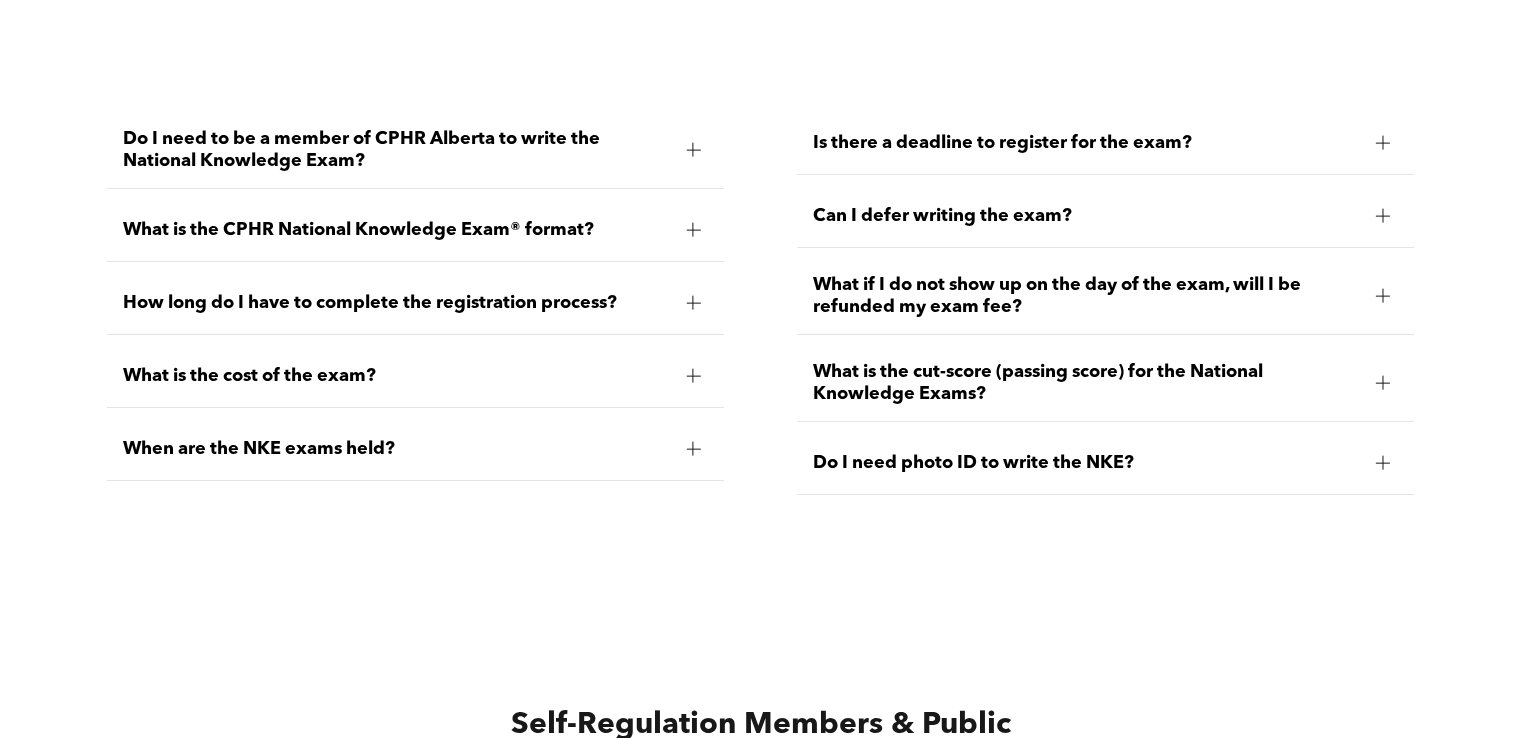 click on "What is the CPHR National Knowledge Exam® format?" at bounding box center (415, 230) 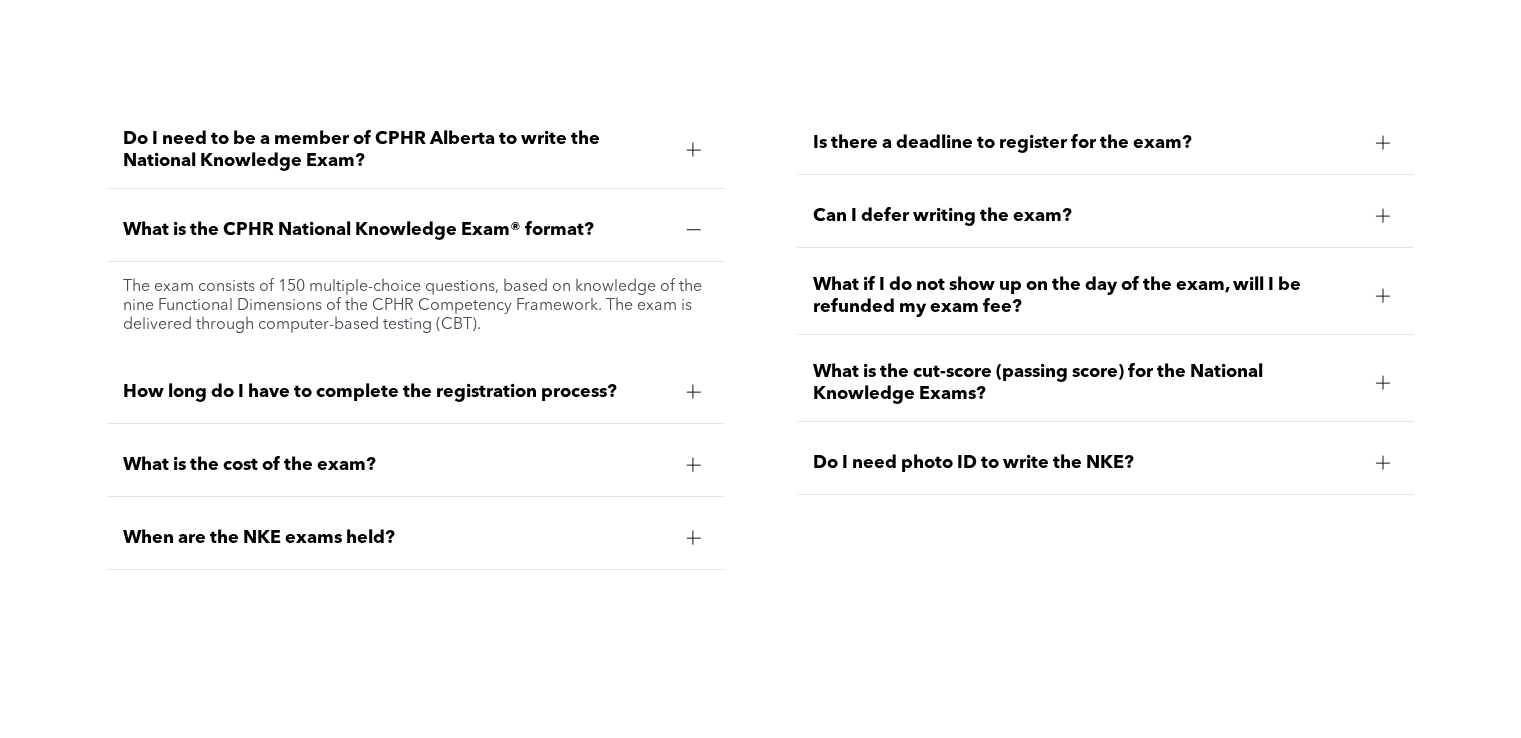 click on "What is the CPHR National Knowledge Exam® format?" at bounding box center (396, 230) 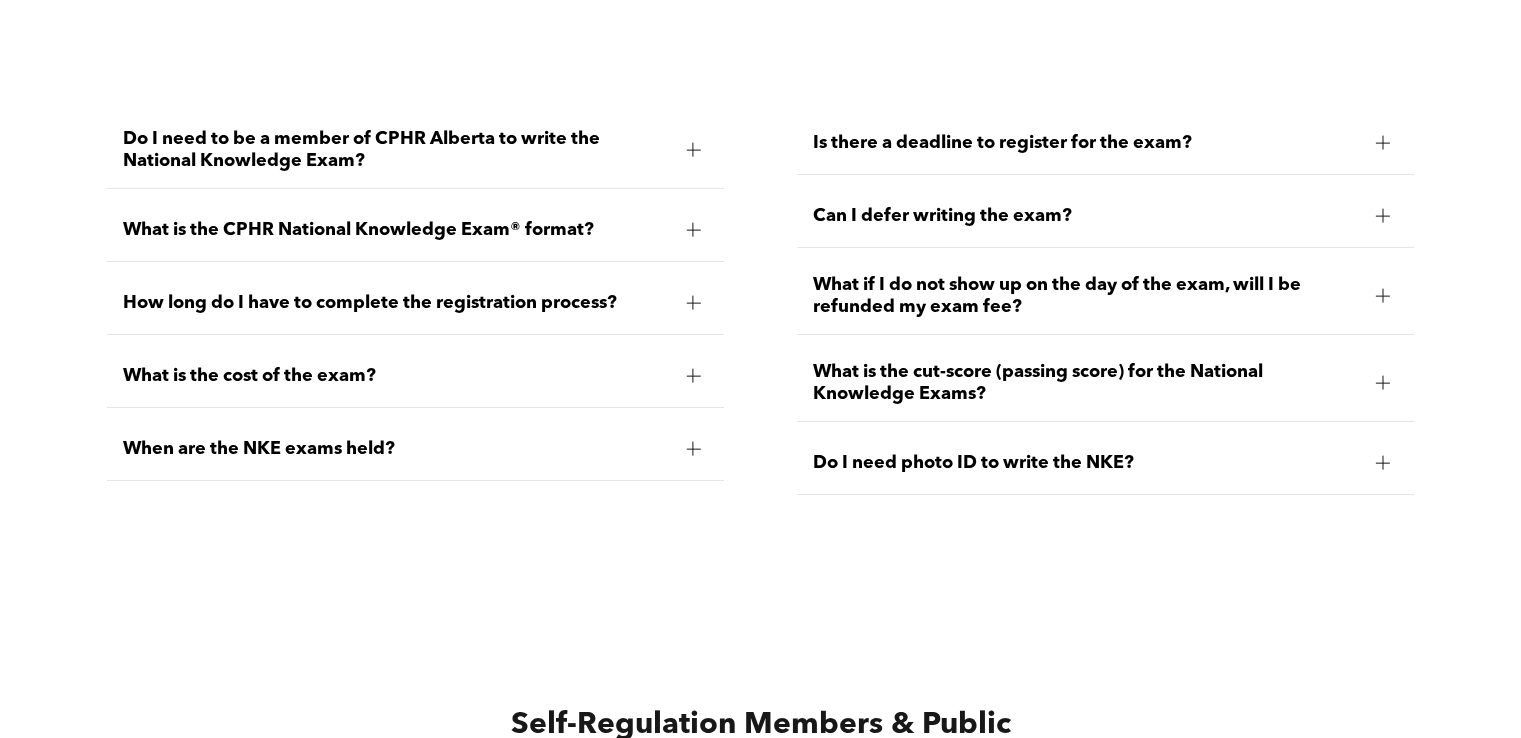 click on "What if I do not show up on the day of the exam, will I be refunded my exam fee?" at bounding box center [1086, 296] 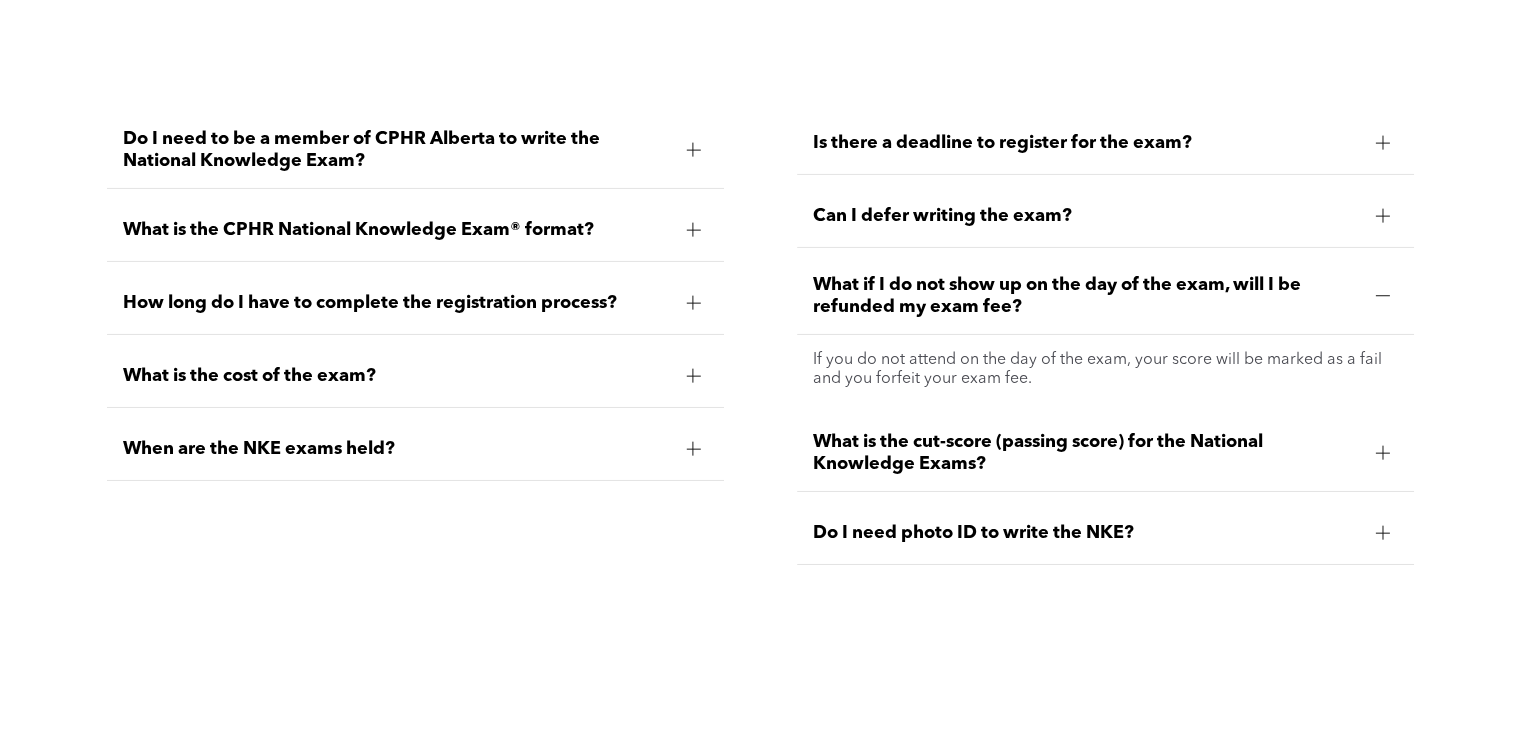 click on "What if I do not show up on the day of the exam, will I be refunded my exam fee?" at bounding box center [1086, 296] 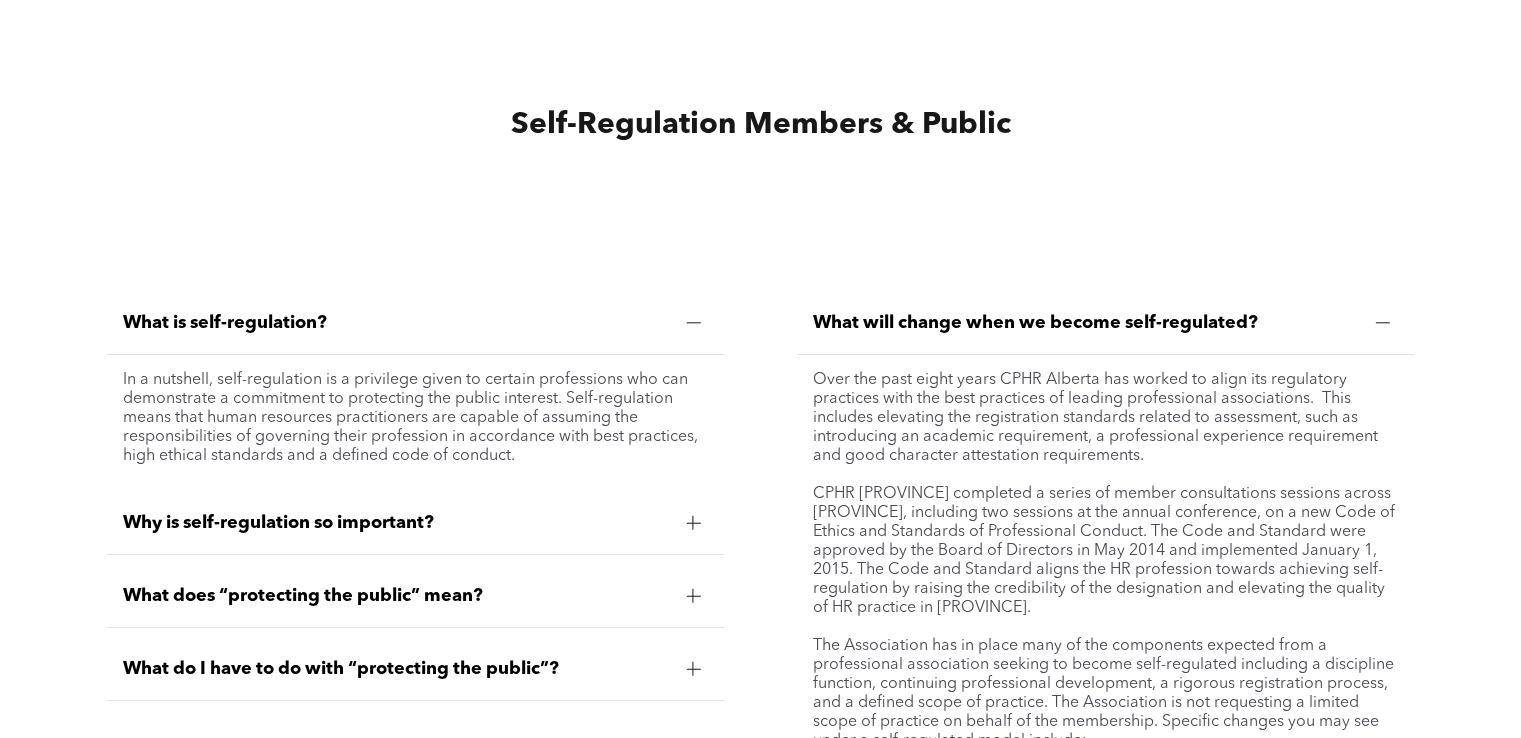 scroll, scrollTop: 7468, scrollLeft: 0, axis: vertical 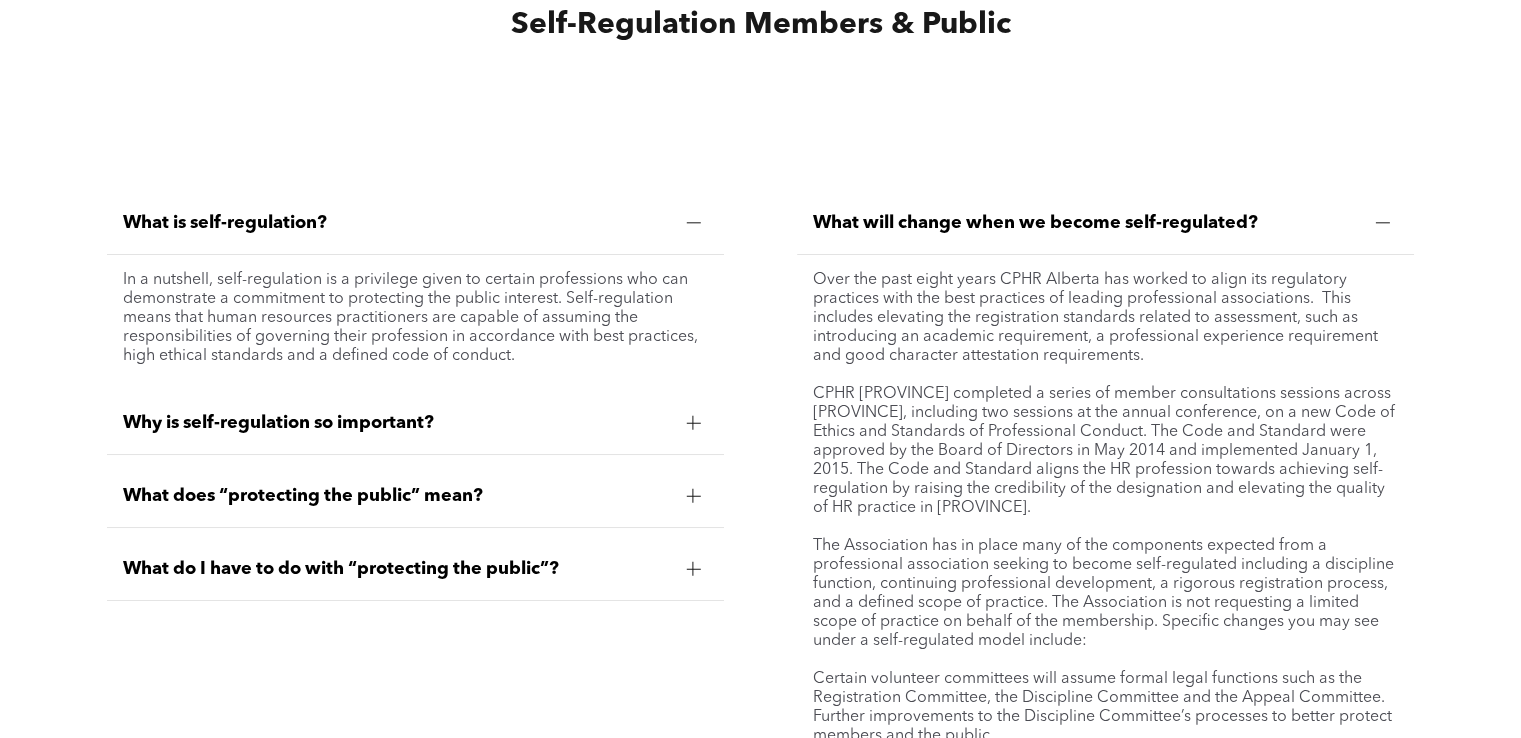 click on "In a nutshell, self-regulation is a privilege given to certain professions who can demonstrate a commitment to protecting the public interest. Self-regulation means that human resources practitioners are capable of assuming the responsibilities of governing their profession in accordance with best practices, high ethical standards and a defined code of conduct." at bounding box center (415, 318) 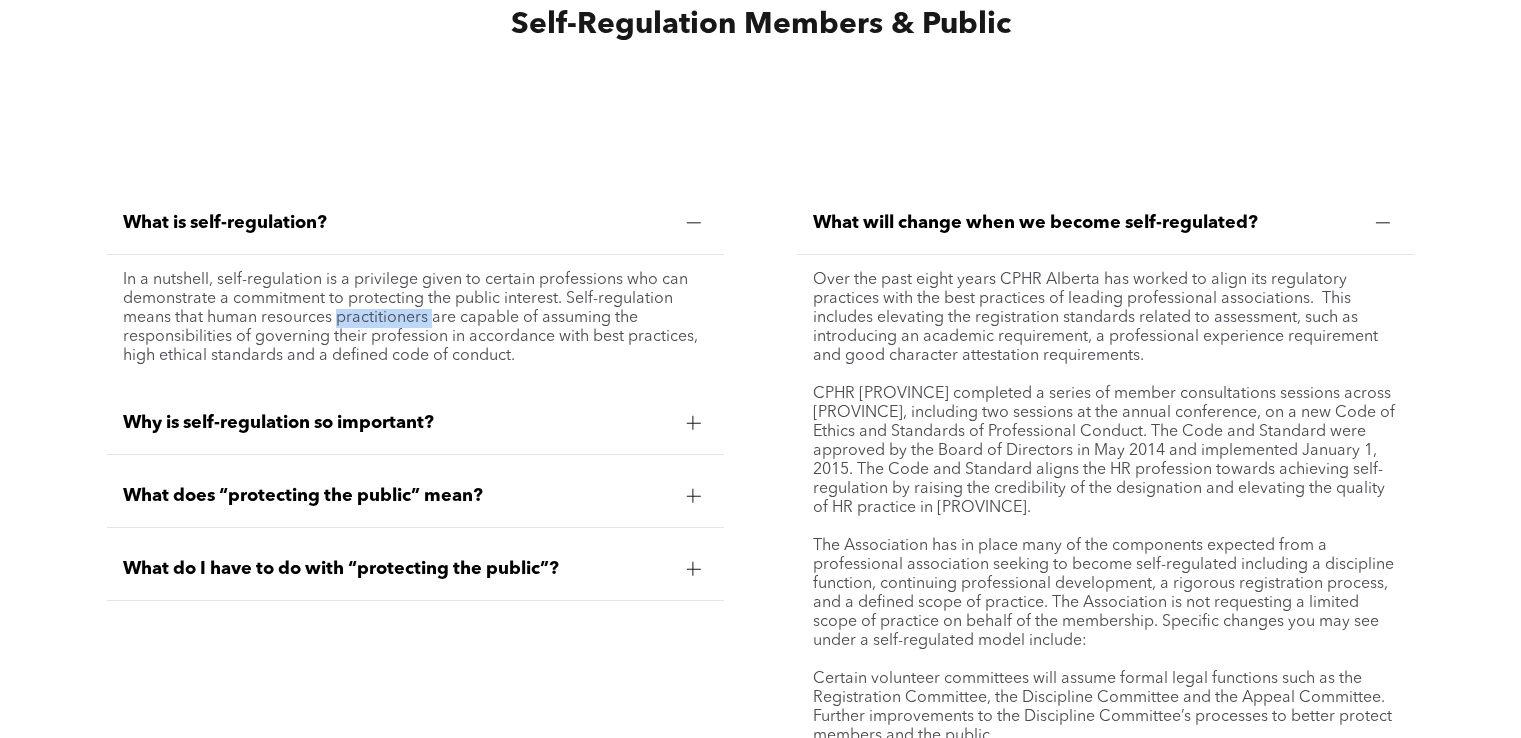 click on "In a nutshell, self-regulation is a privilege given to certain professions who can demonstrate a commitment to protecting the public interest. Self-regulation means that human resources practitioners are capable of assuming the responsibilities of governing their profession in accordance with best practices, high ethical standards and a defined code of conduct." at bounding box center [415, 318] 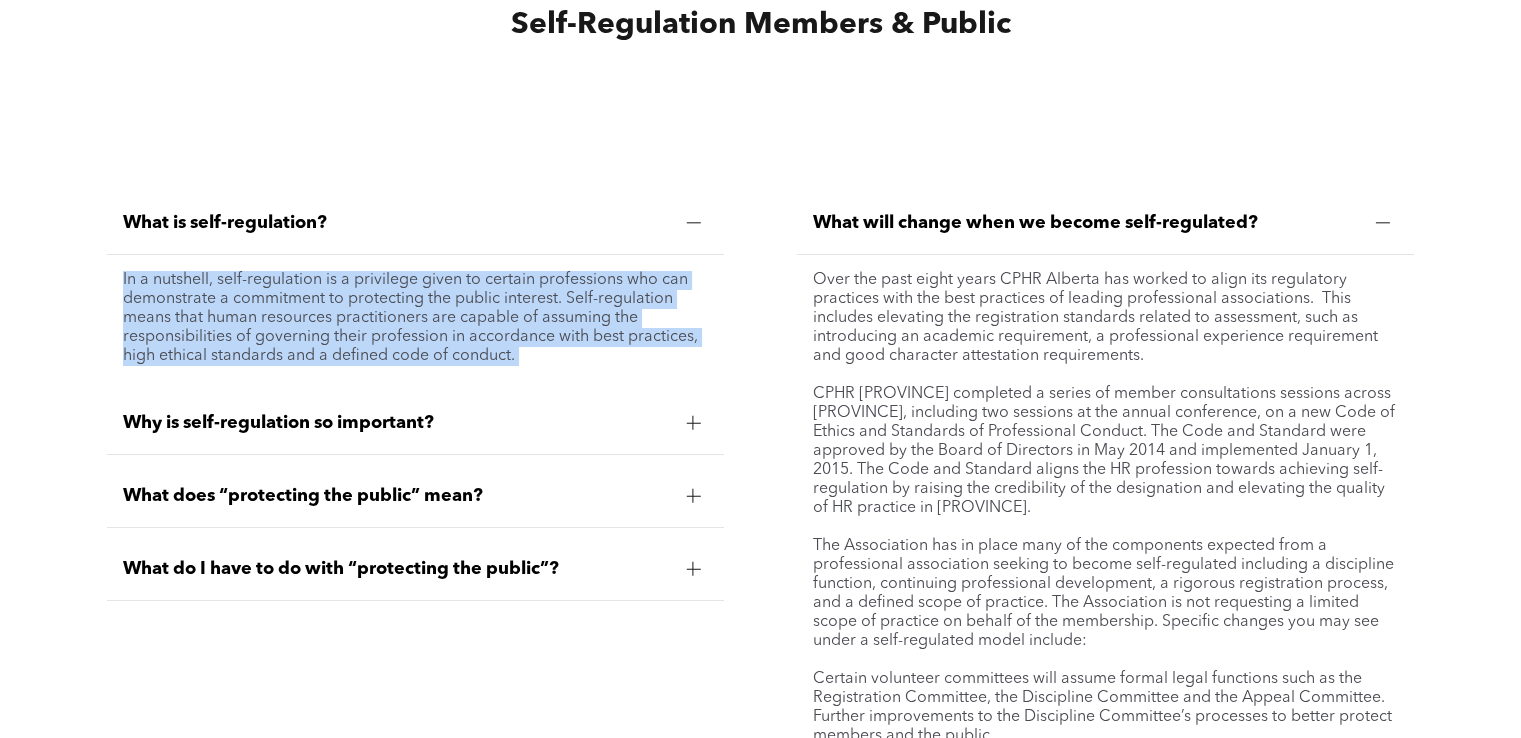 click on "In a nutshell, self-regulation is a privilege given to certain professions who can demonstrate a commitment to protecting the public interest. Self-regulation means that human resources practitioners are capable of assuming the responsibilities of governing their profession in accordance with best practices, high ethical standards and a defined code of conduct." at bounding box center [415, 318] 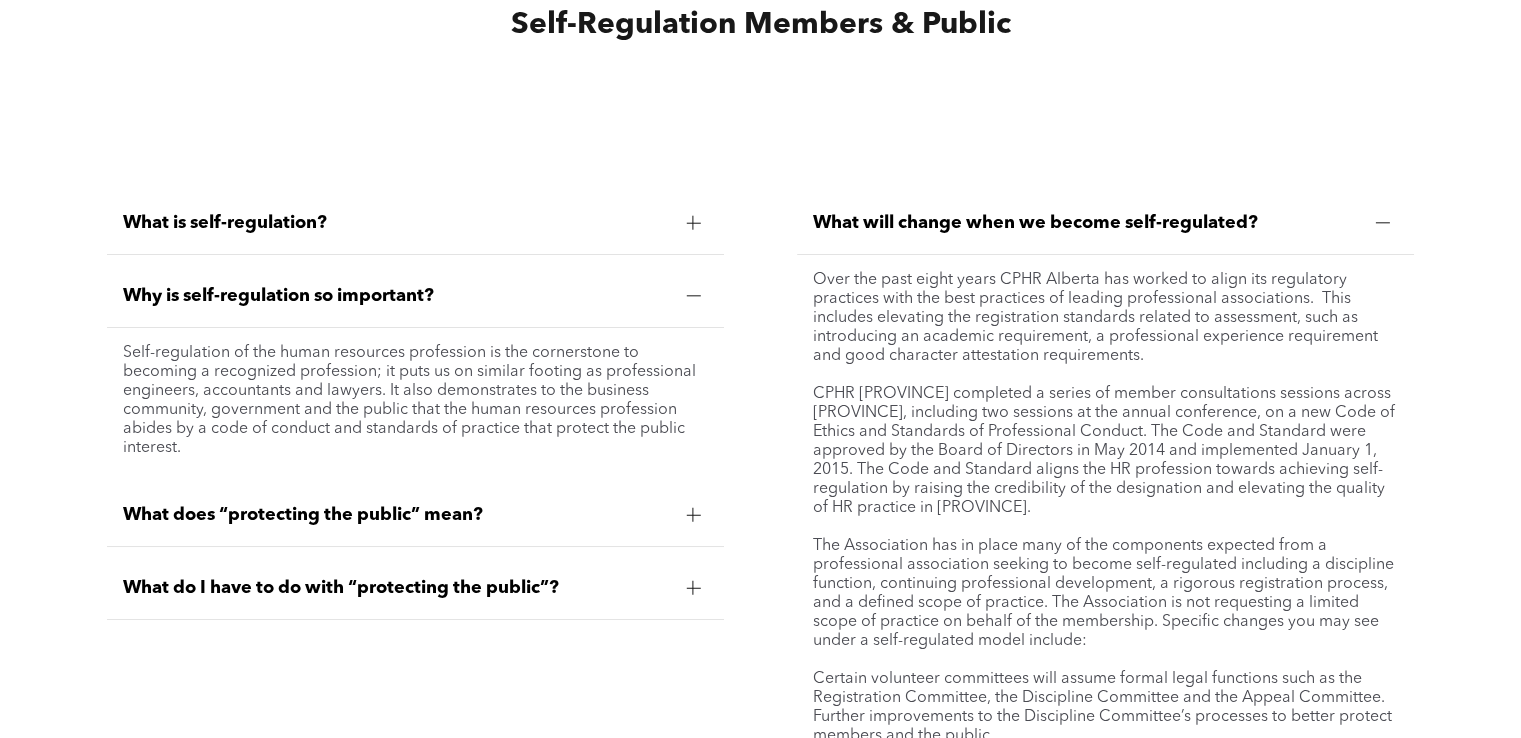 click on "Self-regulation of the human resources profession is the cornerstone to becoming a recognized profession; it puts us on similar footing as professional engineers, accountants and lawyers. It also demonstrates to the business community, government and the public that the human resources profession abides by a code of conduct and standards of practice that protect the public interest." at bounding box center [415, 401] 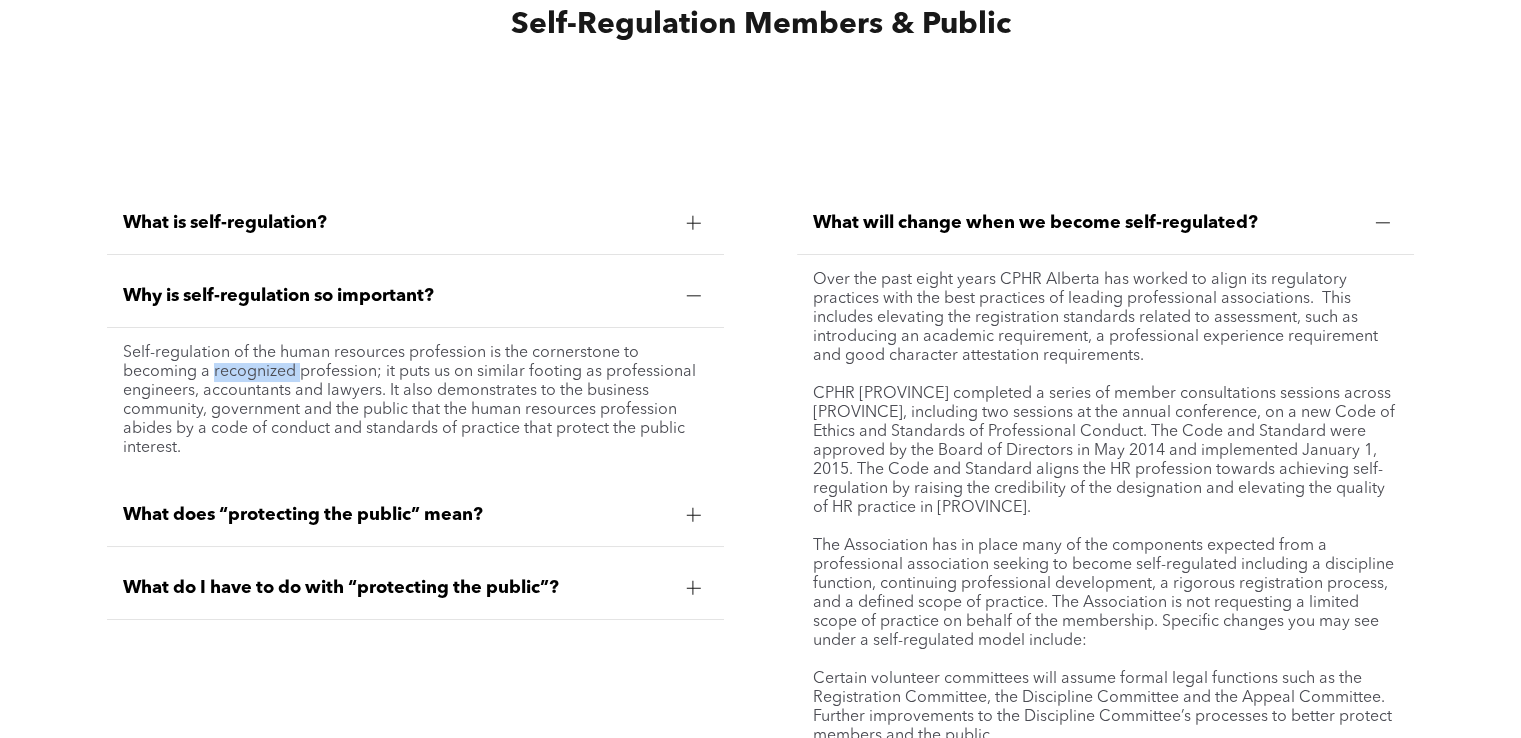 click on "Self-regulation of the human resources profession is the cornerstone to becoming a recognized profession; it puts us on similar footing as professional engineers, accountants and lawyers. It also demonstrates to the business community, government and the public that the human resources profession abides by a code of conduct and standards of practice that protect the public interest." at bounding box center (415, 401) 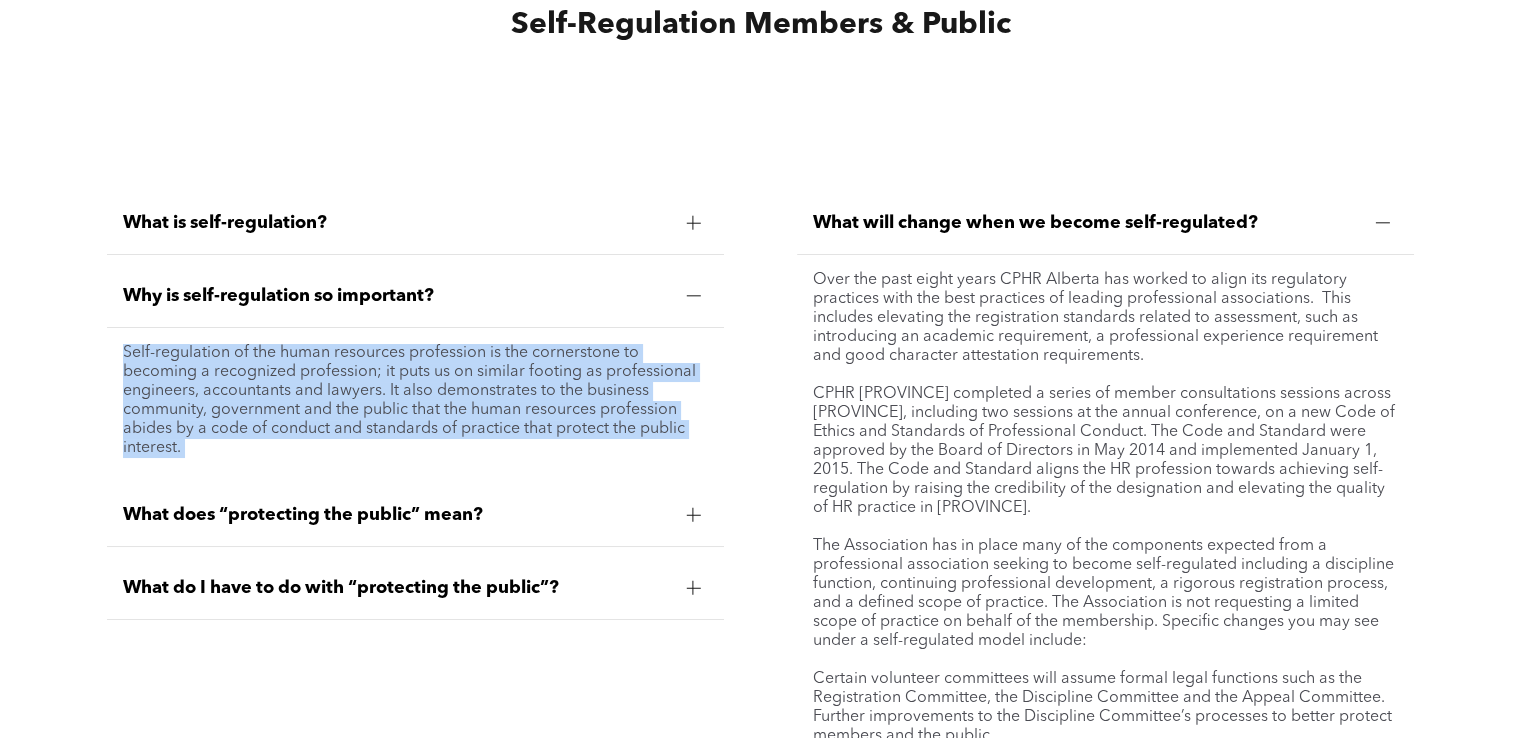 click on "Self-regulation of the human resources profession is the cornerstone to becoming a recognized profession; it puts us on similar footing as professional engineers, accountants and lawyers. It also demonstrates to the business community, government and the public that the human resources profession abides by a code of conduct and standards of practice that protect the public interest." at bounding box center [415, 401] 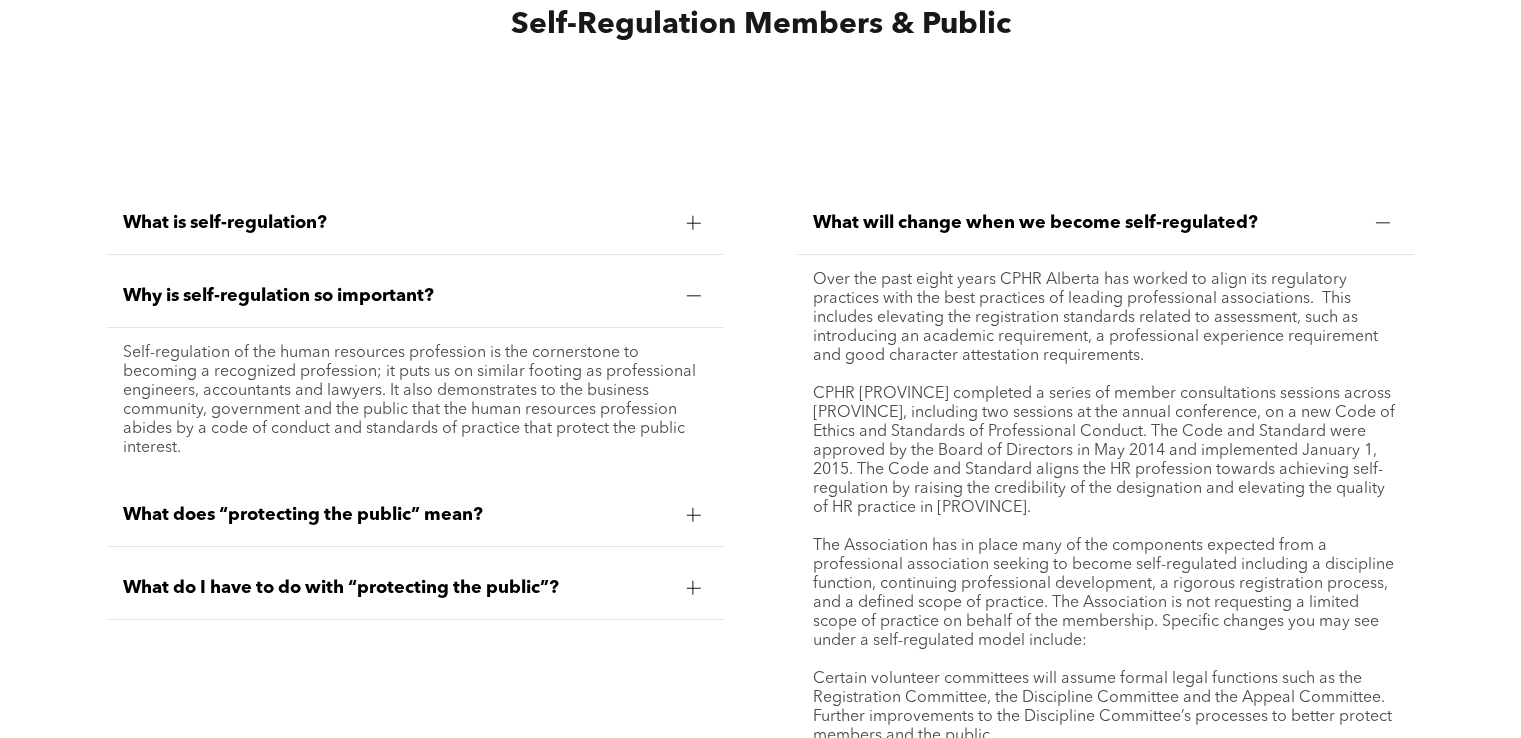 click on "What does “protecting the public” mean?" at bounding box center (415, 515) 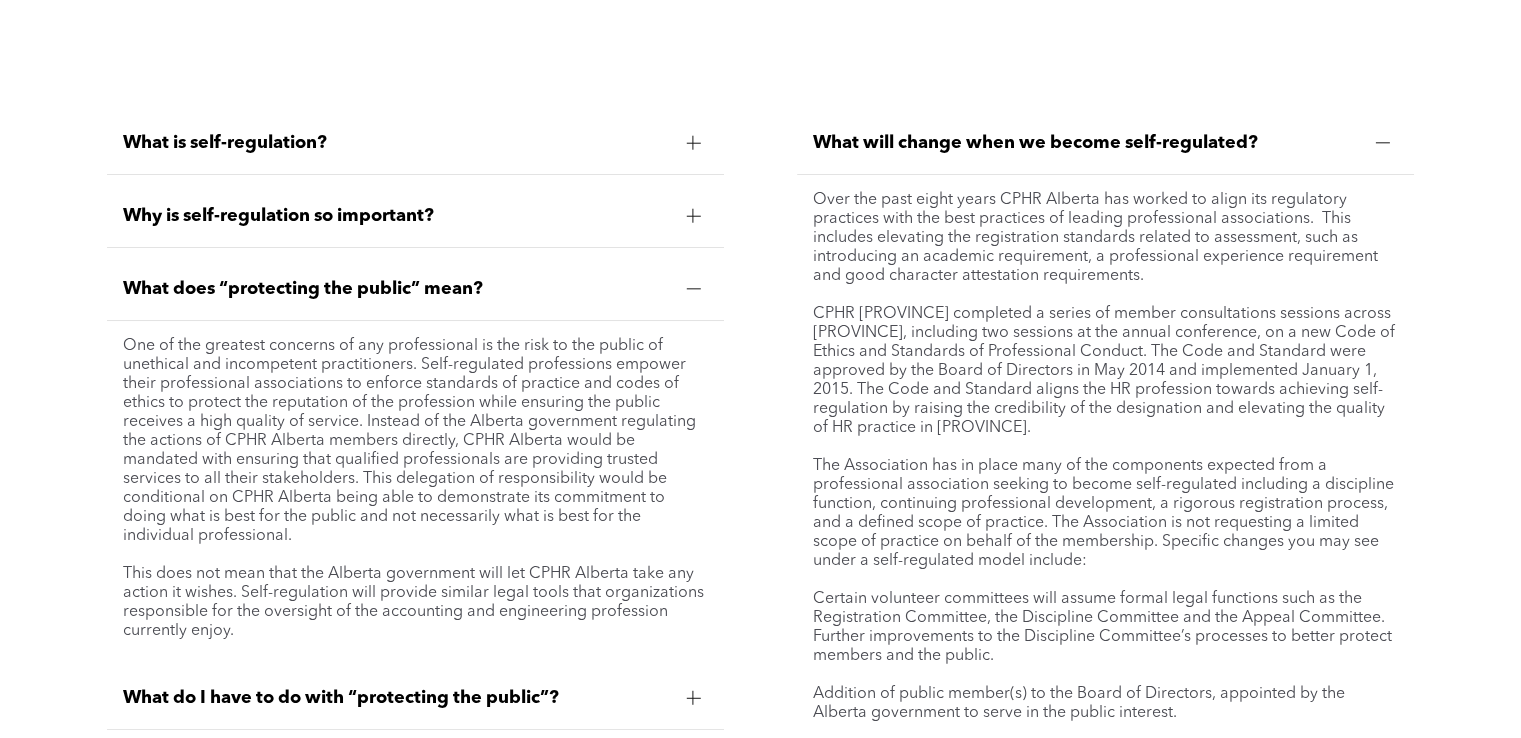 scroll, scrollTop: 7668, scrollLeft: 0, axis: vertical 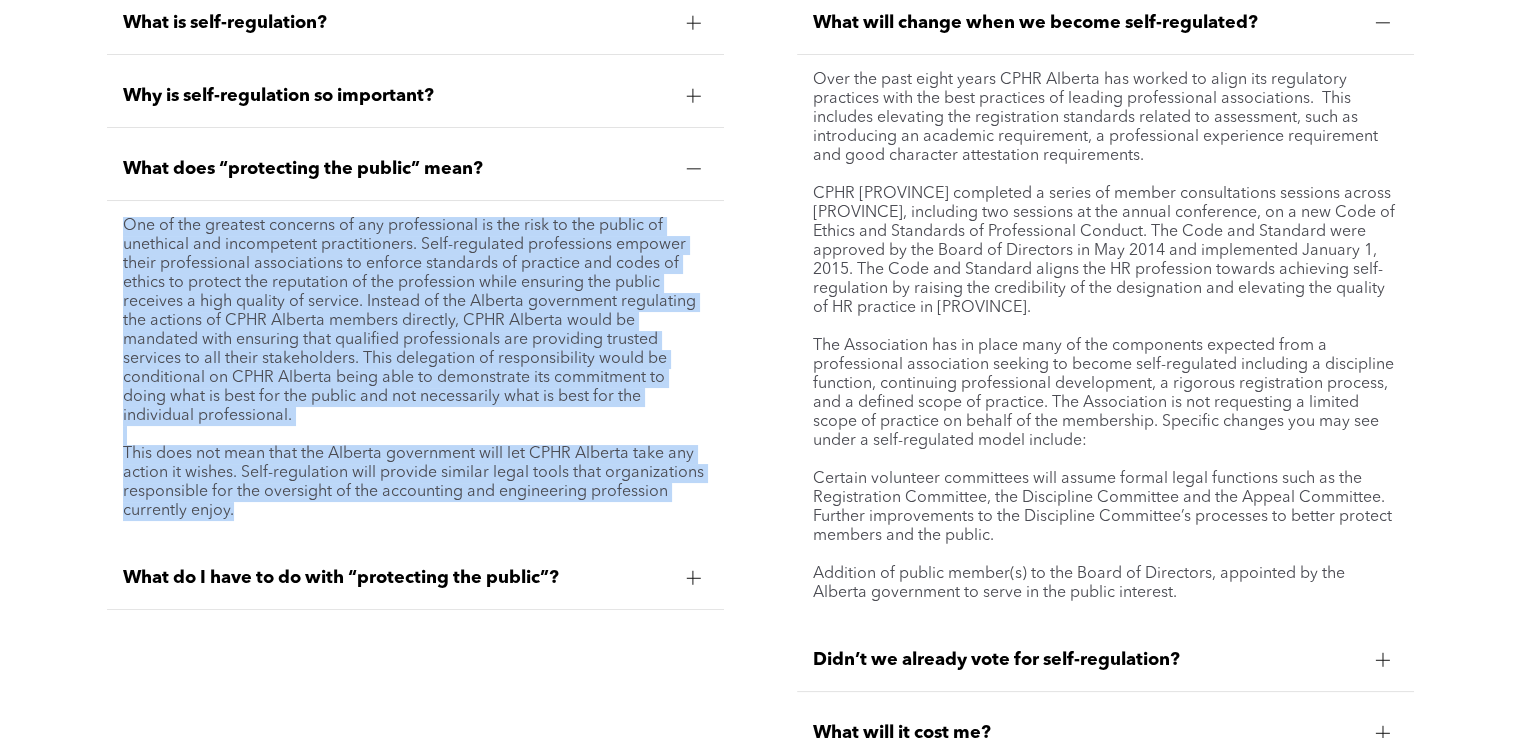 drag, startPoint x: 129, startPoint y: 221, endPoint x: 597, endPoint y: 542, distance: 567.5077 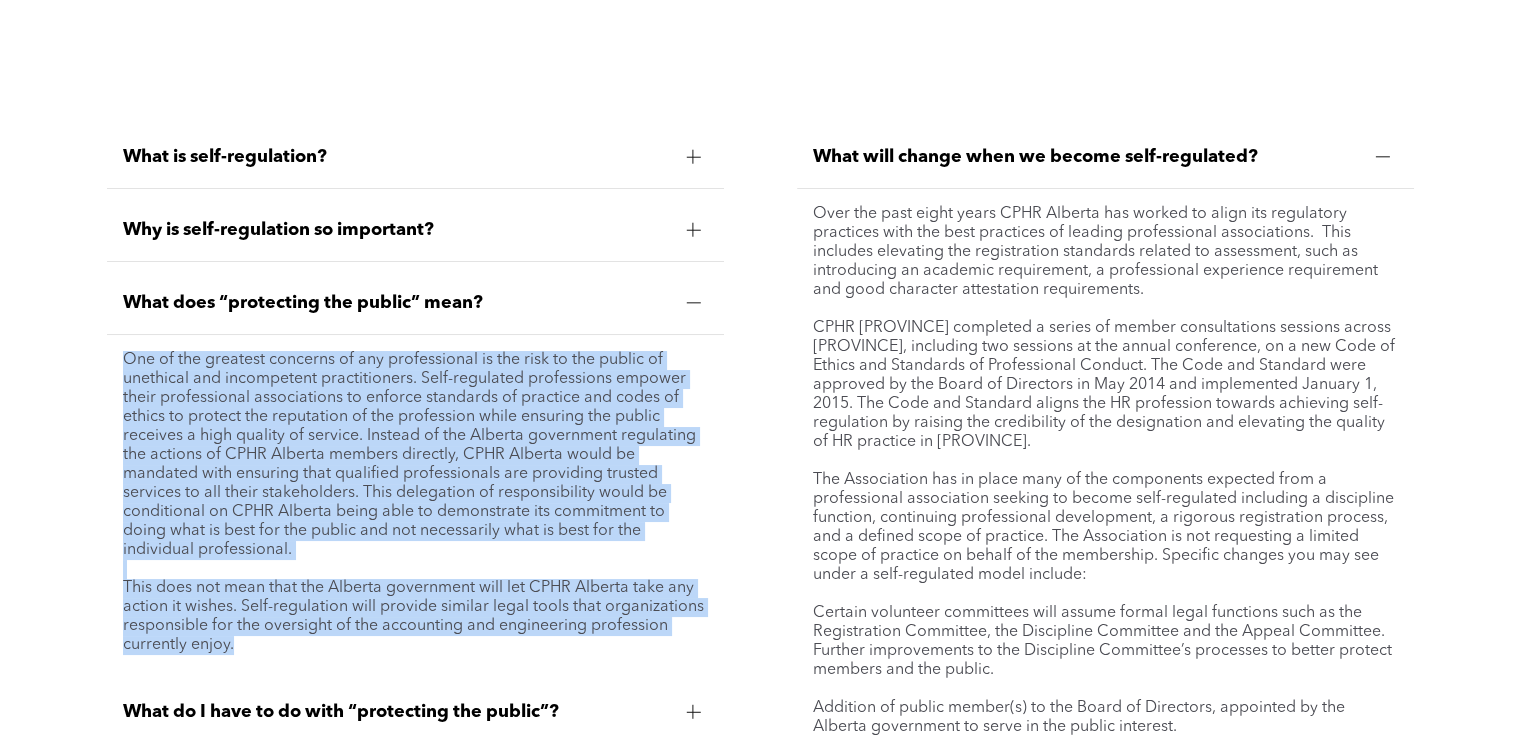 scroll, scrollTop: 7568, scrollLeft: 0, axis: vertical 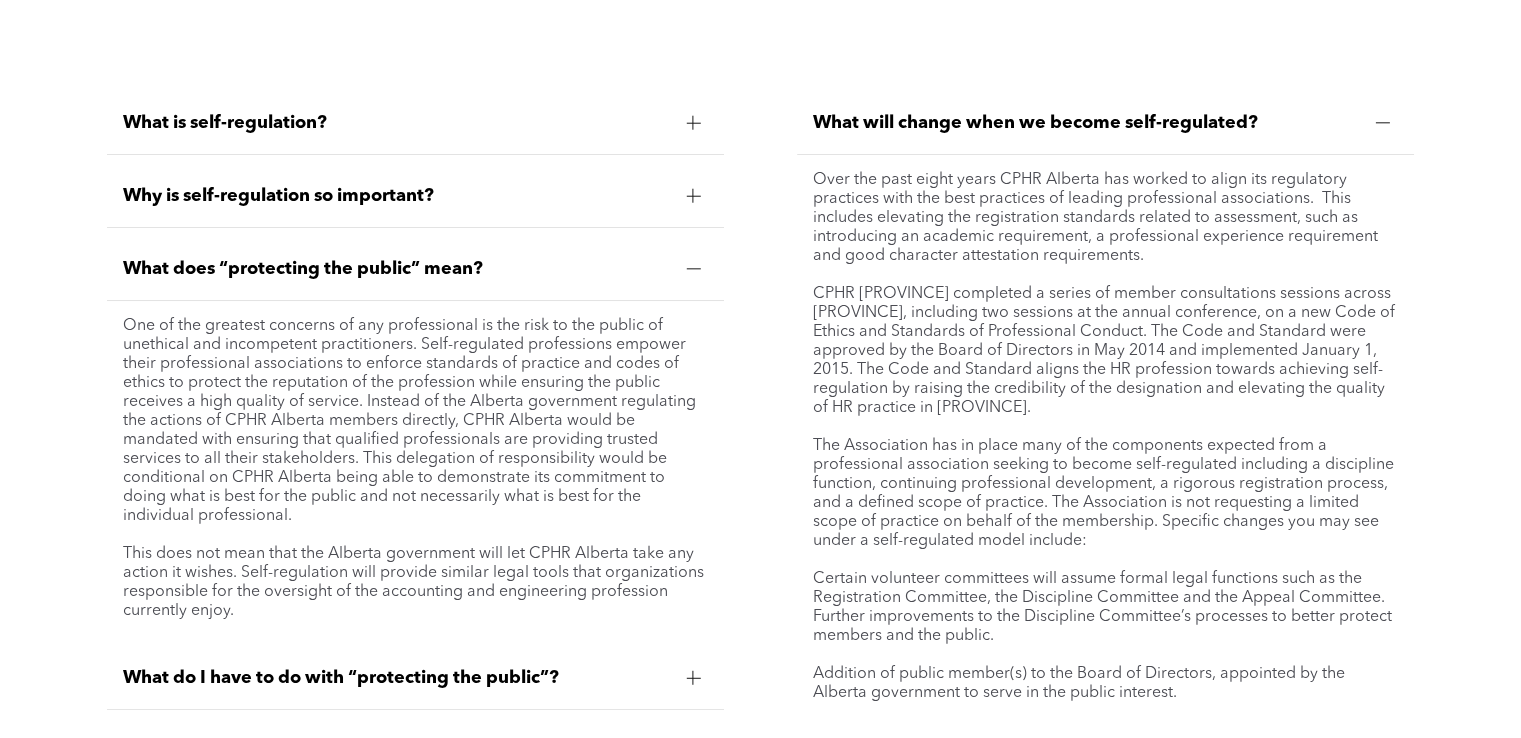 click on "Over the past eight years CPHR Alberta has worked to align its regulatory practices with the best practices of leading professional associations.  This includes elevating the registration standards related to assessment, such as introducing an academic requirement, a professional experience requirement and good character attestation requirements." at bounding box center [1105, 218] 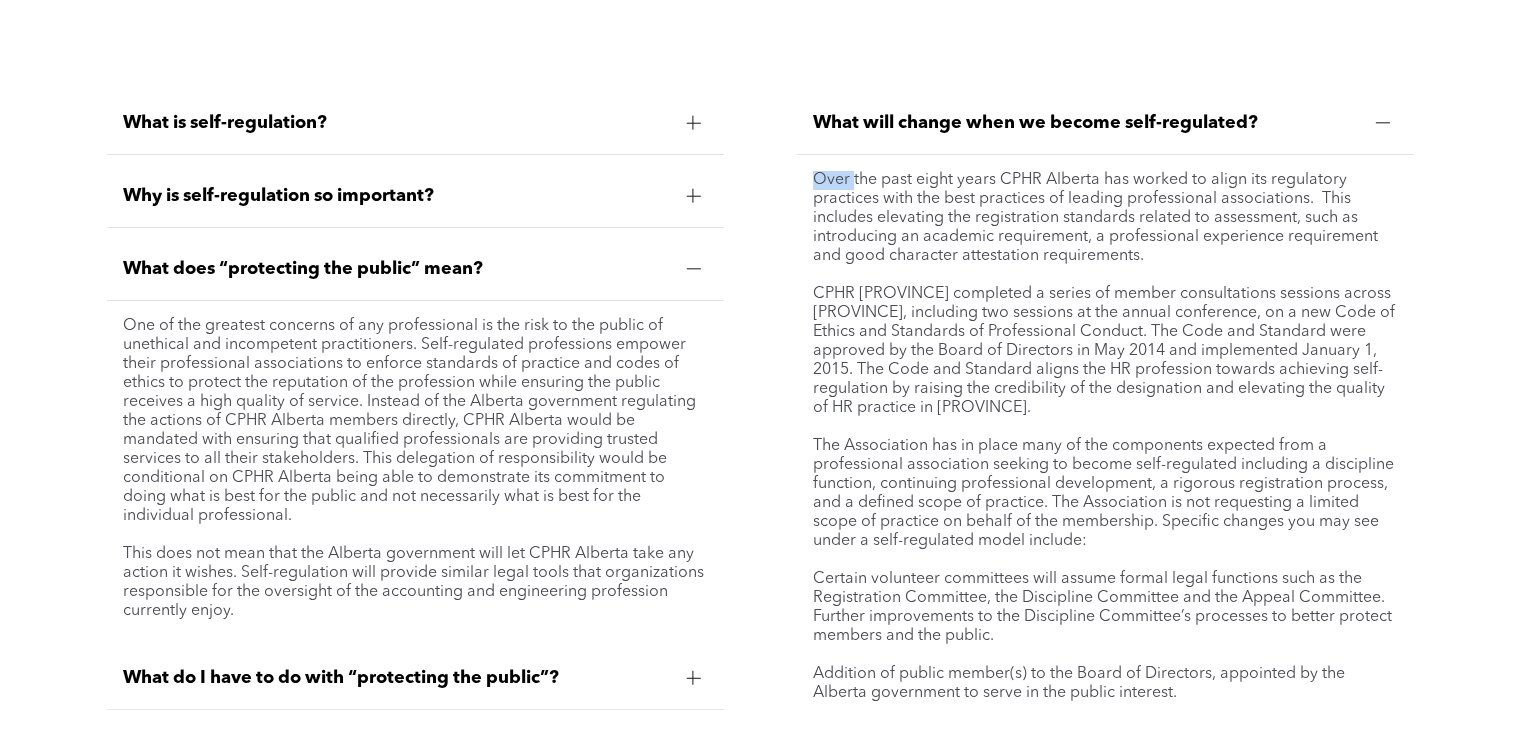 click on "Over the past eight years CPHR Alberta has worked to align its regulatory practices with the best practices of leading professional associations.  This includes elevating the registration standards related to assessment, such as introducing an academic requirement, a professional experience requirement and good character attestation requirements. CPHR Alberta completed a series of member consultations sessions across Alberta, including two sessions at the annual conference, on a new Code of Ethics and Standards of Professional Conduct. The Code and Standard were approved by the Board of Directors in May 2014 and implemented January 1, 2015. The Code and Standard aligns the HR profession towards achieving self-regulation by raising the credibility of the designation and elevating the quality of HR practice in Alberta. Certain volunteer committees will assume formal legal functions such as the Registration Committee, the Discipline Committee and the Appeal Committee." at bounding box center (1105, 437) 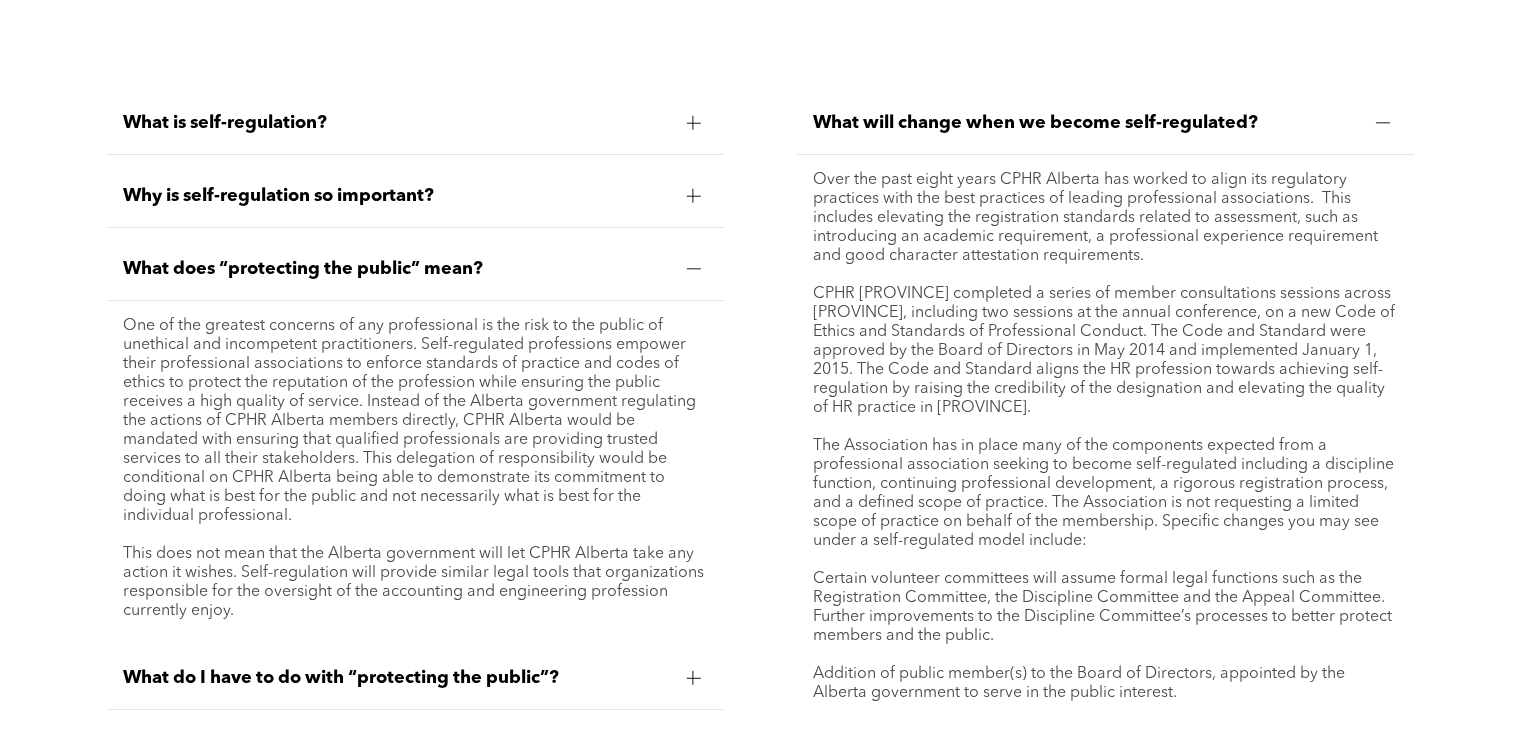 click on "Over the past eight years CPHR Alberta has worked to align its regulatory practices with the best practices of leading professional associations.  This includes elevating the registration standards related to assessment, such as introducing an academic requirement, a professional experience requirement and good character attestation requirements." at bounding box center [1105, 218] 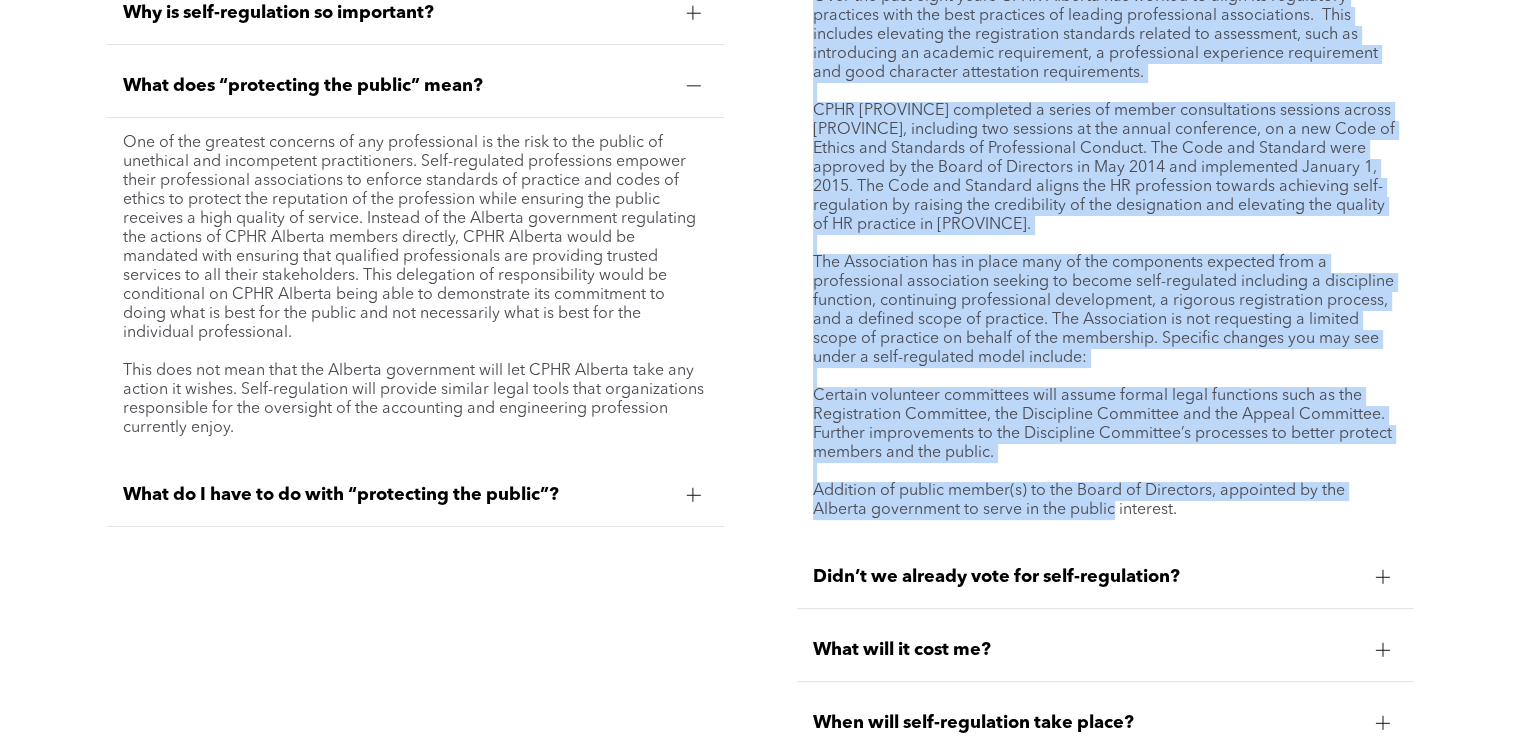 scroll, scrollTop: 7768, scrollLeft: 0, axis: vertical 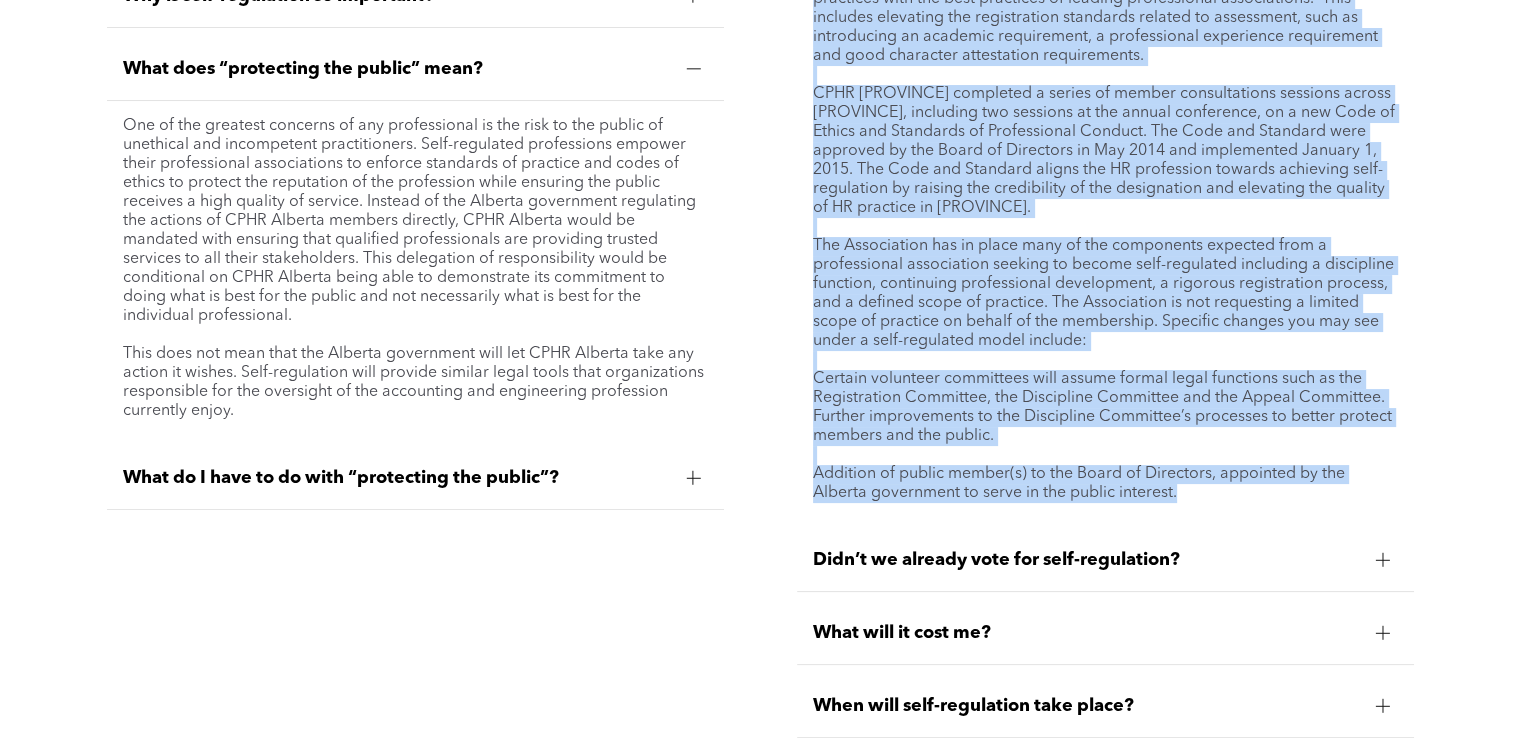 drag, startPoint x: 804, startPoint y: 184, endPoint x: 1200, endPoint y: 517, distance: 517.40216 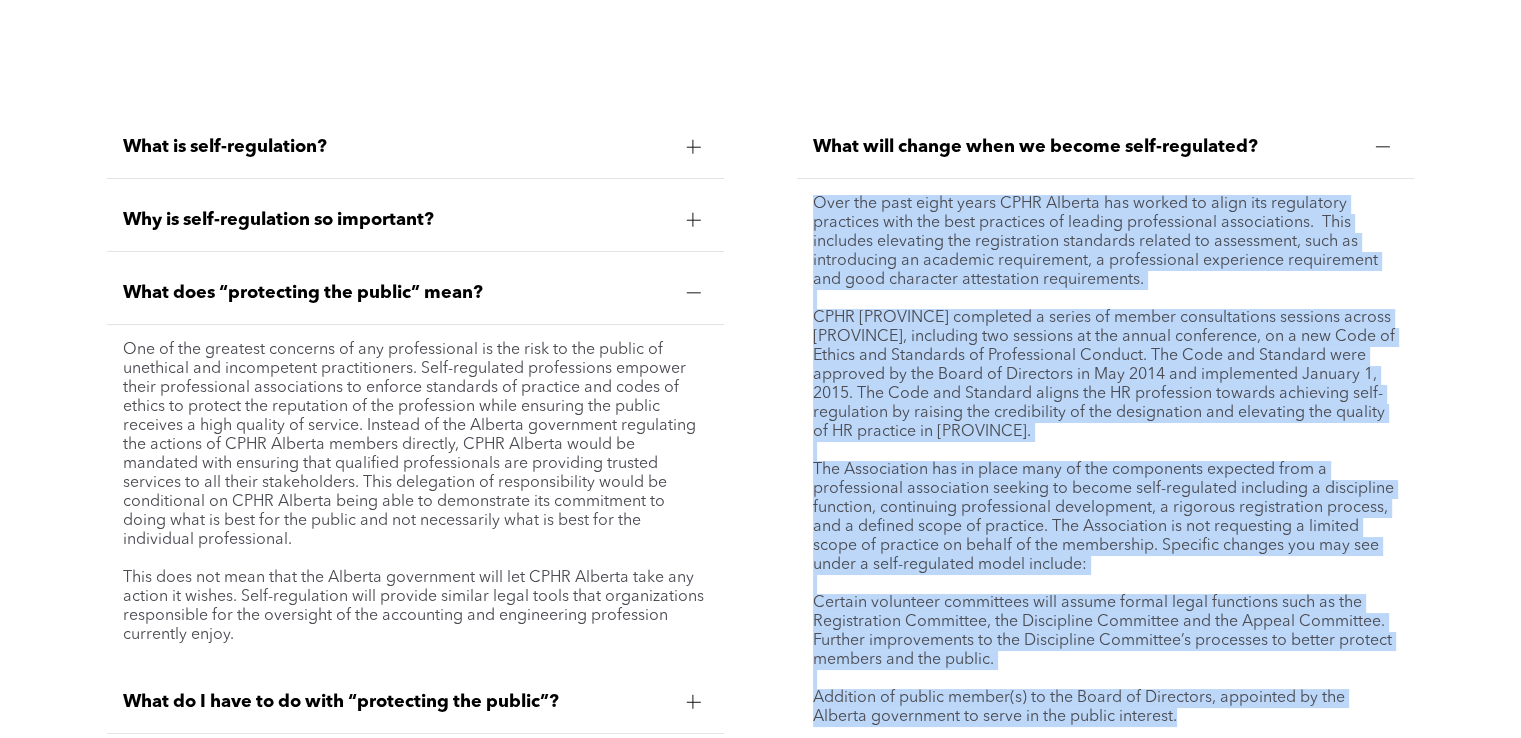 scroll, scrollTop: 7468, scrollLeft: 0, axis: vertical 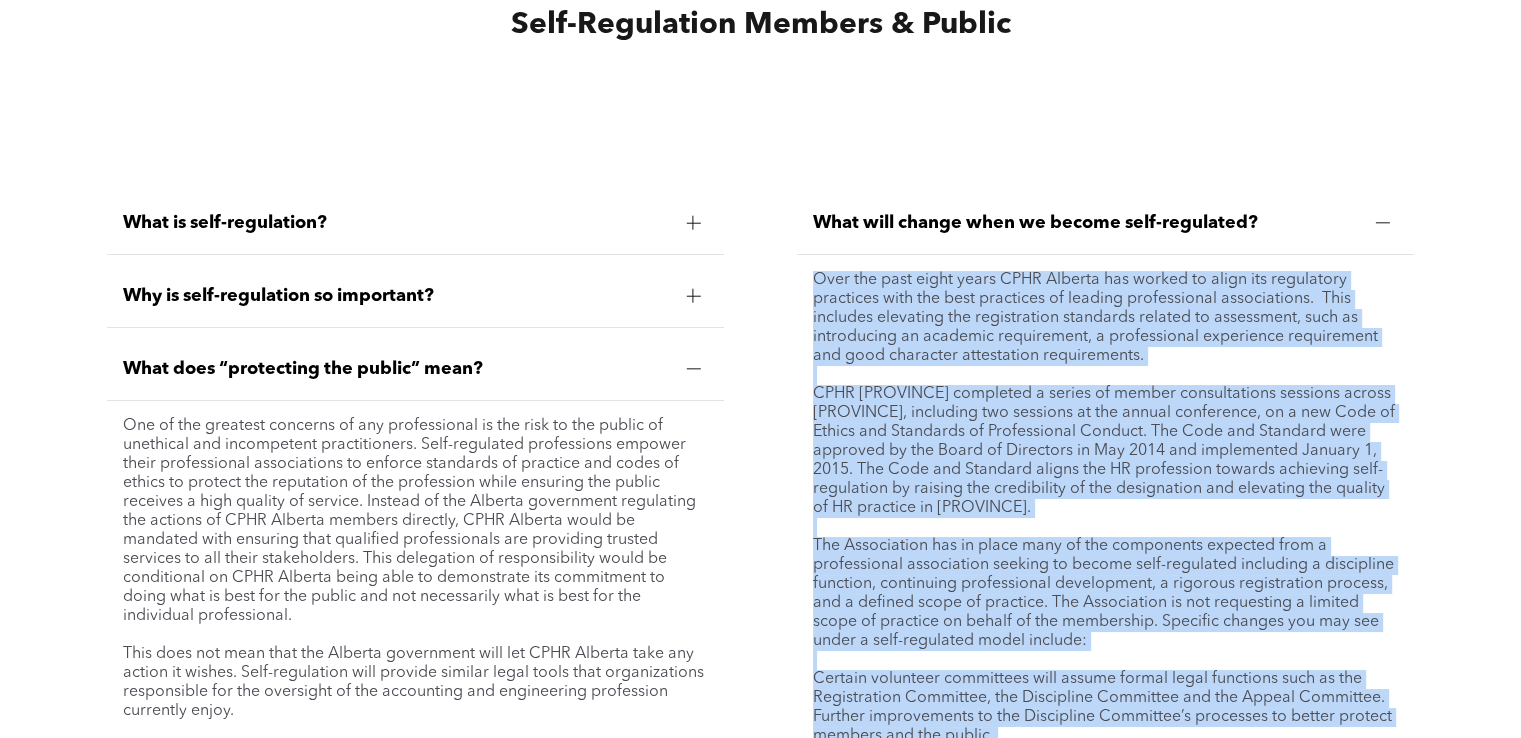 click on "CPHR Alberta completed a series of member consultations sessions across Alberta, including two sessions at the annual conference, on a new Code of Ethics and Standards of Professional Conduct. The Code and Standard were approved by the Board of Directors in May 2014 and implemented January 1, 2015. The Code and Standard aligns the HR profession towards achieving self-regulation by raising the credibility of the designation and elevating the quality of HR practice in Alberta." at bounding box center (1105, 451) 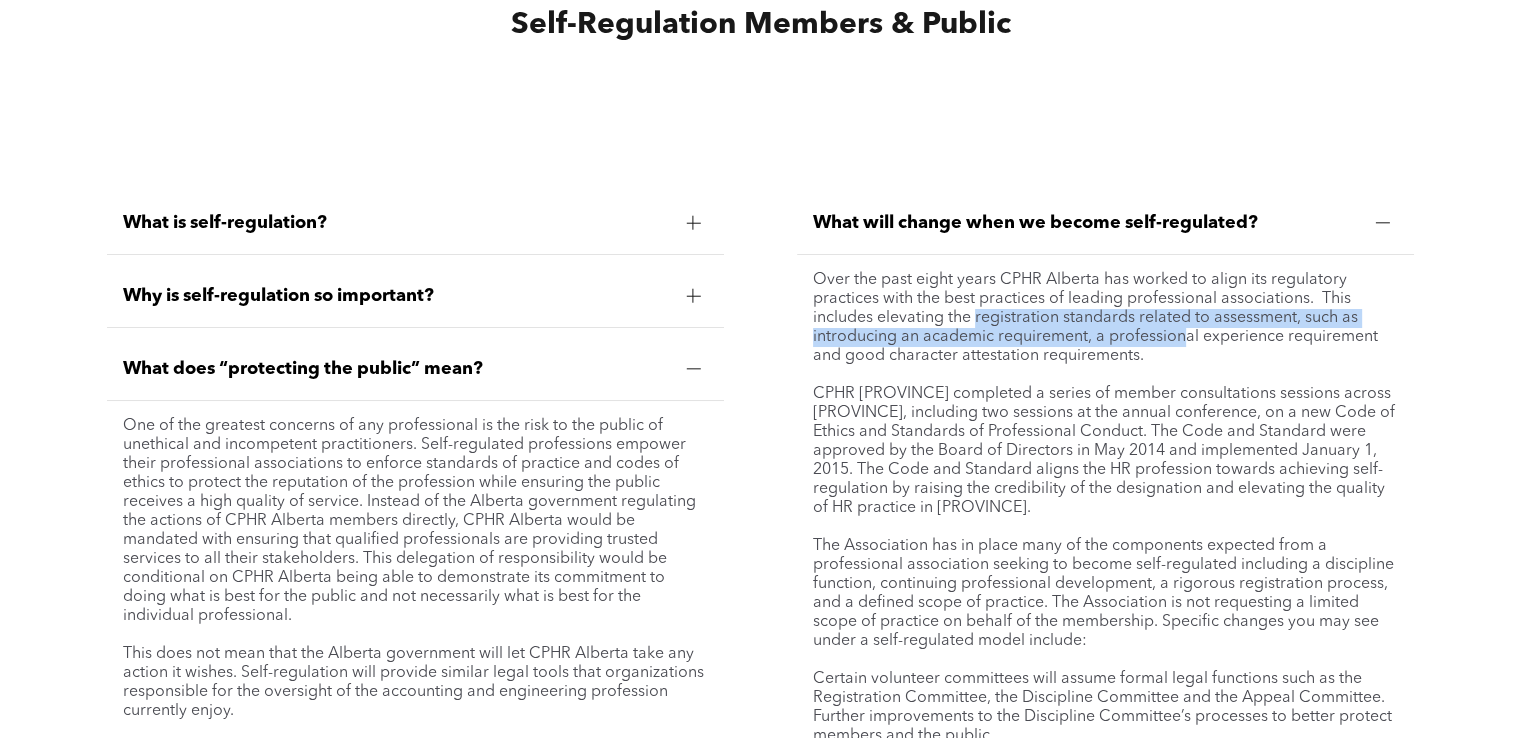 drag, startPoint x: 976, startPoint y: 318, endPoint x: 1191, endPoint y: 344, distance: 216.56639 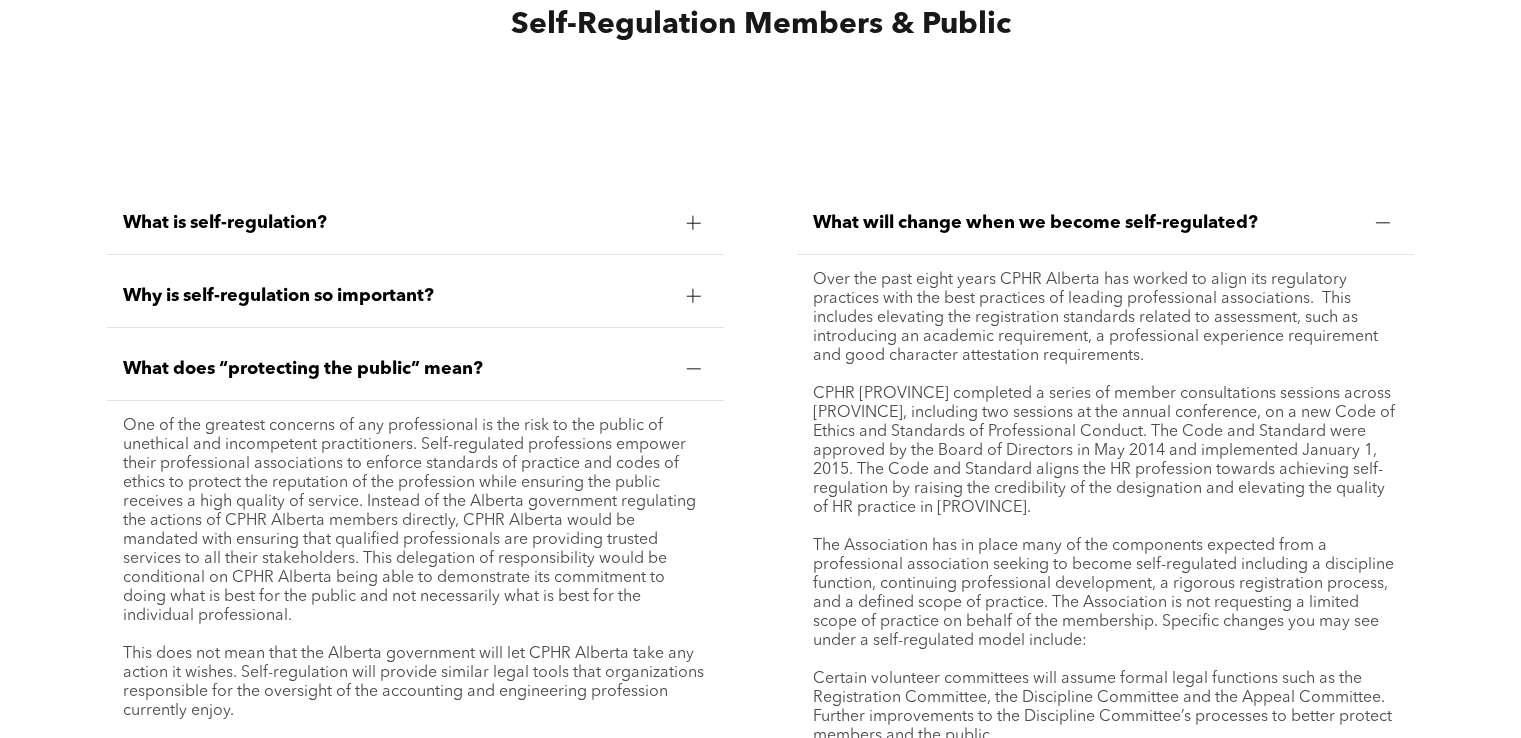 click on "CPHR Alberta completed a series of member consultations sessions across Alberta, including two sessions at the annual conference, on a new Code of Ethics and Standards of Professional Conduct. The Code and Standard were approved by the Board of Directors in May 2014 and implemented January 1, 2015. The Code and Standard aligns the HR profession towards achieving self-regulation by raising the credibility of the designation and elevating the quality of HR practice in Alberta." at bounding box center (1105, 451) 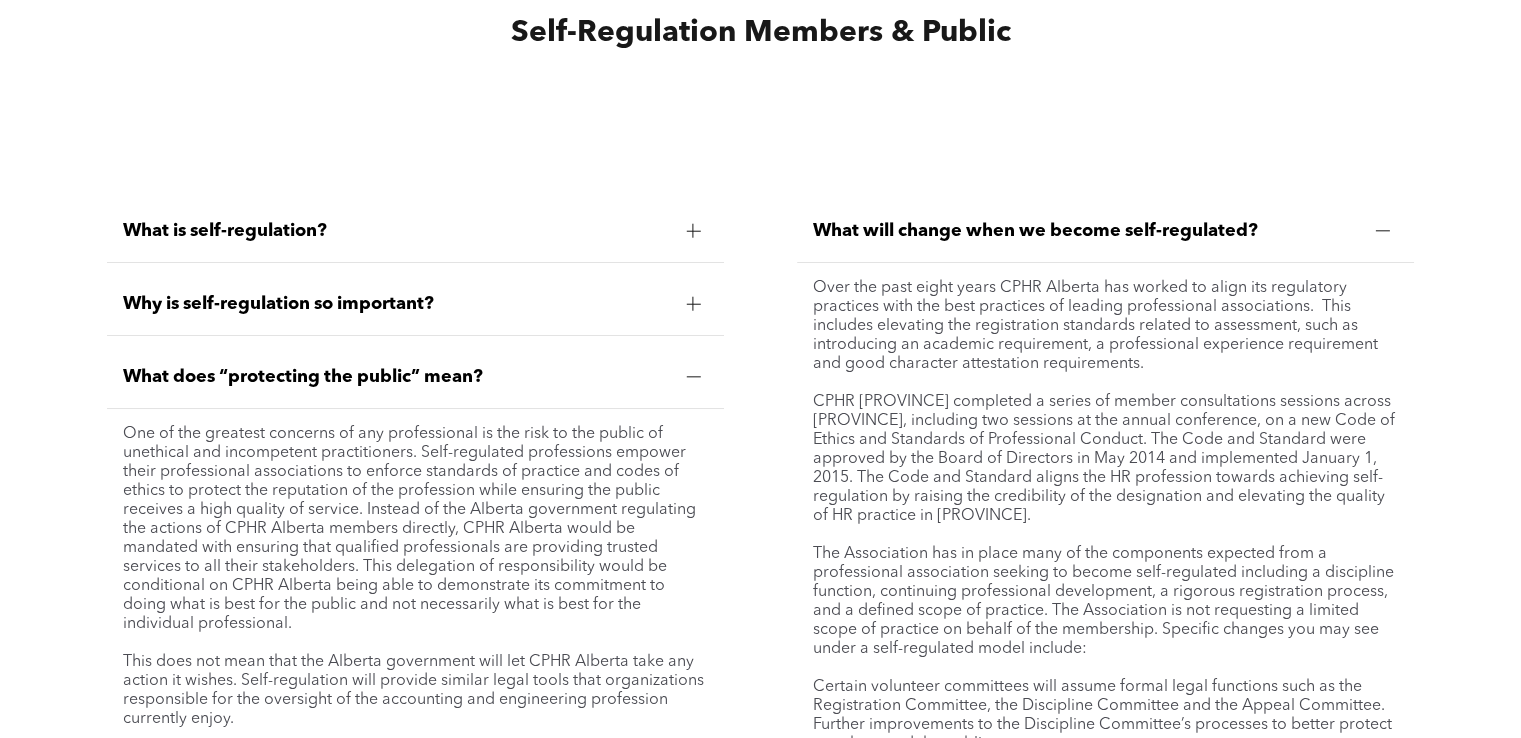 scroll, scrollTop: 7568, scrollLeft: 0, axis: vertical 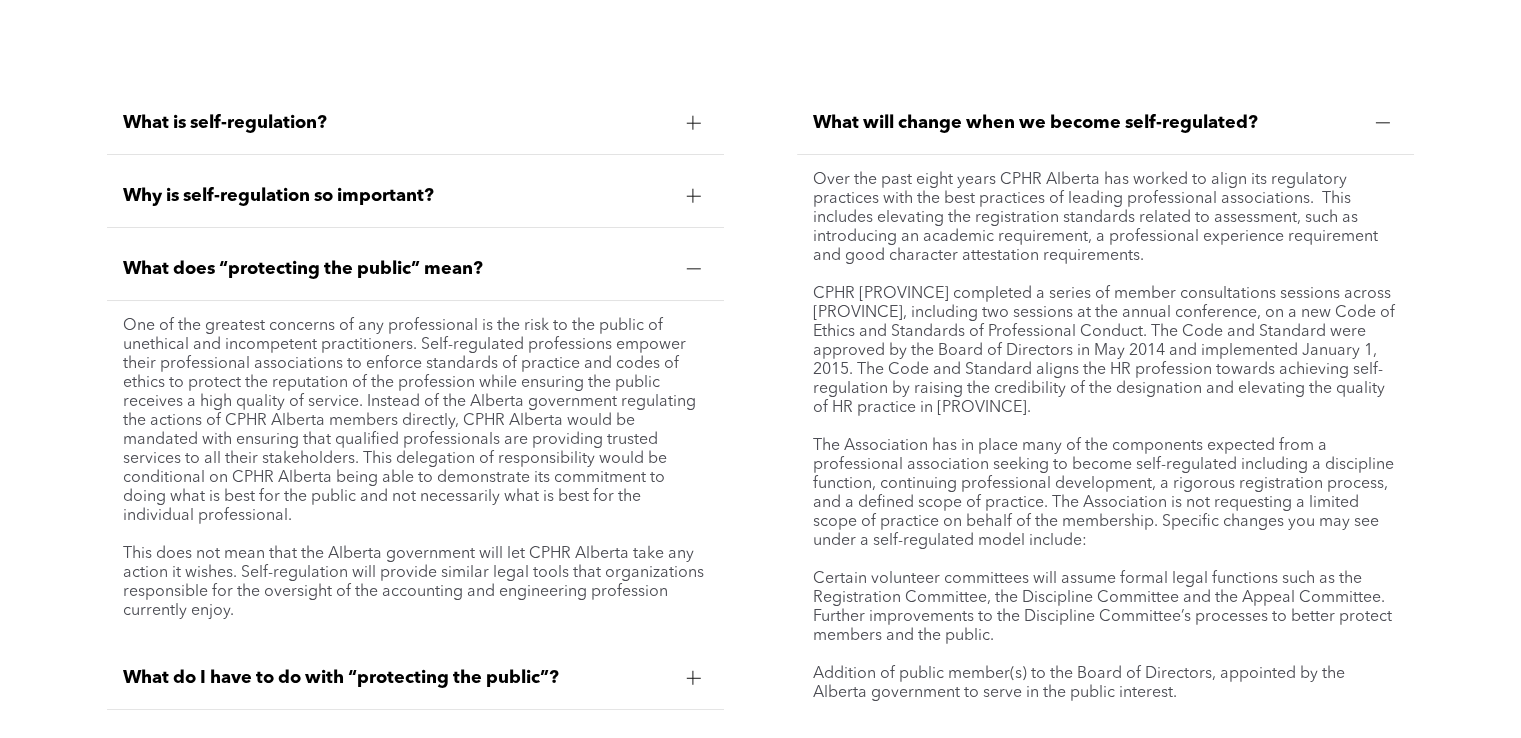 click on "Over the past eight years CPHR Alberta has worked to align its regulatory practices with the best practices of leading professional associations.  This includes elevating the registration standards related to assessment, such as introducing an academic requirement, a professional experience requirement and good character attestation requirements." at bounding box center (1105, 218) 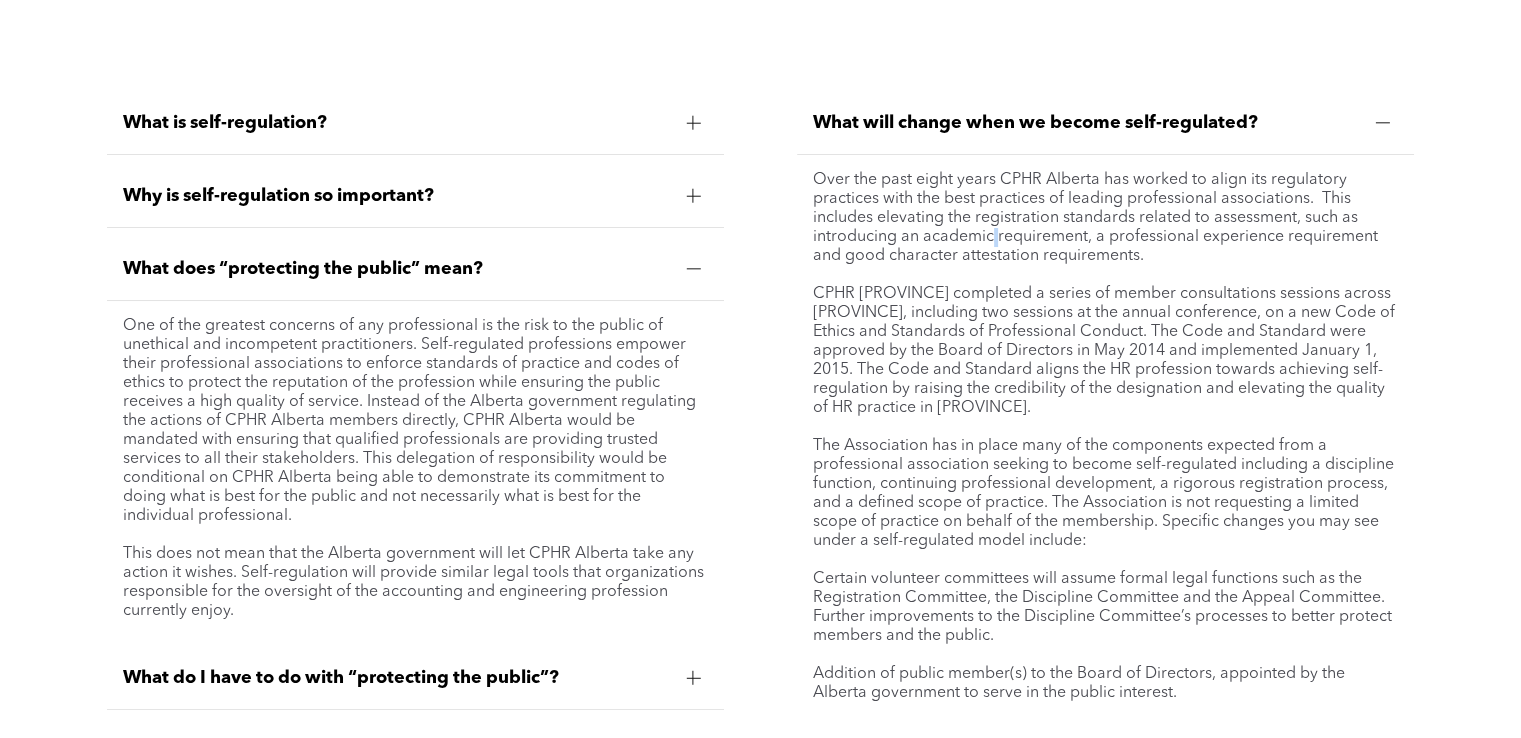 click on "Over the past eight years CPHR Alberta has worked to align its regulatory practices with the best practices of leading professional associations.  This includes elevating the registration standards related to assessment, such as introducing an academic requirement, a professional experience requirement and good character attestation requirements." at bounding box center (1105, 218) 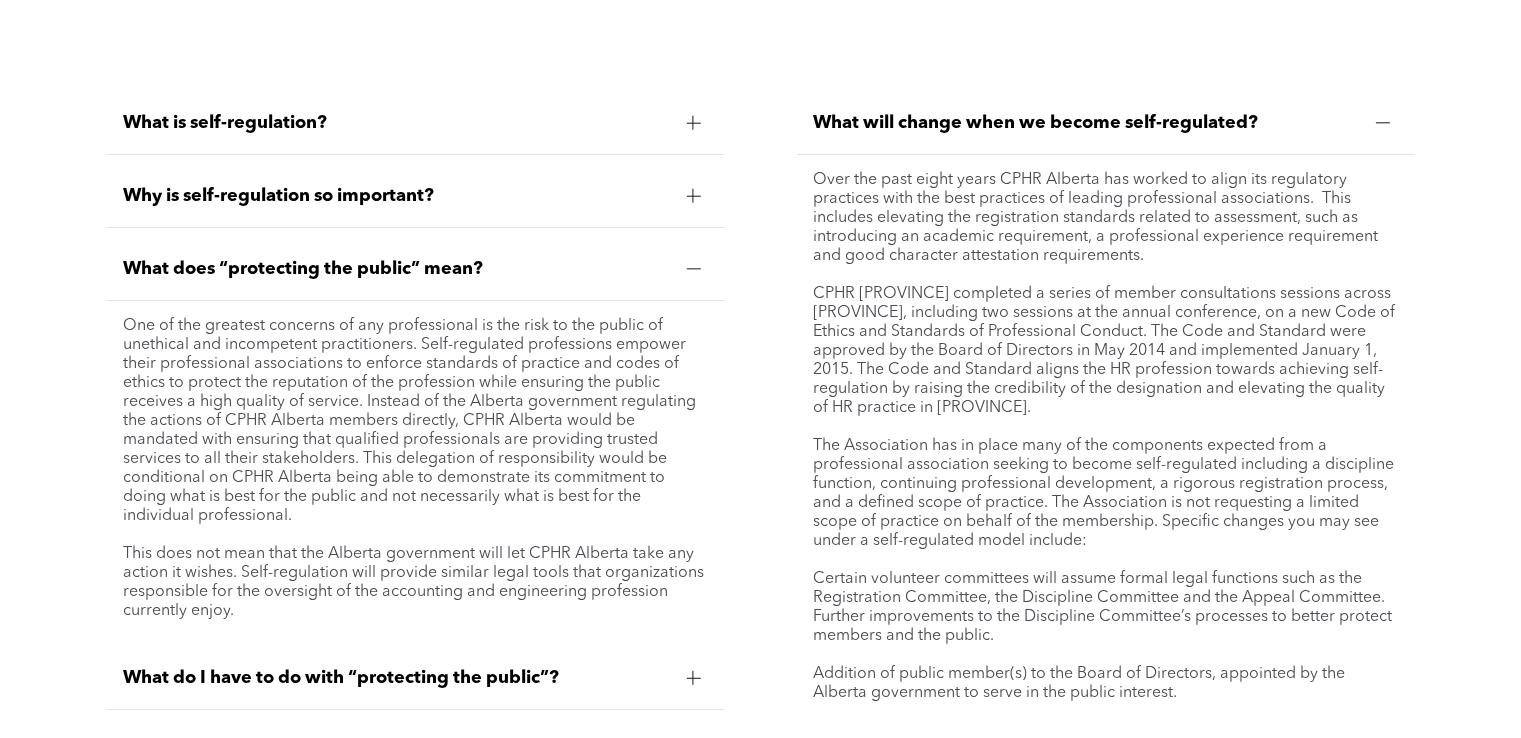 click on "Over the past eight years CPHR Alberta has worked to align its regulatory practices with the best practices of leading professional associations.  This includes elevating the registration standards related to assessment, such as introducing an academic requirement, a professional experience requirement and good character attestation requirements." at bounding box center [1105, 218] 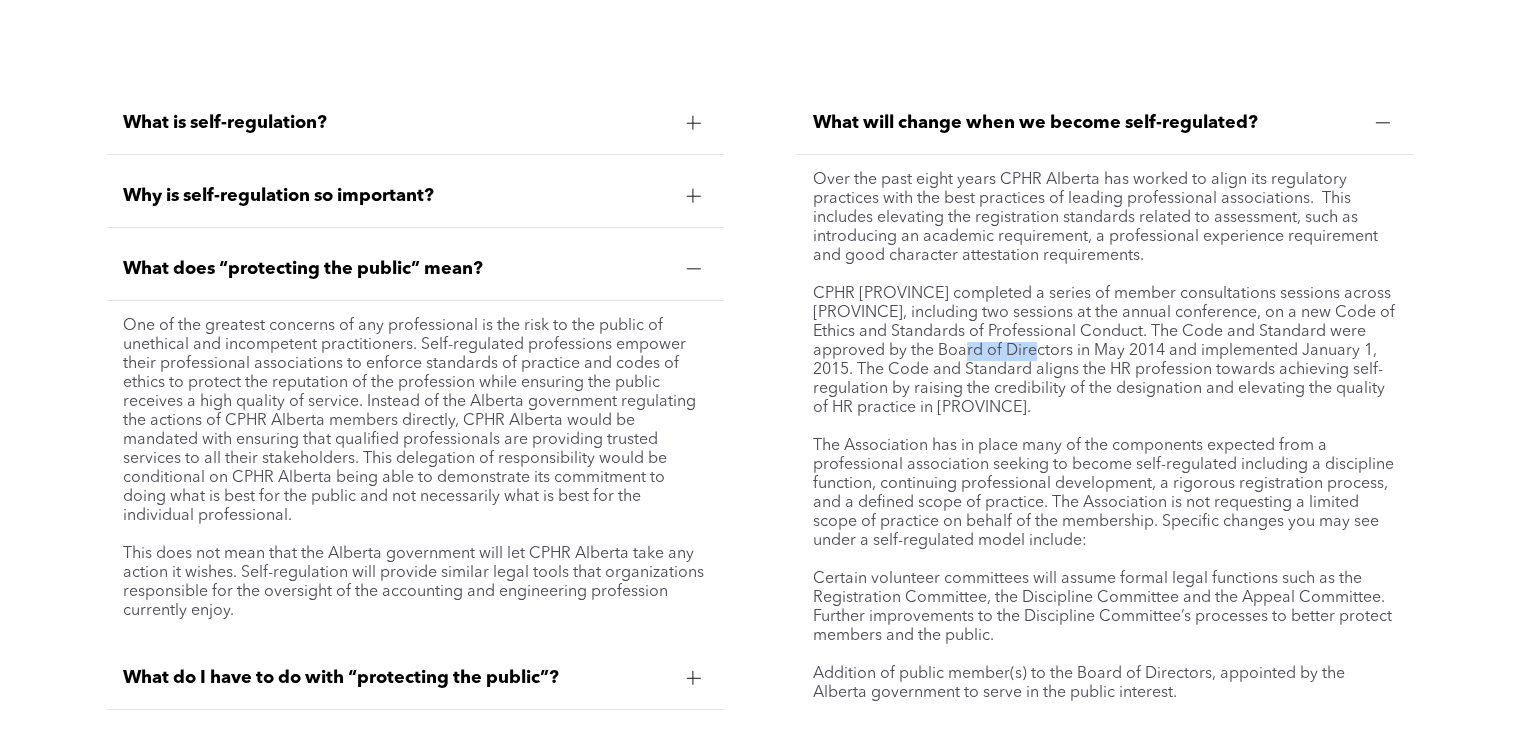 click on "CPHR Alberta completed a series of member consultations sessions across Alberta, including two sessions at the annual conference, on a new Code of Ethics and Standards of Professional Conduct. The Code and Standard were approved by the Board of Directors in May 2014 and implemented January 1, 2015. The Code and Standard aligns the HR profession towards achieving self-regulation by raising the credibility of the designation and elevating the quality of HR practice in Alberta." at bounding box center (1105, 351) 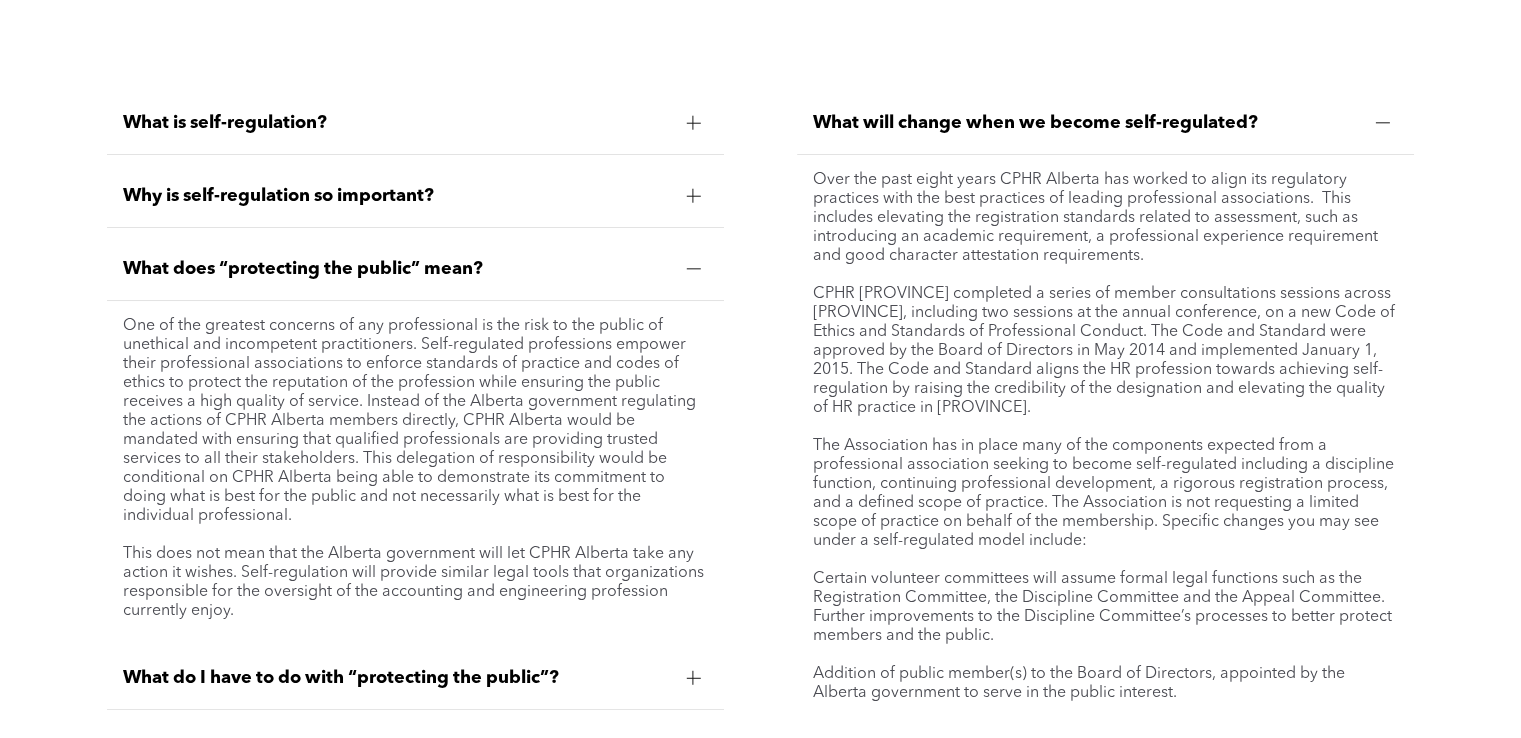 click on "CPHR Alberta completed a series of member consultations sessions across Alberta, including two sessions at the annual conference, on a new Code of Ethics and Standards of Professional Conduct. The Code and Standard were approved by the Board of Directors in May 2014 and implemented January 1, 2015. The Code and Standard aligns the HR profession towards achieving self-regulation by raising the credibility of the designation and elevating the quality of HR practice in Alberta." at bounding box center [1105, 351] 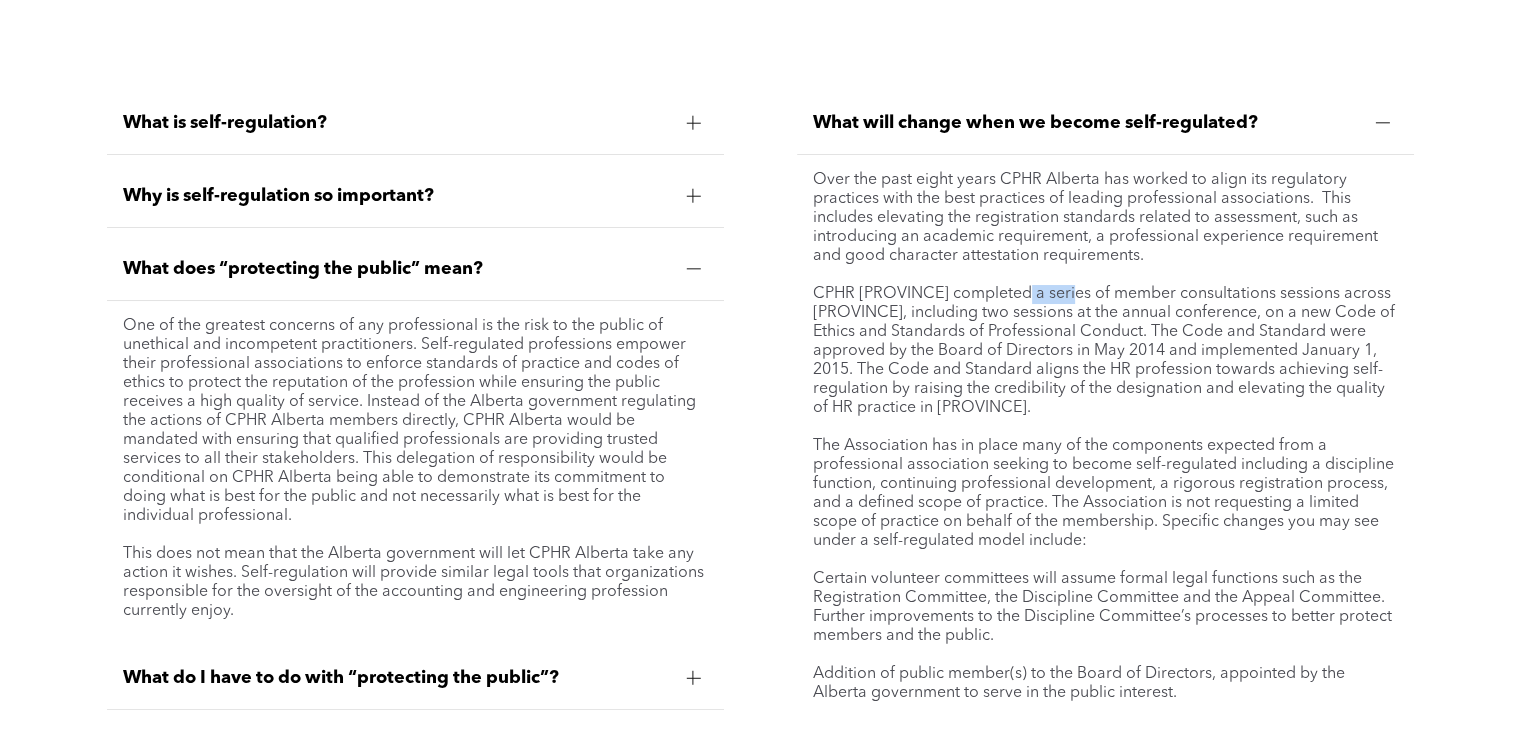 click on "CPHR Alberta completed a series of member consultations sessions across Alberta, including two sessions at the annual conference, on a new Code of Ethics and Standards of Professional Conduct. The Code and Standard were approved by the Board of Directors in May 2014 and implemented January 1, 2015. The Code and Standard aligns the HR profession towards achieving self-regulation by raising the credibility of the designation and elevating the quality of HR practice in Alberta." at bounding box center (1105, 351) 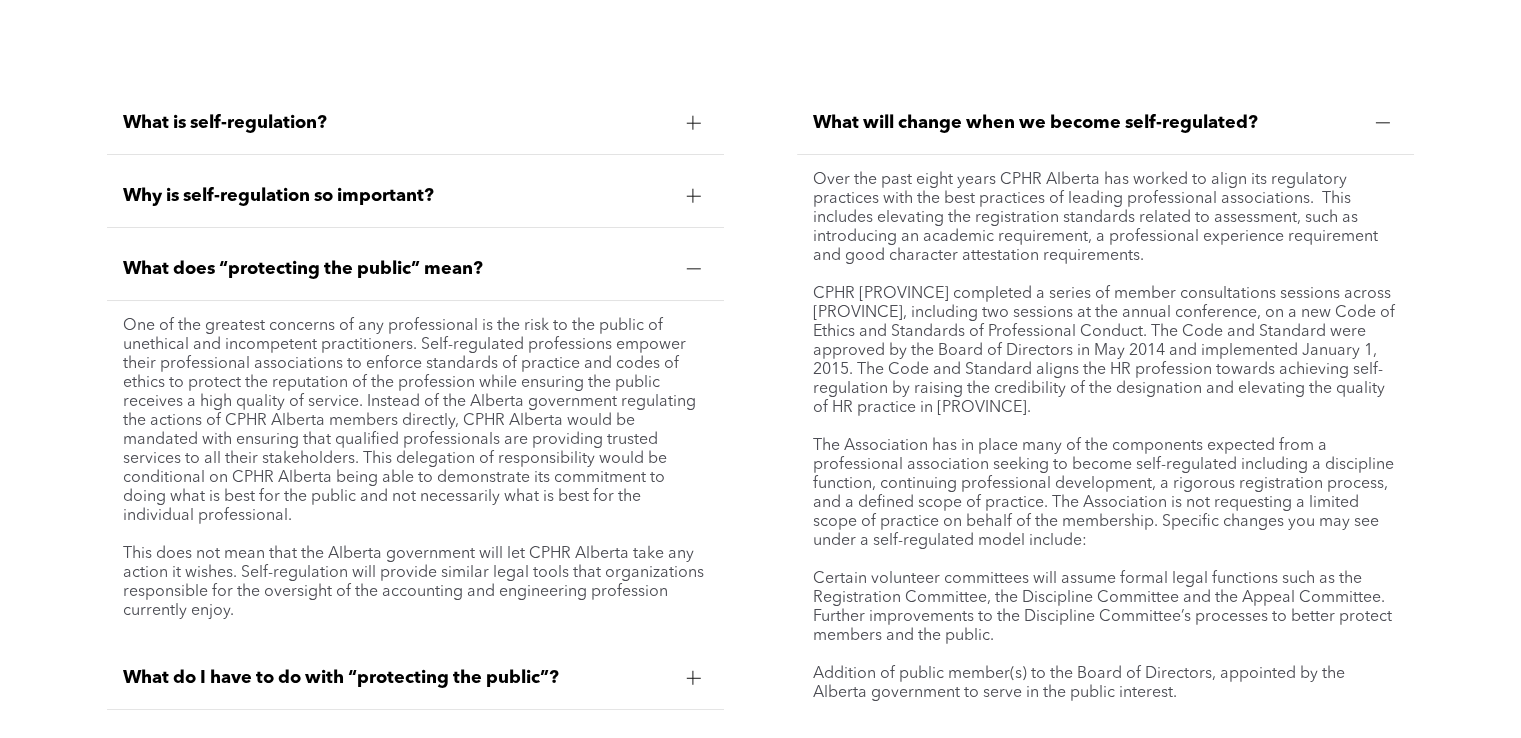 click on "CPHR Alberta completed a series of member consultations sessions across Alberta, including two sessions at the annual conference, on a new Code of Ethics and Standards of Professional Conduct. The Code and Standard were approved by the Board of Directors in May 2014 and implemented January 1, 2015. The Code and Standard aligns the HR profession towards achieving self-regulation by raising the credibility of the designation and elevating the quality of HR practice in Alberta." at bounding box center [1105, 351] 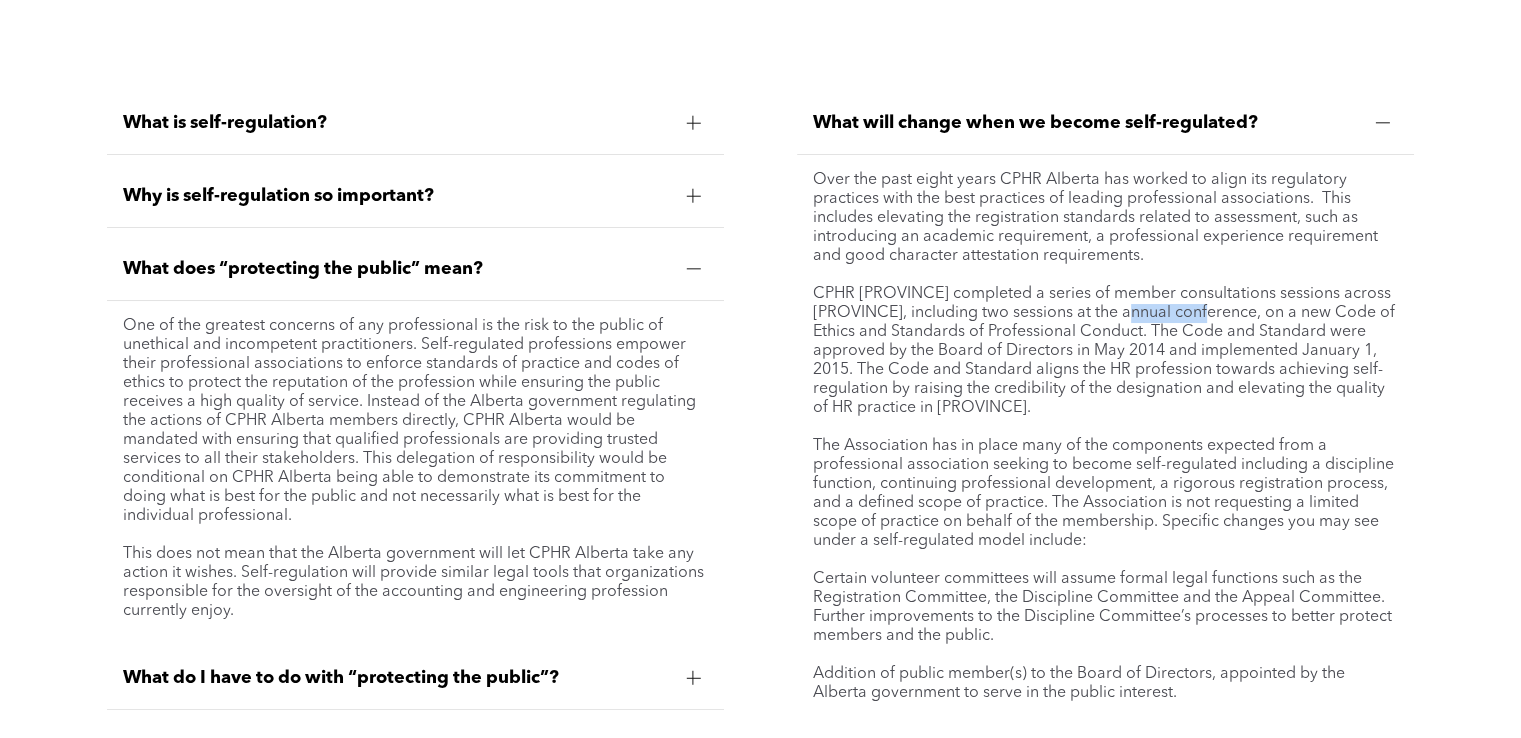 click on "CPHR Alberta completed a series of member consultations sessions across Alberta, including two sessions at the annual conference, on a new Code of Ethics and Standards of Professional Conduct. The Code and Standard were approved by the Board of Directors in May 2014 and implemented January 1, 2015. The Code and Standard aligns the HR profession towards achieving self-regulation by raising the credibility of the designation and elevating the quality of HR practice in Alberta." at bounding box center [1105, 351] 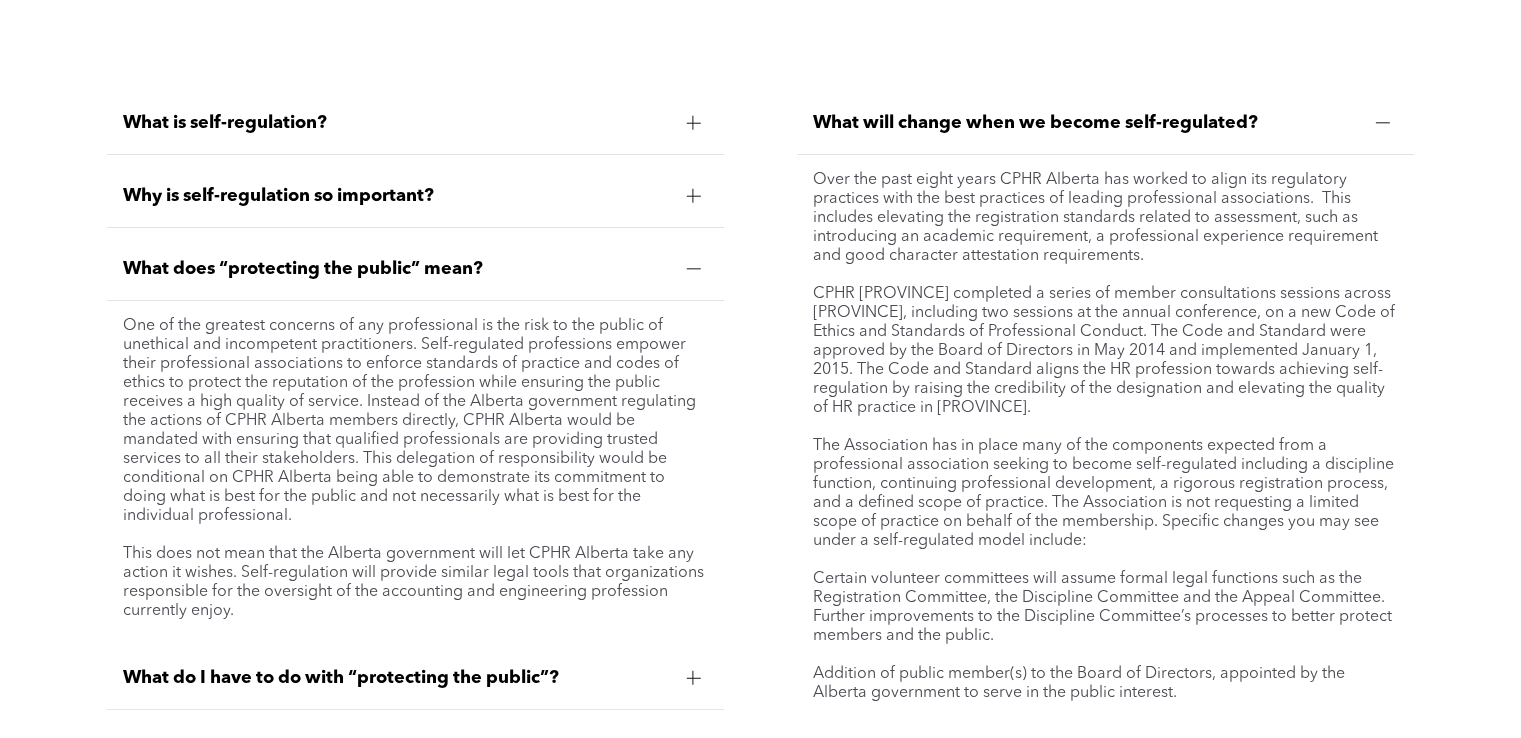 click on "CPHR Alberta completed a series of member consultations sessions across Alberta, including two sessions at the annual conference, on a new Code of Ethics and Standards of Professional Conduct. The Code and Standard were approved by the Board of Directors in May 2014 and implemented January 1, 2015. The Code and Standard aligns the HR profession towards achieving self-regulation by raising the credibility of the designation and elevating the quality of HR practice in Alberta." at bounding box center [1105, 351] 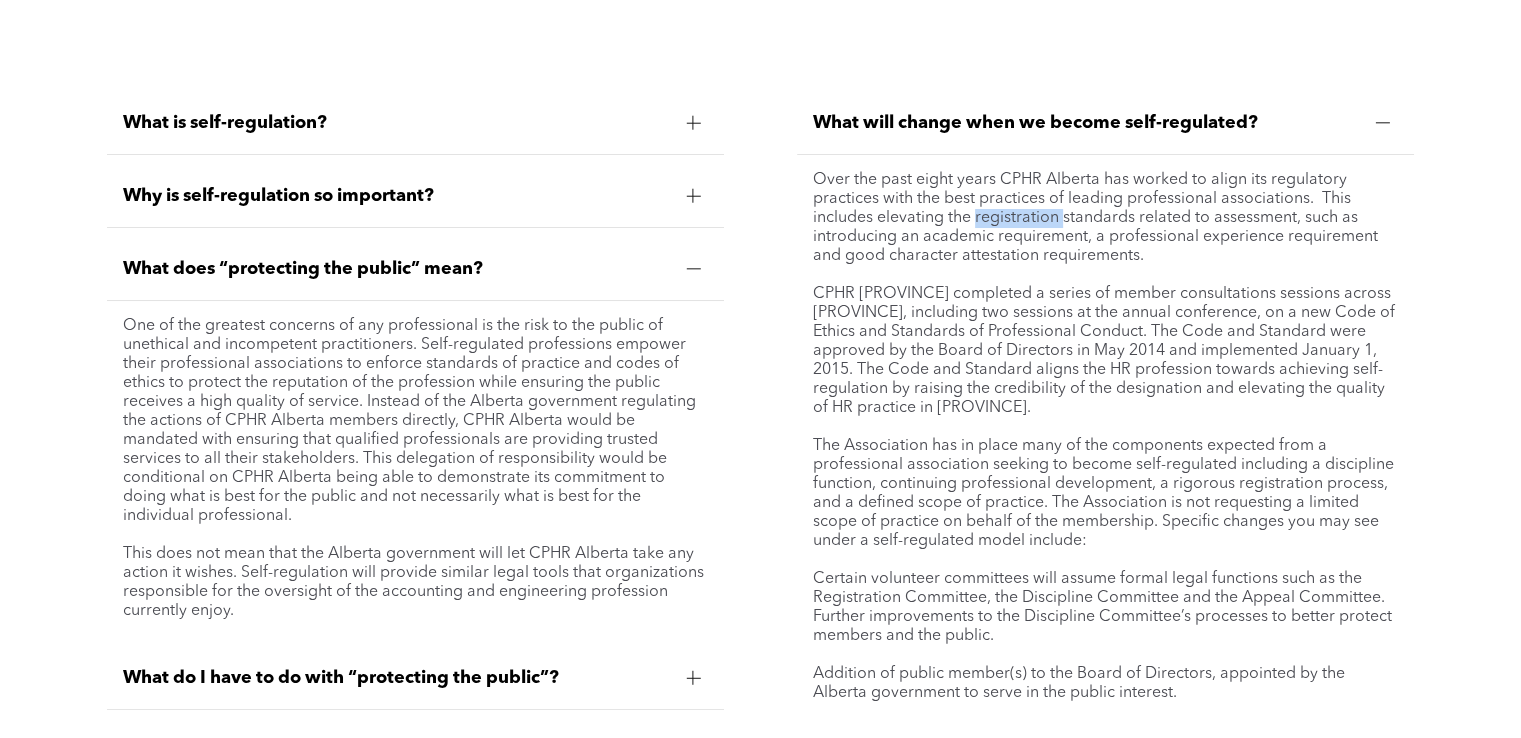 click on "Over the past eight years CPHR Alberta has worked to align its regulatory practices with the best practices of leading professional associations.  This includes elevating the registration standards related to assessment, such as introducing an academic requirement, a professional experience requirement and good character attestation requirements." at bounding box center (1105, 218) 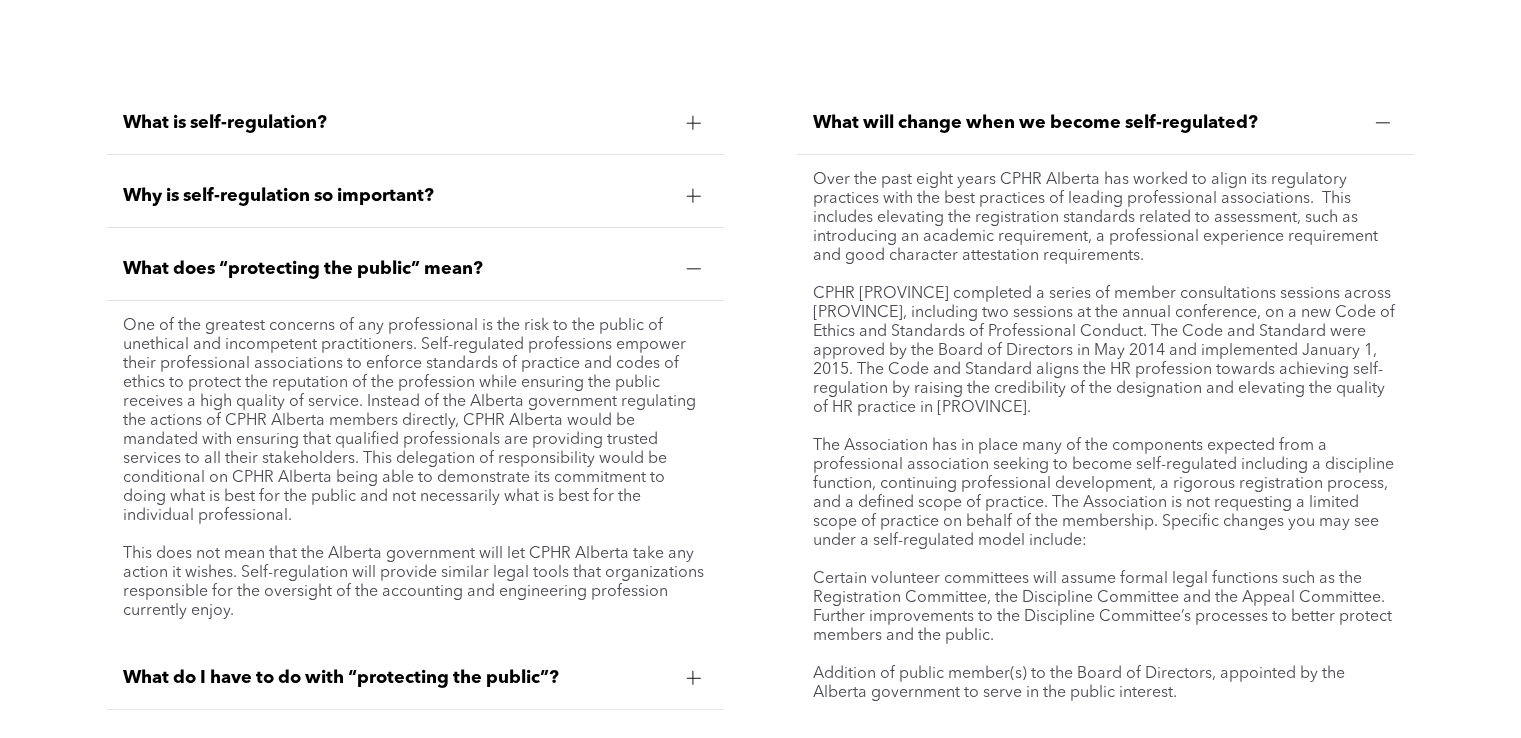 click on "Over the past eight years CPHR Alberta has worked to align its regulatory practices with the best practices of leading professional associations.  This includes elevating the registration standards related to assessment, such as introducing an academic requirement, a professional experience requirement and good character attestation requirements." at bounding box center [1105, 218] 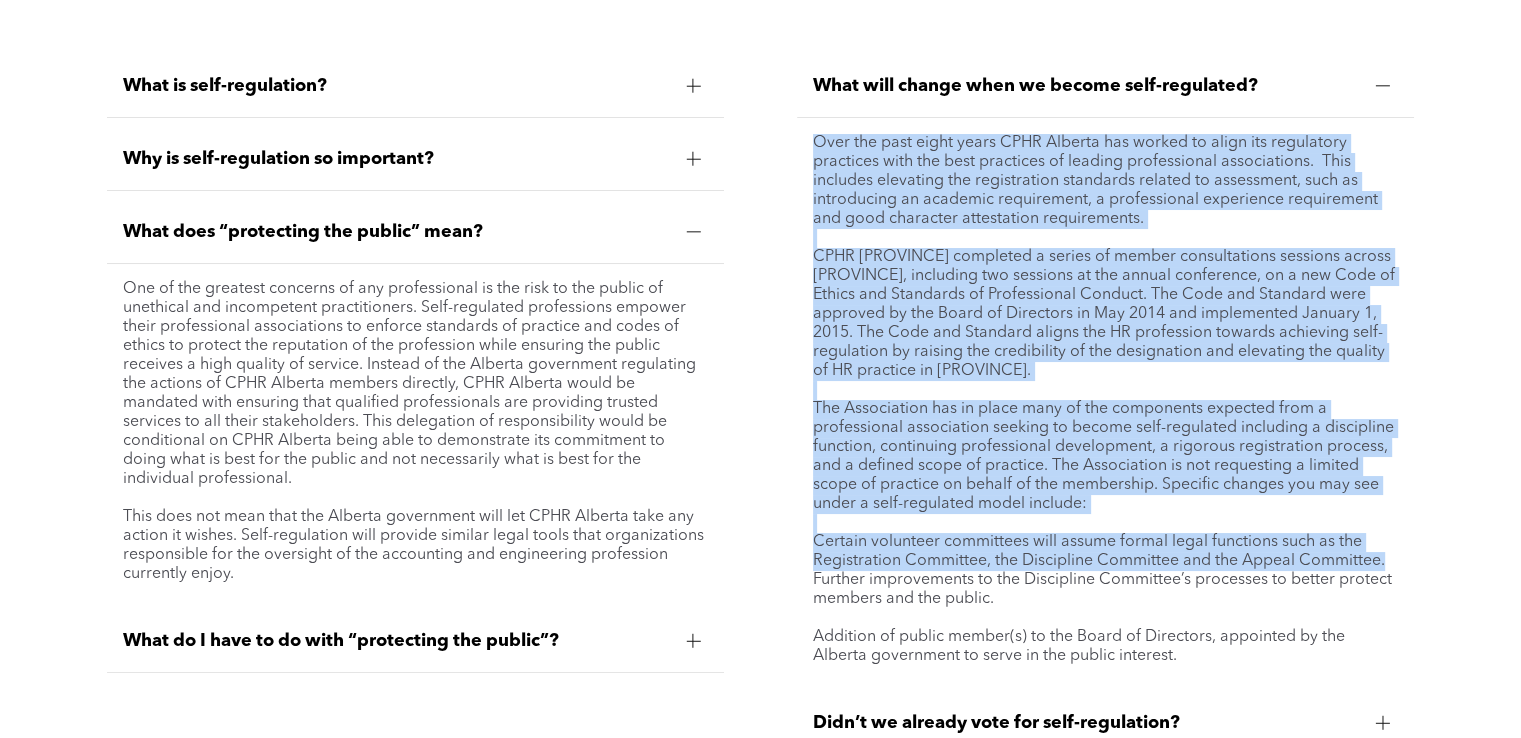 scroll, scrollTop: 7668, scrollLeft: 0, axis: vertical 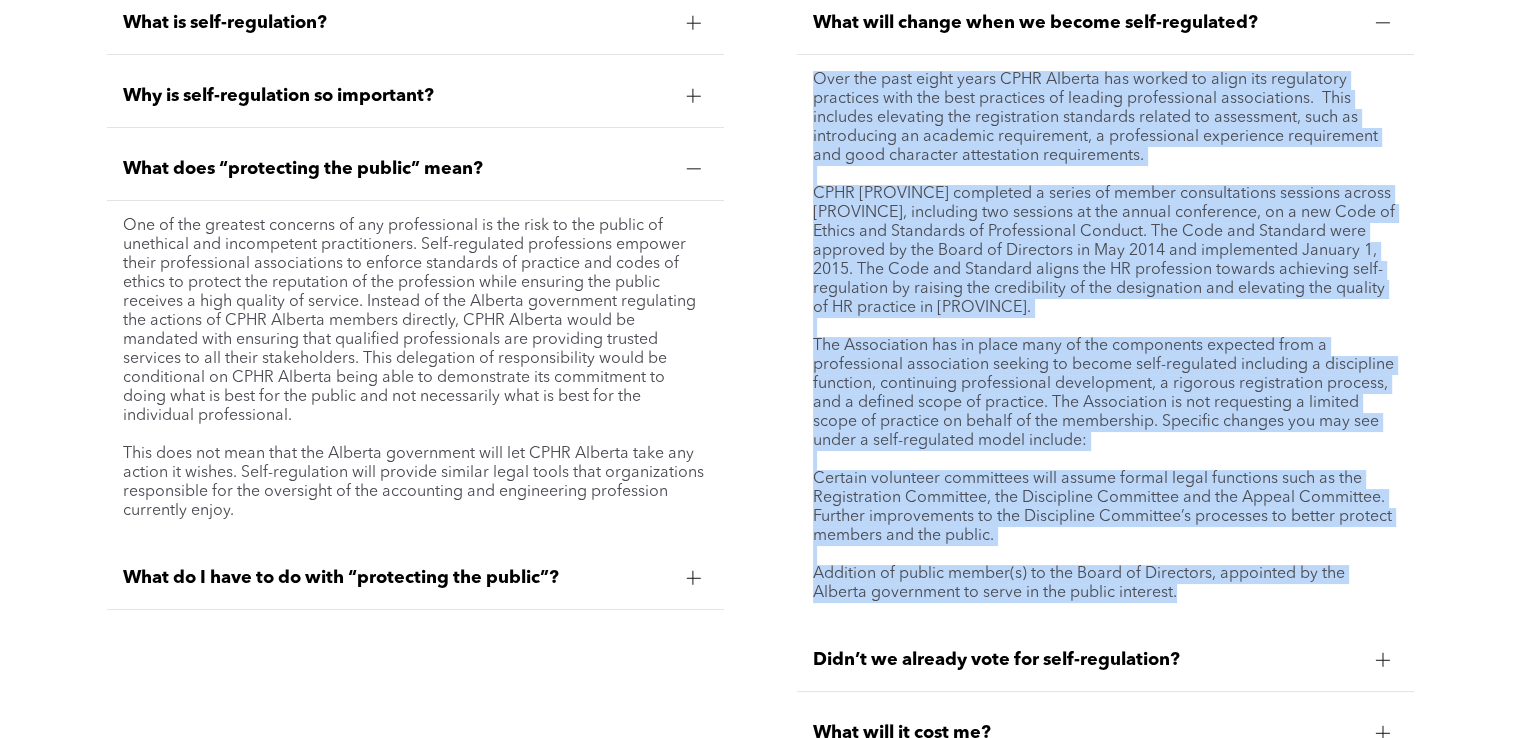 drag, startPoint x: 812, startPoint y: 181, endPoint x: 1263, endPoint y: 599, distance: 614.9187 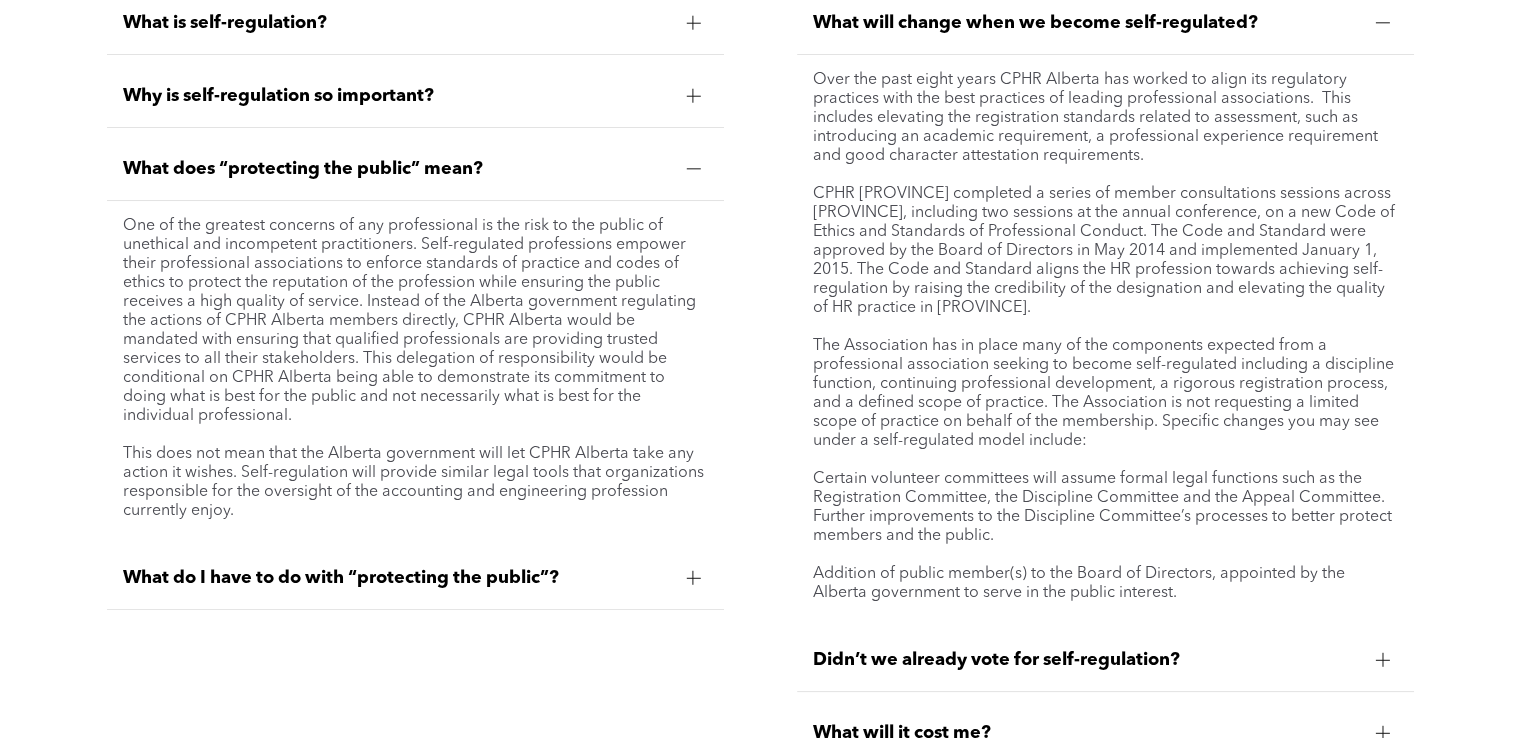 scroll, scrollTop: 7868, scrollLeft: 0, axis: vertical 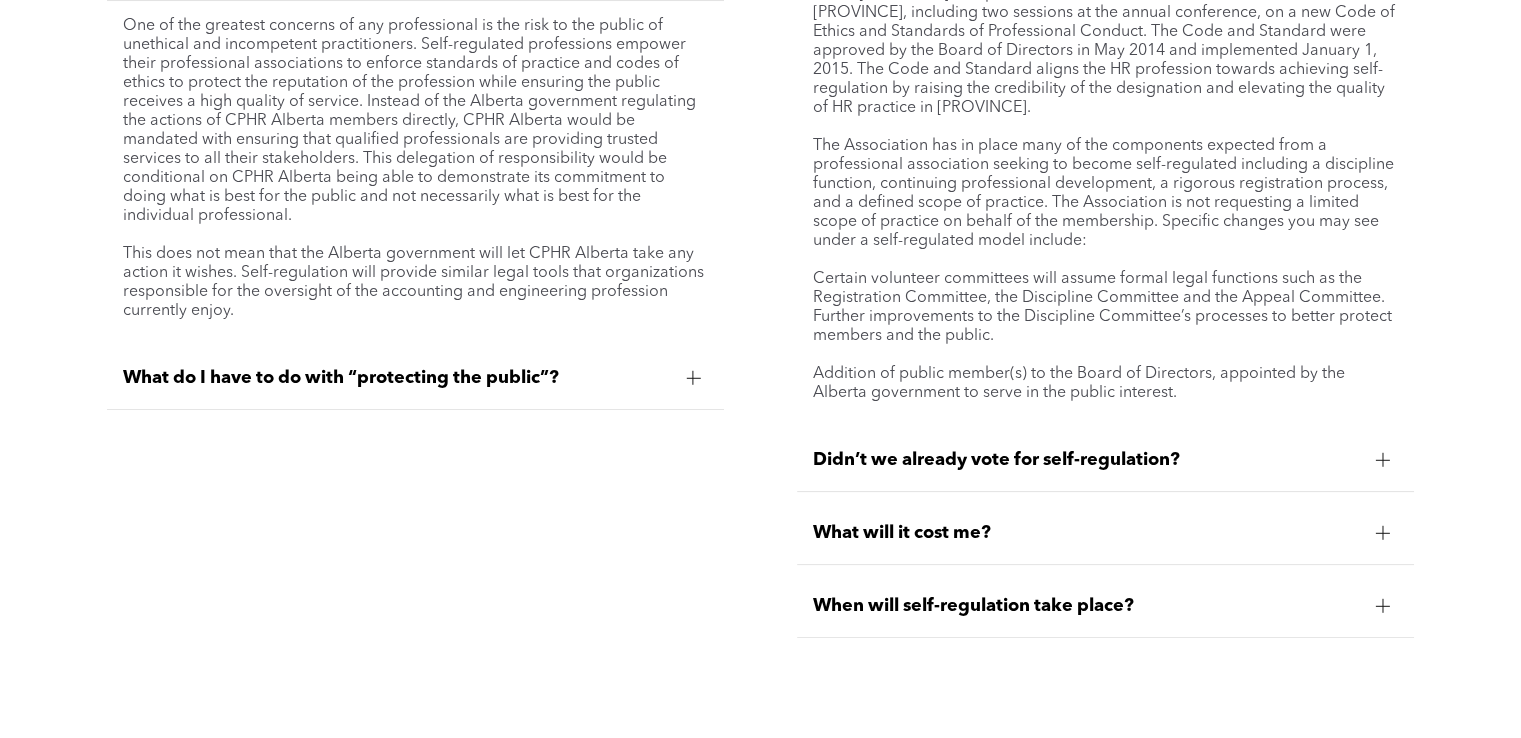 click on "Didn’t we already vote for self-regulation?" at bounding box center [1105, 460] 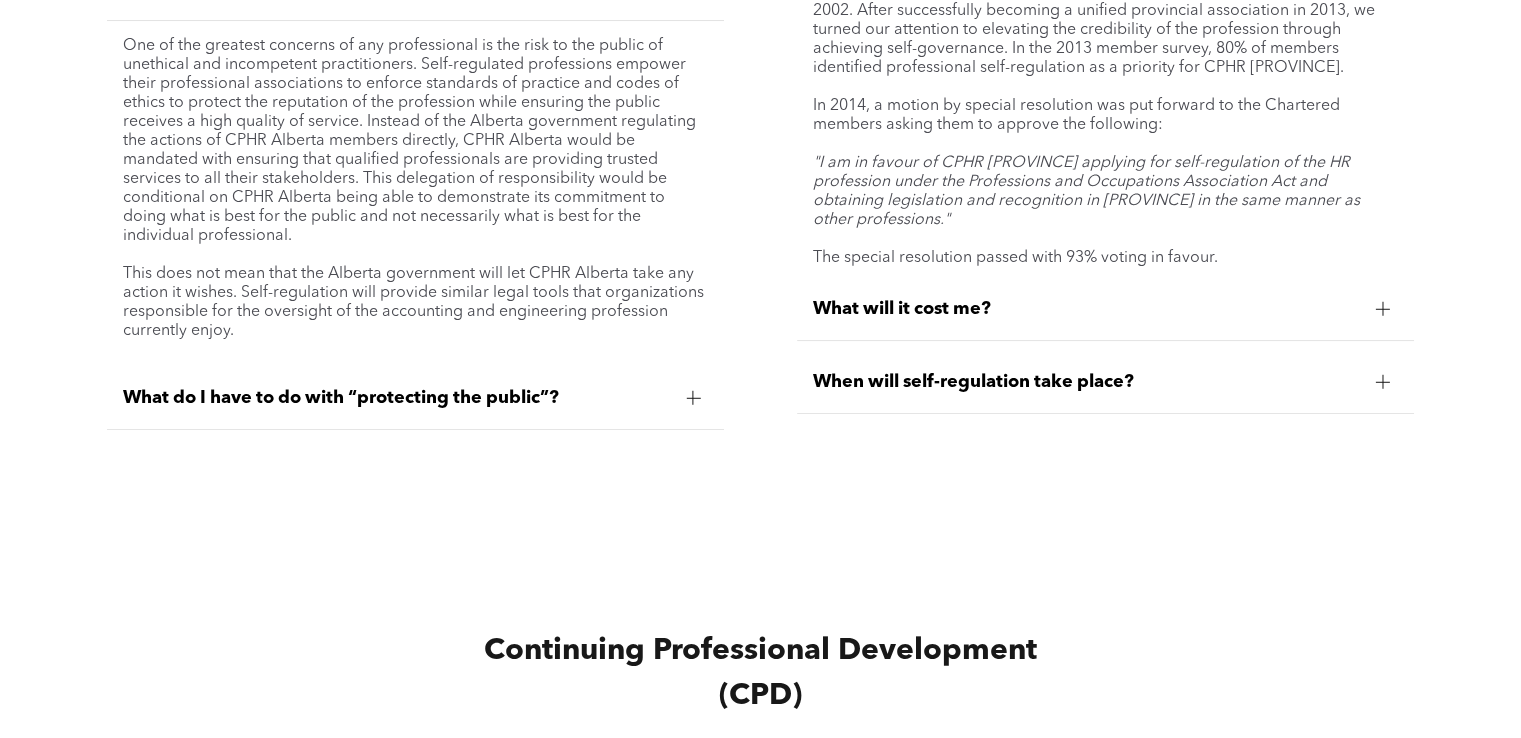 scroll, scrollTop: 7668, scrollLeft: 0, axis: vertical 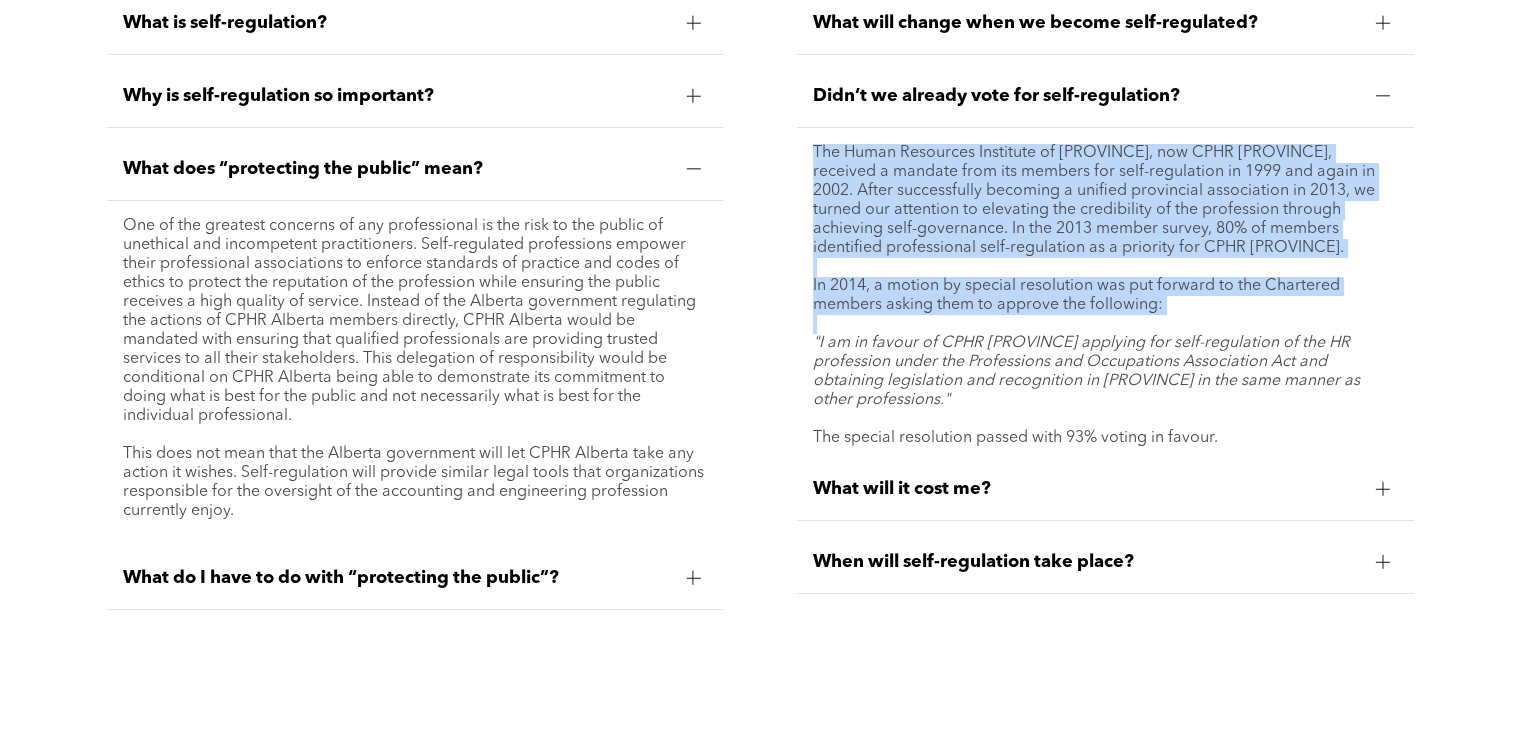 drag, startPoint x: 804, startPoint y: 161, endPoint x: 1254, endPoint y: 402, distance: 510.47134 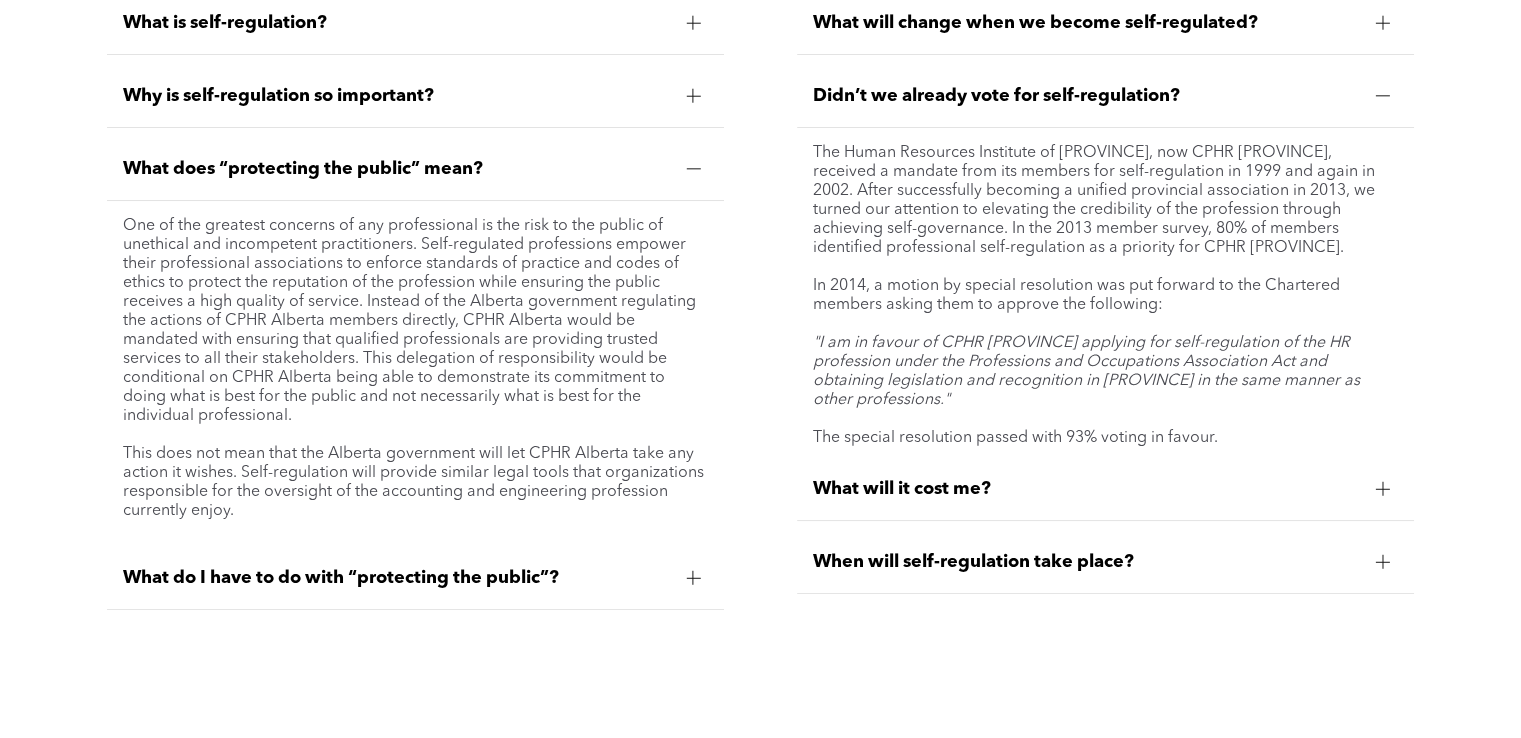 click on "What will it cost me?" at bounding box center (1105, 489) 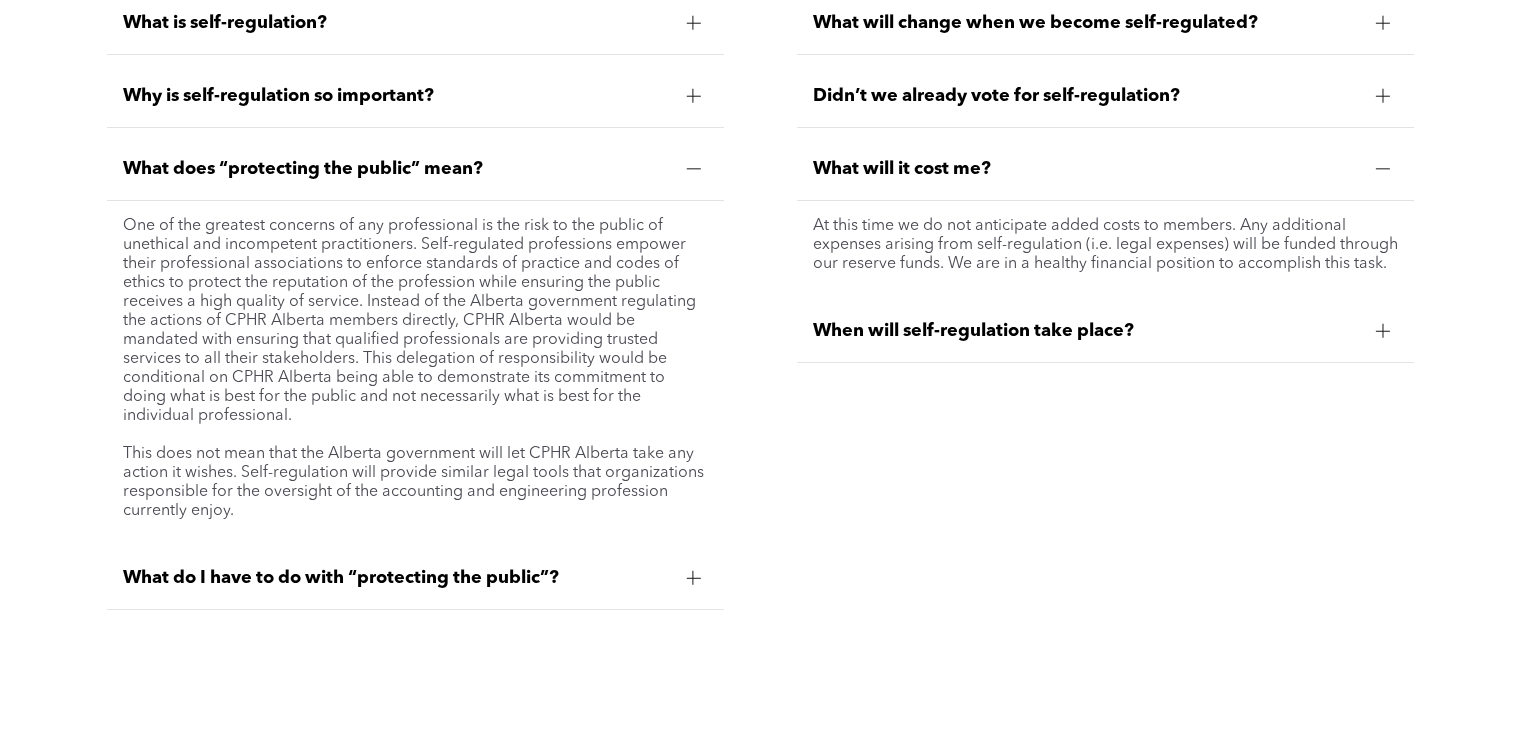 click on "When will self-regulation take place?" at bounding box center (1086, 331) 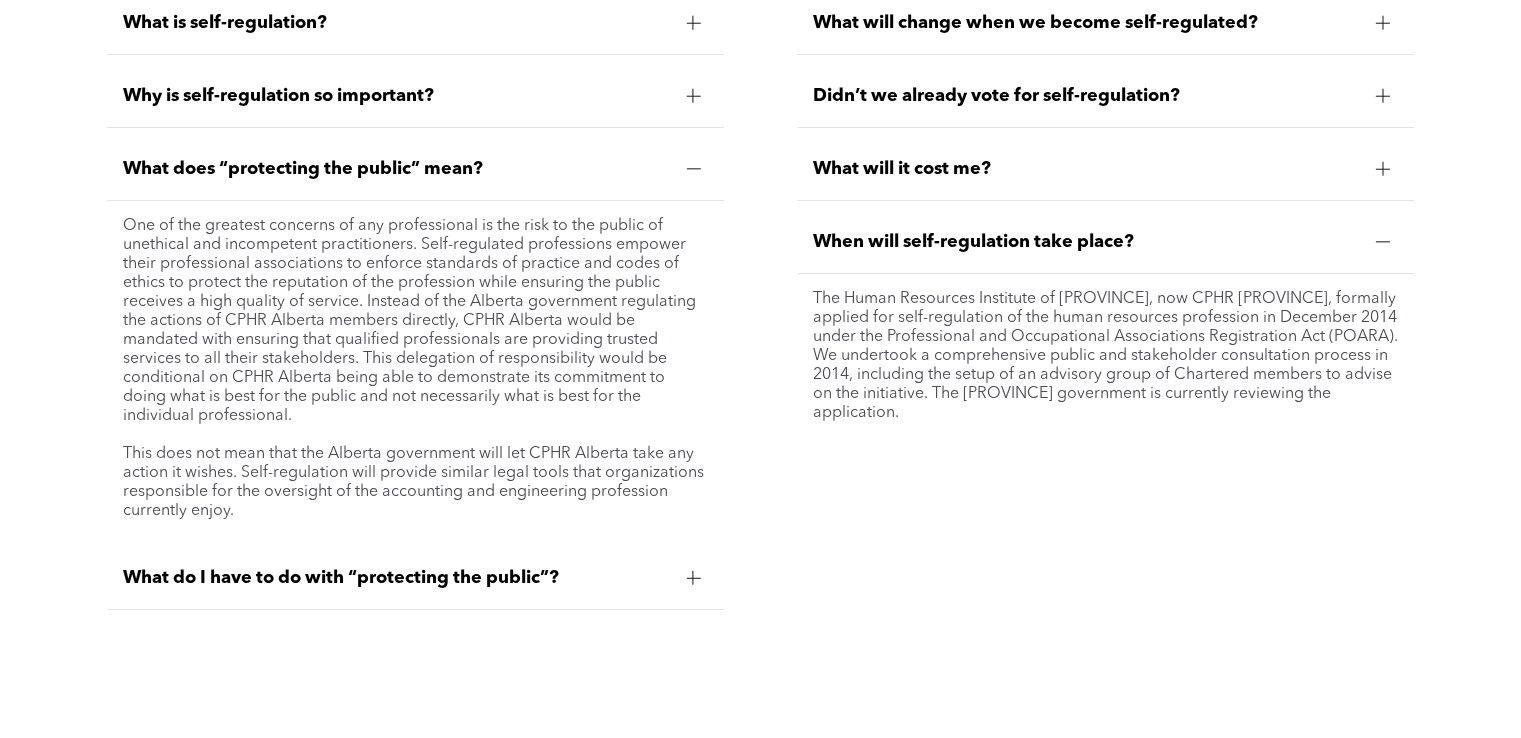 click on "The Human Resources Institute of Alberta, now CPHR Alberta, formally applied for self-regulation of the human resources profession in December 2014 under the Professional and Occupational Associations Registration Act (POARA). We undertook a comprehensive public and stakeholder consultation process in 2014, including the setup of an advisory group of Chartered members to advise on the initiative. The Alberta government is currently reviewing the application." at bounding box center (1105, 356) 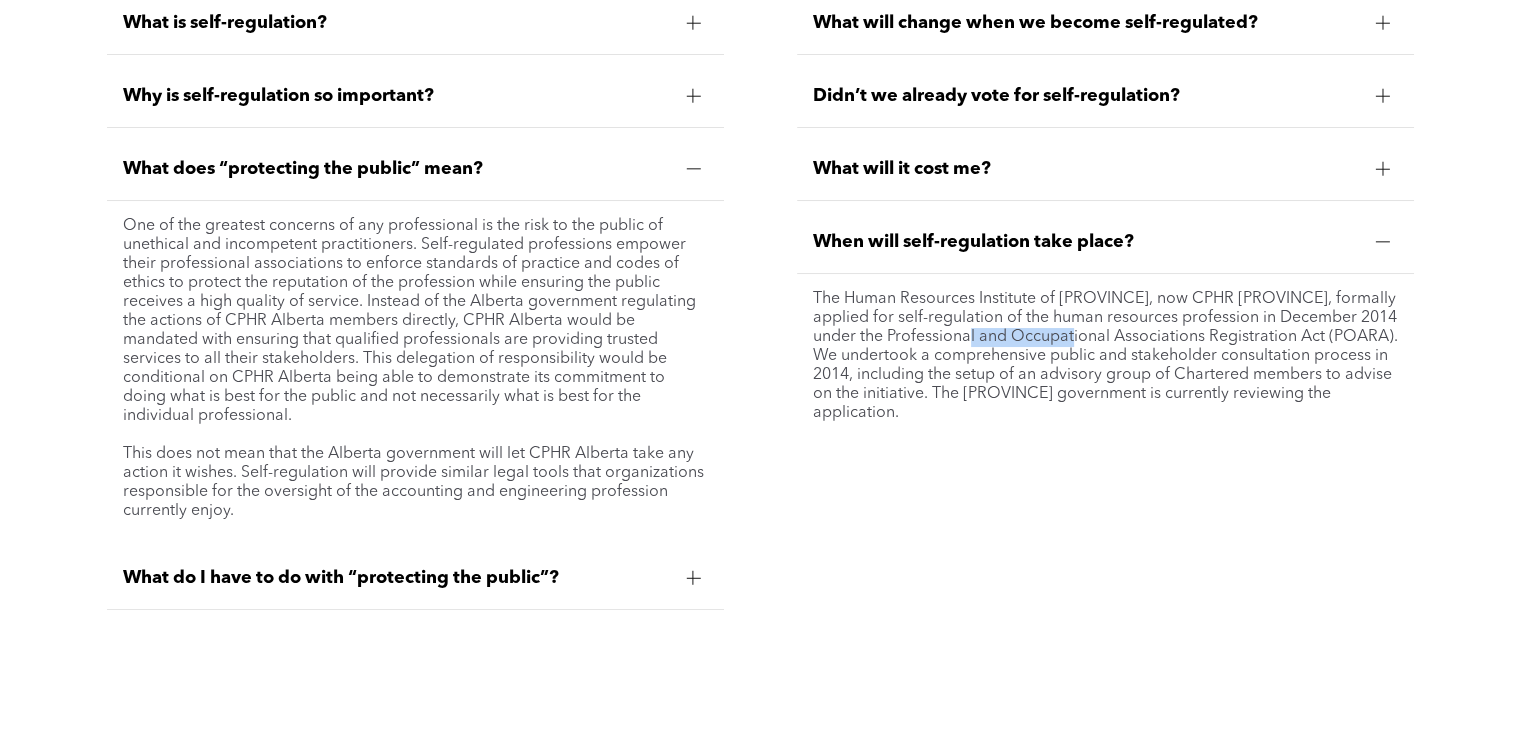 click on "The Human Resources Institute of Alberta, now CPHR Alberta, formally applied for self-regulation of the human resources profession in December 2014 under the Professional and Occupational Associations Registration Act (POARA). We undertook a comprehensive public and stakeholder consultation process in 2014, including the setup of an advisory group of Chartered members to advise on the initiative. The Alberta government is currently reviewing the application." at bounding box center [1105, 356] 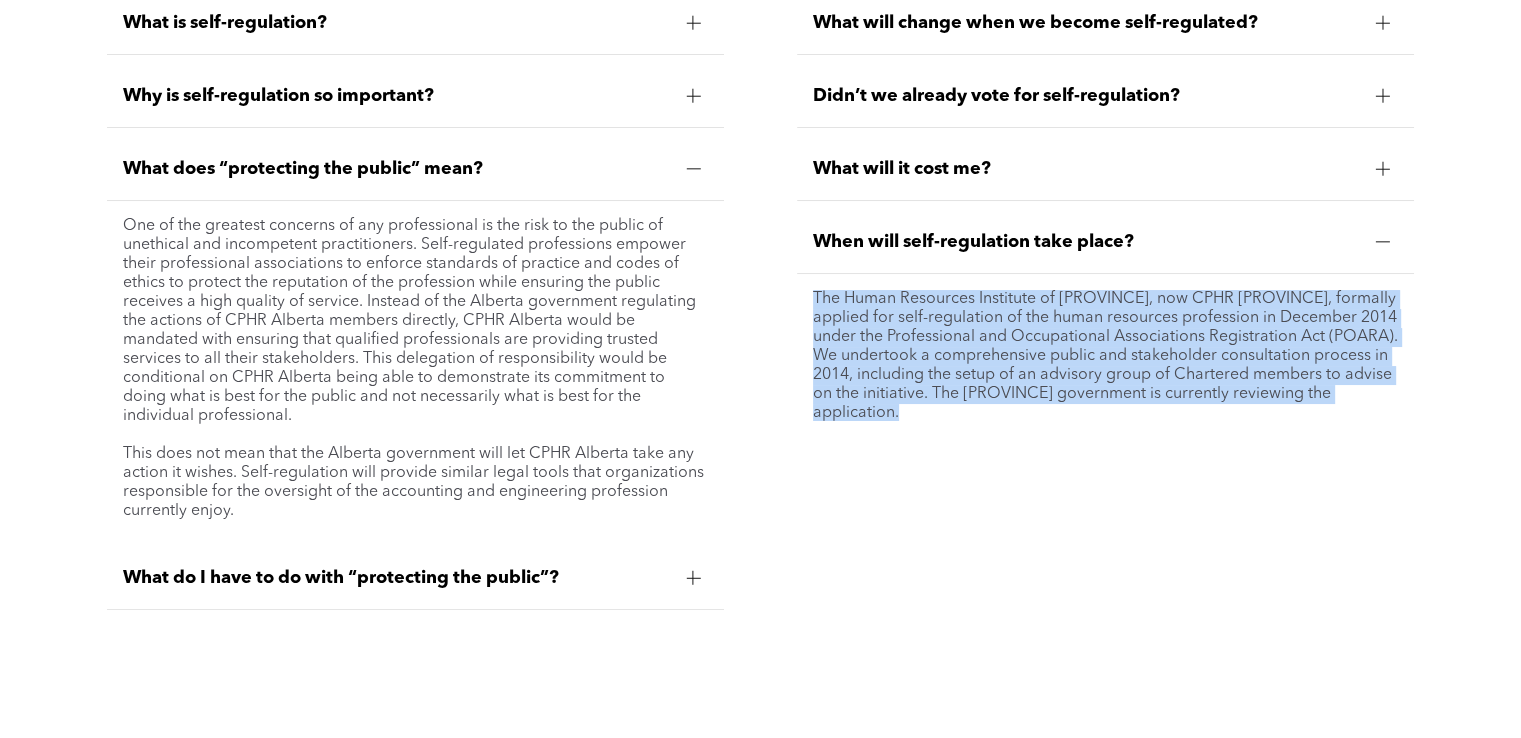 click on "The Human Resources Institute of Alberta, now CPHR Alberta, formally applied for self-regulation of the human resources profession in December 2014 under the Professional and Occupational Associations Registration Act (POARA). We undertook a comprehensive public and stakeholder consultation process in 2014, including the setup of an advisory group of Chartered members to advise on the initiative. The Alberta government is currently reviewing the application." at bounding box center [1105, 356] 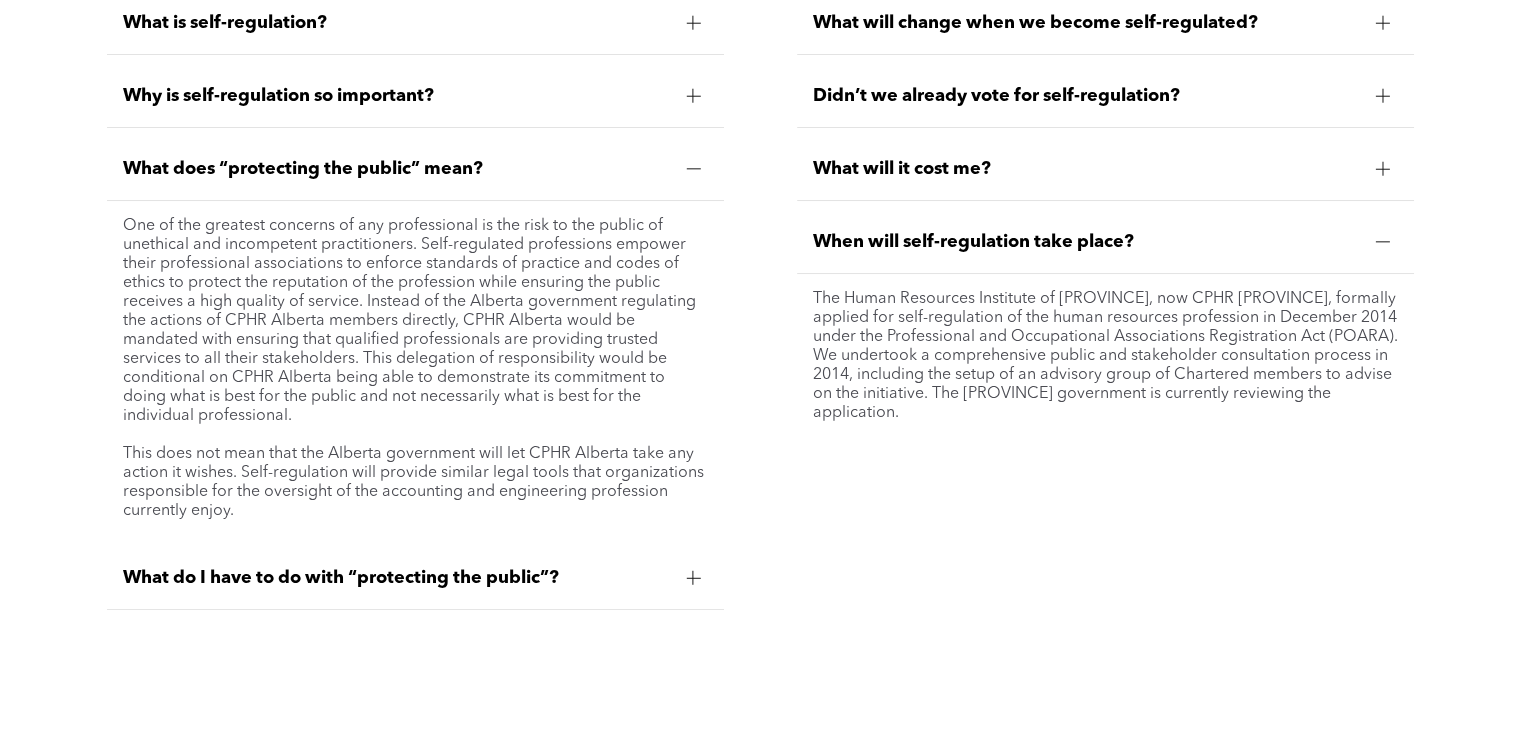 click on "What do I have to do with “protecting the public”?" at bounding box center [396, 578] 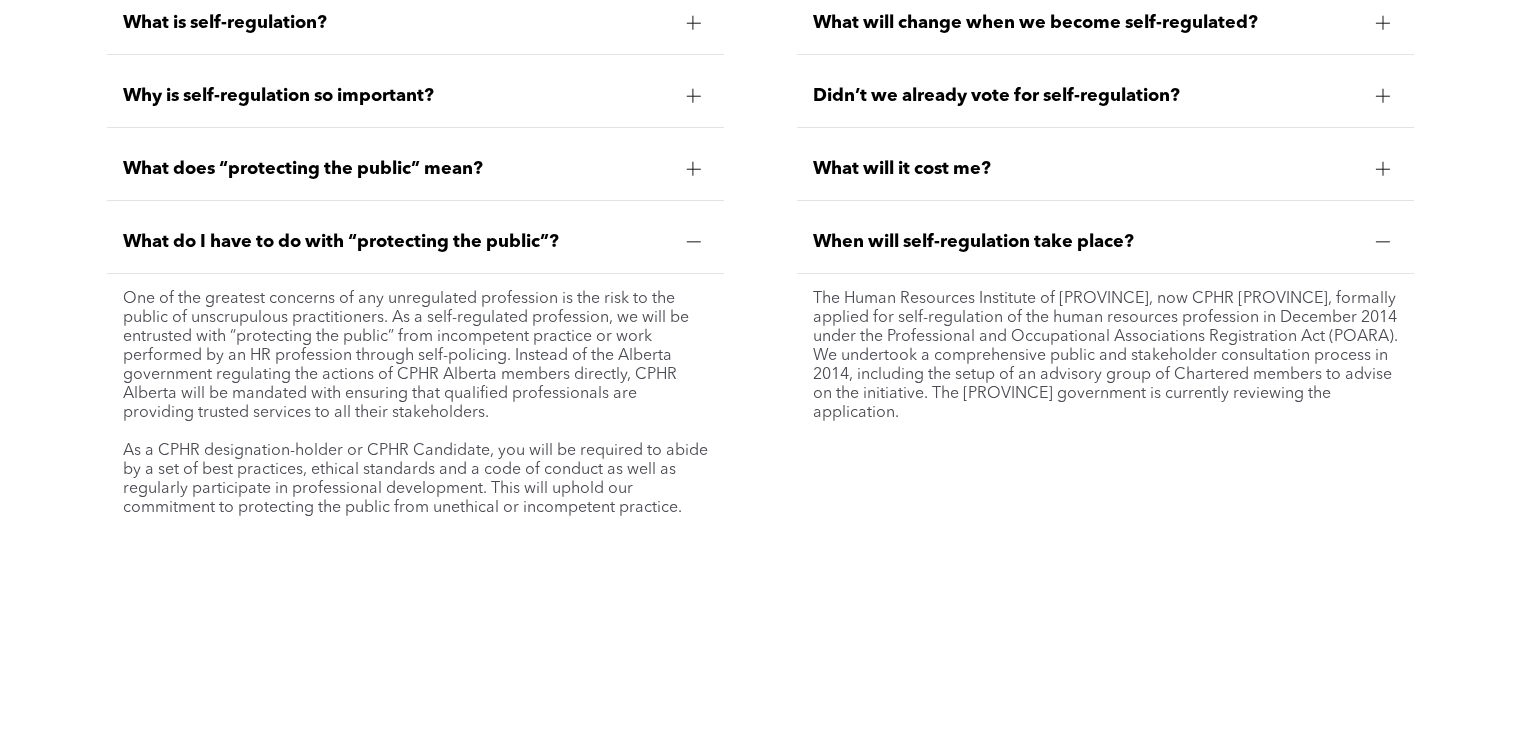 click on "What does “protecting the public” mean?" at bounding box center [396, 169] 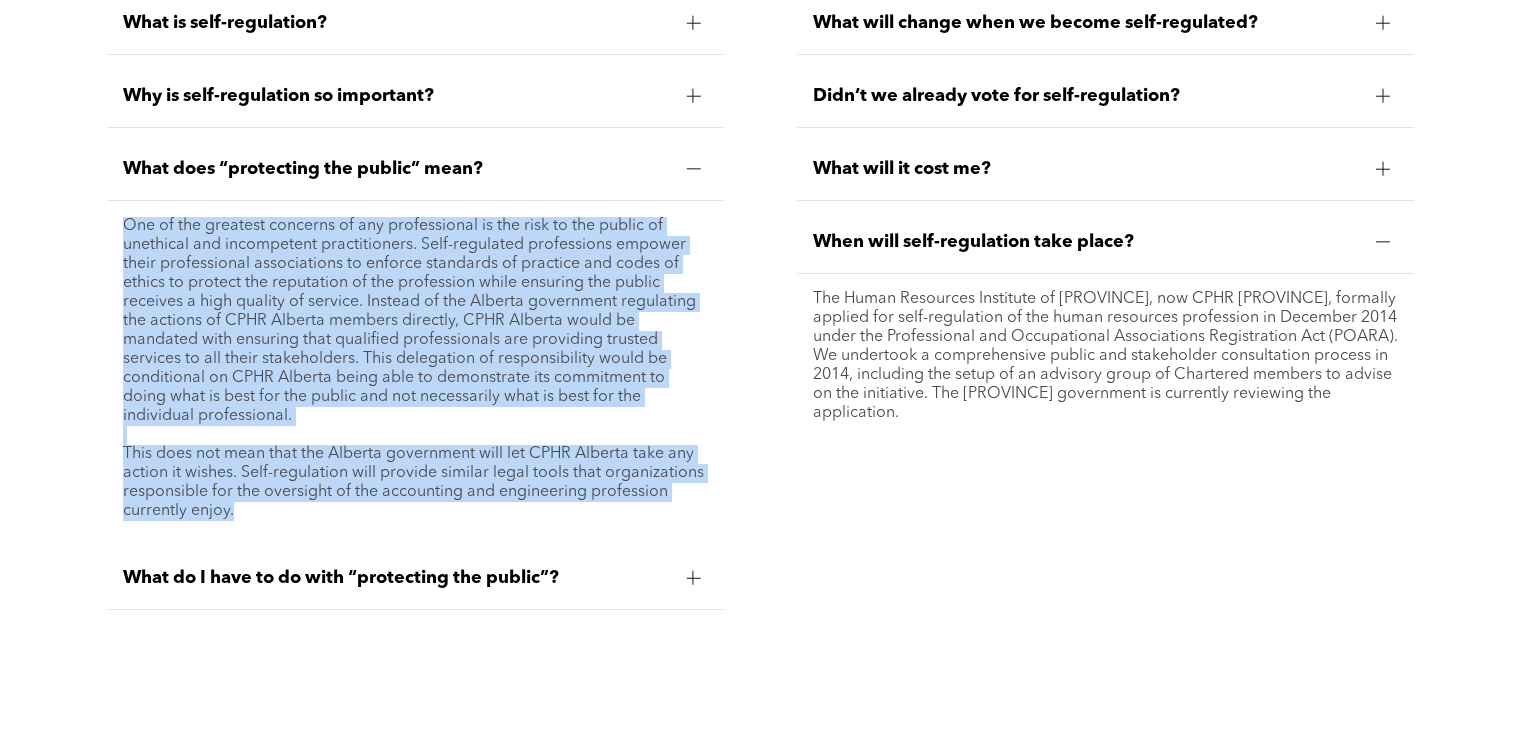 drag, startPoint x: 116, startPoint y: 222, endPoint x: 512, endPoint y: 542, distance: 509.1326 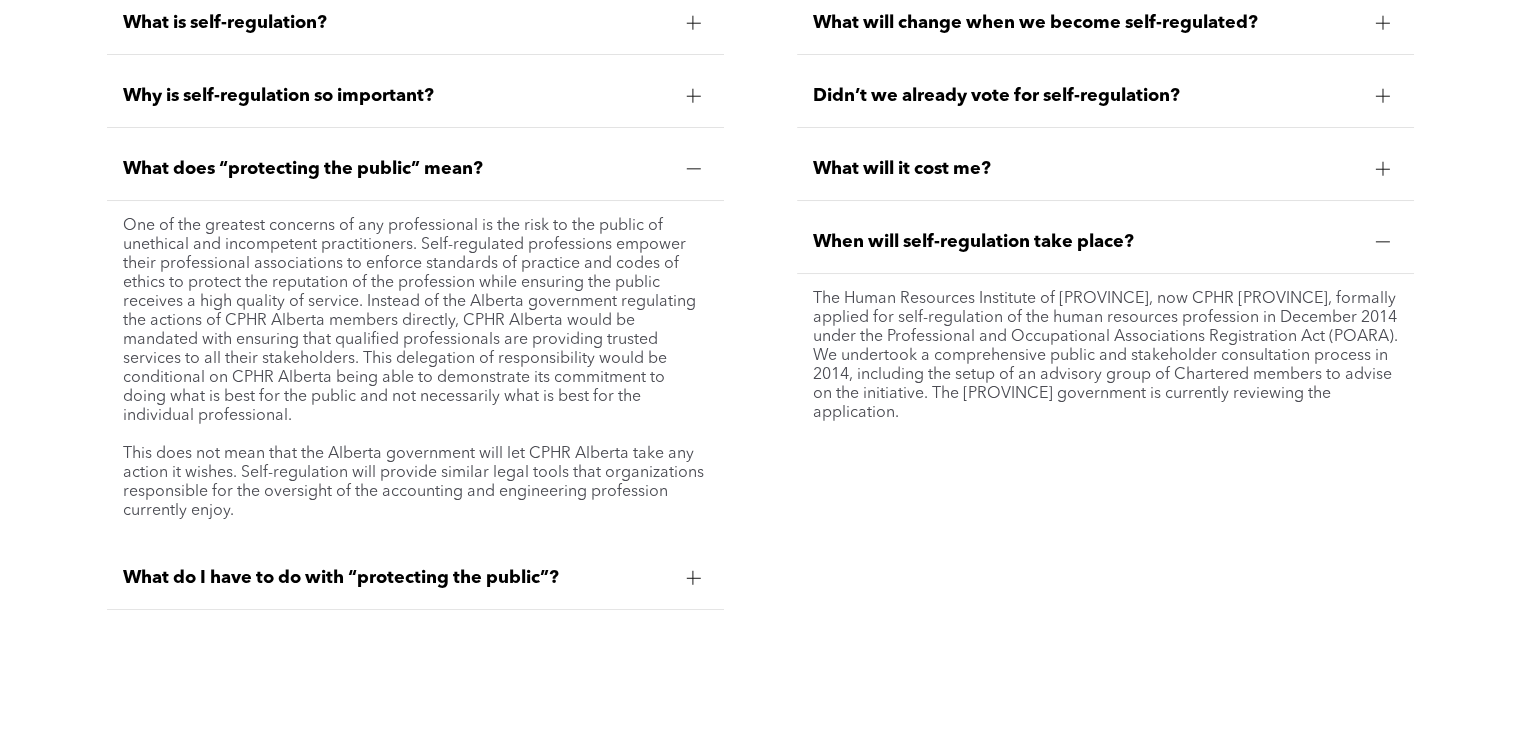 click on "What is self-regulation? In a nutshell, self-regulation is a privilege given to certain professions who can demonstrate a commitment to protecting the public interest. Self-regulation means that human resources practitioners are capable of assuming the responsibilities of governing their profession in accordance with best practices, high ethical standards and a defined code of conduct. Why is self-regulation so important? Self-regulation of the human resources profession is the cornerstone to becoming a recognized profession; it puts us on similar footing as professional engineers, accountants and lawyers. It also demonstrates to the business community, government and the public that the human resources profession abides by a code of conduct and standards of practice that protect the public interest. What does “protecting the public” mean? What do I have to do with “protecting the public”?
What will change when we become self-regulated? Didn’t we already vote for self-regulation?" at bounding box center (760, 315) 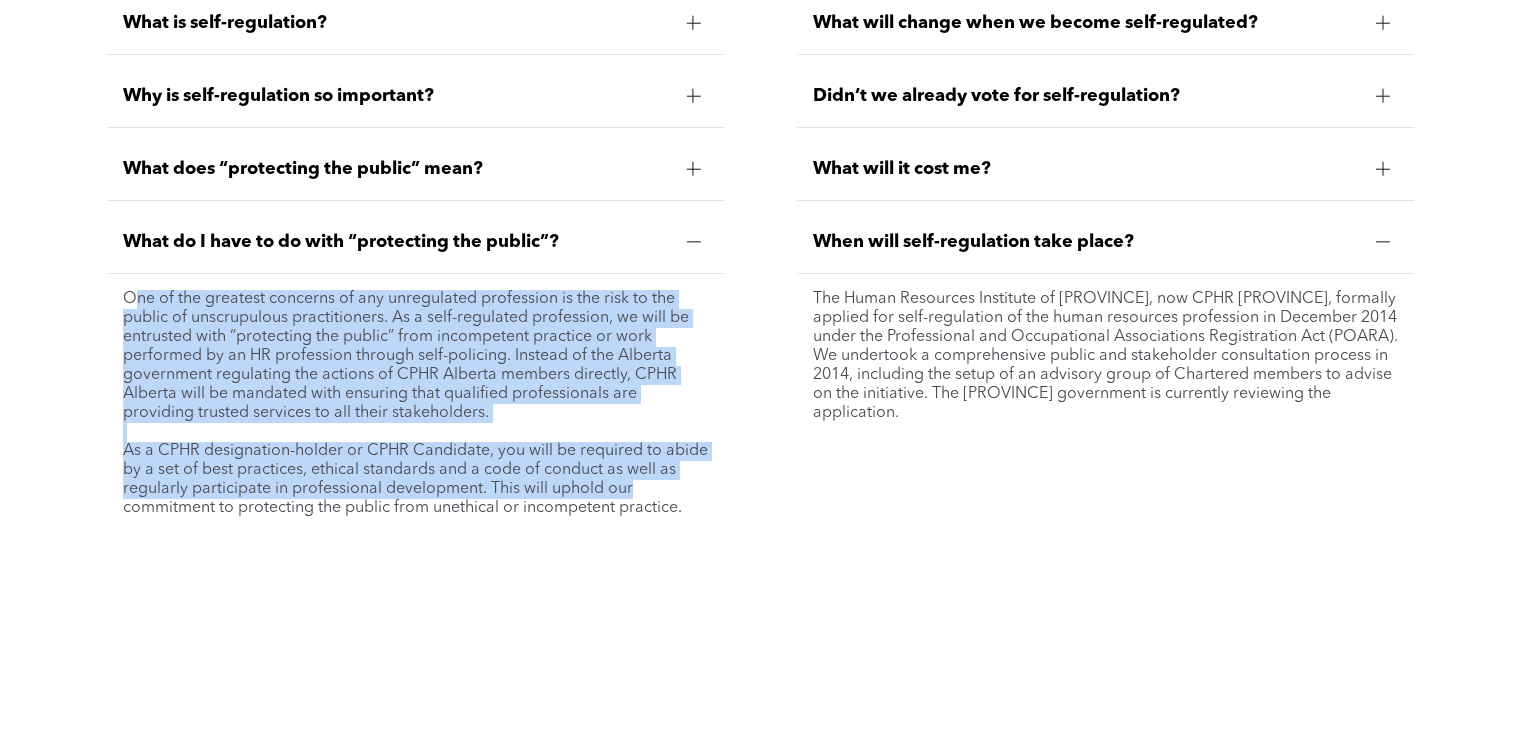 drag, startPoint x: 134, startPoint y: 298, endPoint x: 662, endPoint y: 501, distance: 565.67926 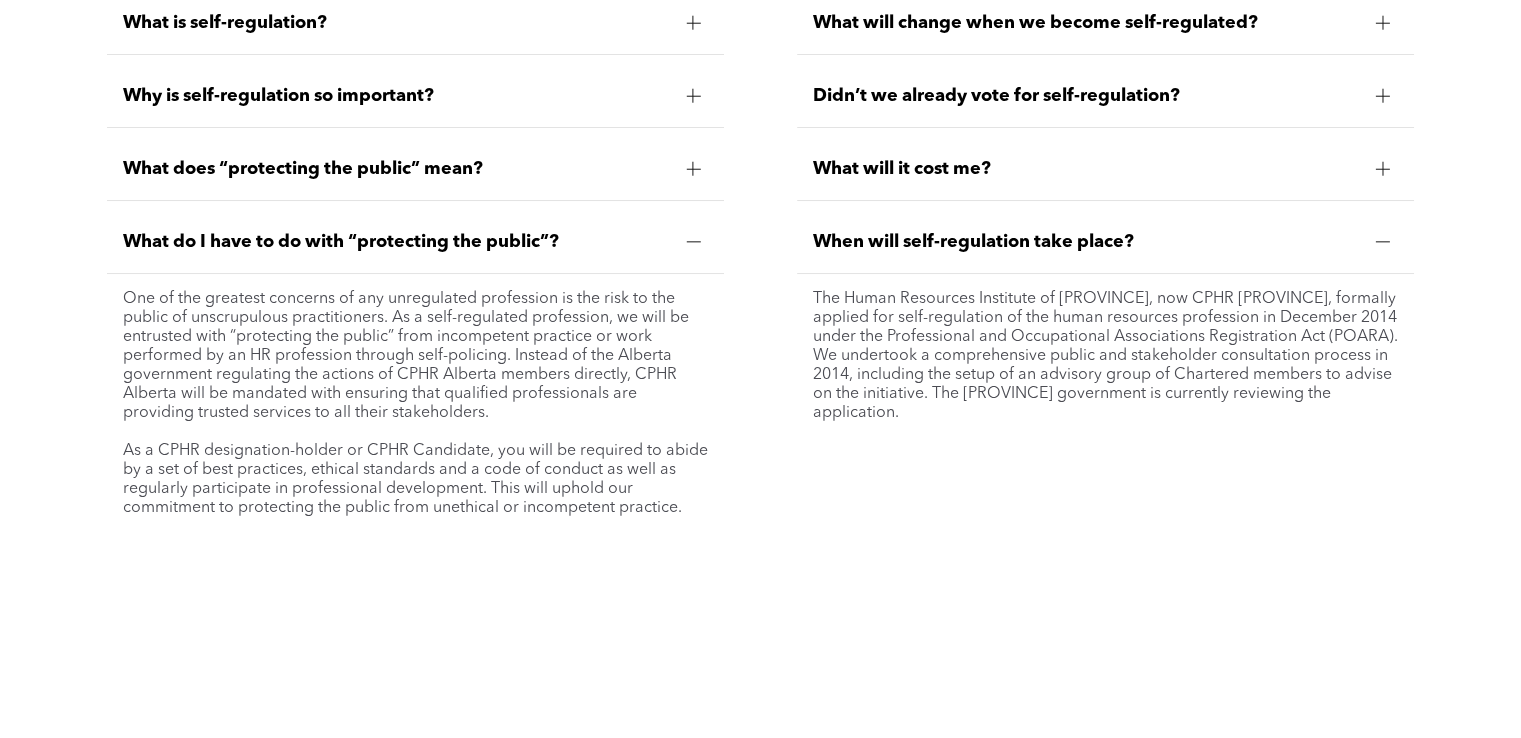 click on "One of the greatest concerns of any unregulated profession is the risk to the public of unscrupulous practitioners. As a self-regulated profession, we will be entrusted with “protecting the public” from incompetent practice or work performed by an HR profession through self-policing. Instead of the Alberta government regulating the actions of CPHR Alberta members directly, CPHR Alberta will be mandated with ensuring that qualified professionals are providing trusted services to all their stakeholders." at bounding box center (415, 356) 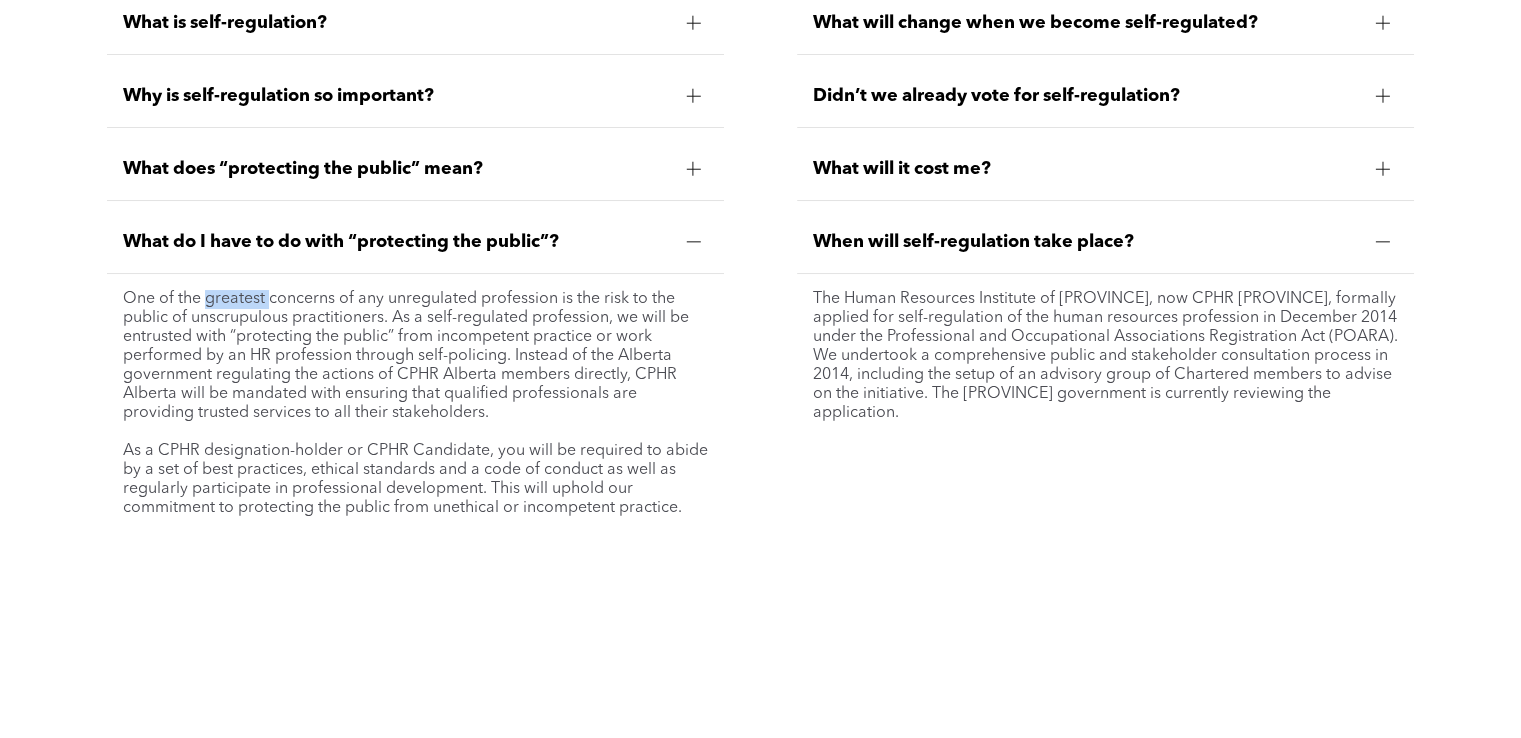 click on "One of the greatest concerns of any unregulated profession is the risk to the public of unscrupulous practitioners. As a self-regulated profession, we will be entrusted with “protecting the public” from incompetent practice or work performed by an HR profession through self-policing. Instead of the Alberta government regulating the actions of CPHR Alberta members directly, CPHR Alberta will be mandated with ensuring that qualified professionals are providing trusted services to all their stakeholders." at bounding box center (415, 356) 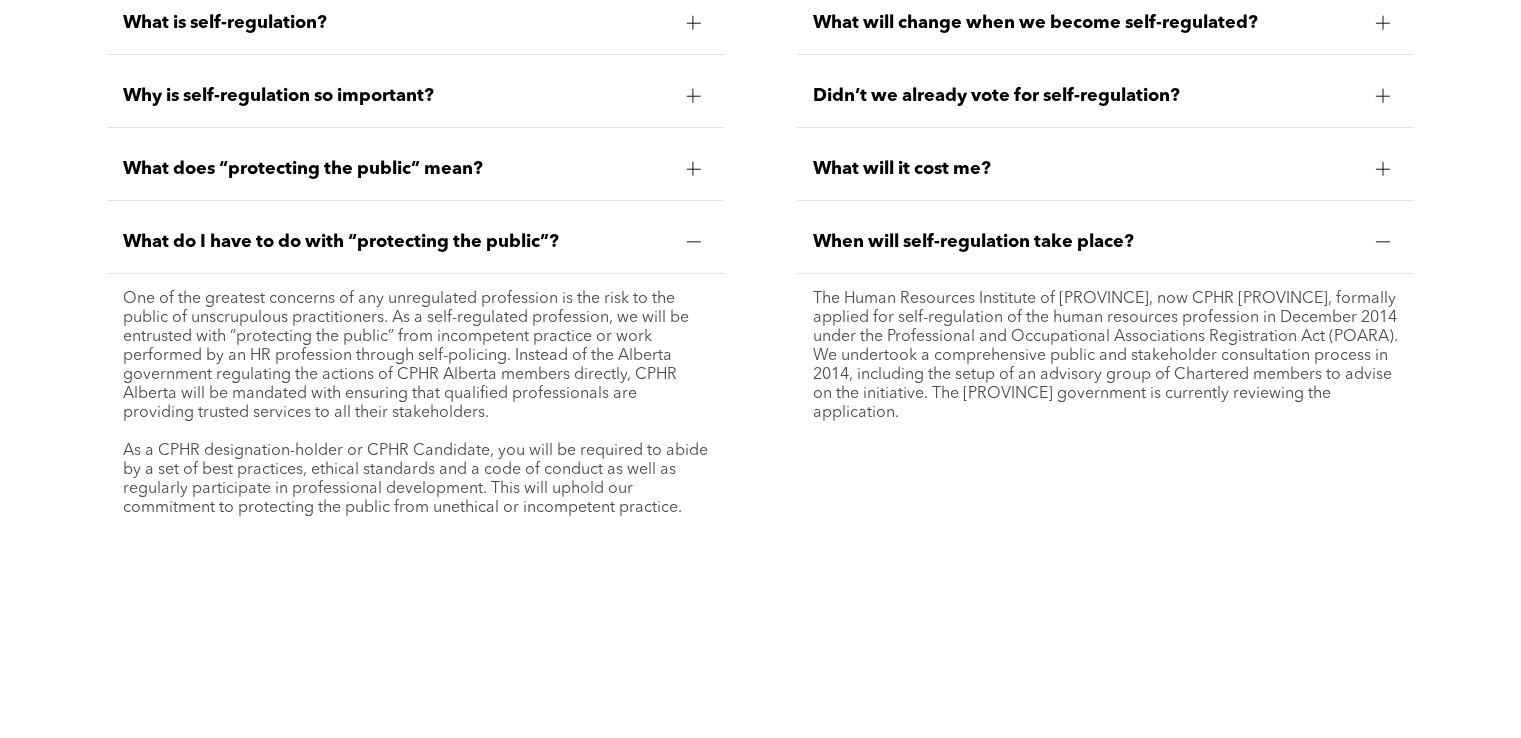 click on "One of the greatest concerns of any unregulated profession is the risk to the public of unscrupulous practitioners. As a self-regulated profession, we will be entrusted with “protecting the public” from incompetent practice or work performed by an HR profession through self-policing. Instead of the Alberta government regulating the actions of CPHR Alberta members directly, CPHR Alberta will be mandated with ensuring that qualified professionals are providing trusted services to all their stakeholders." at bounding box center (415, 356) 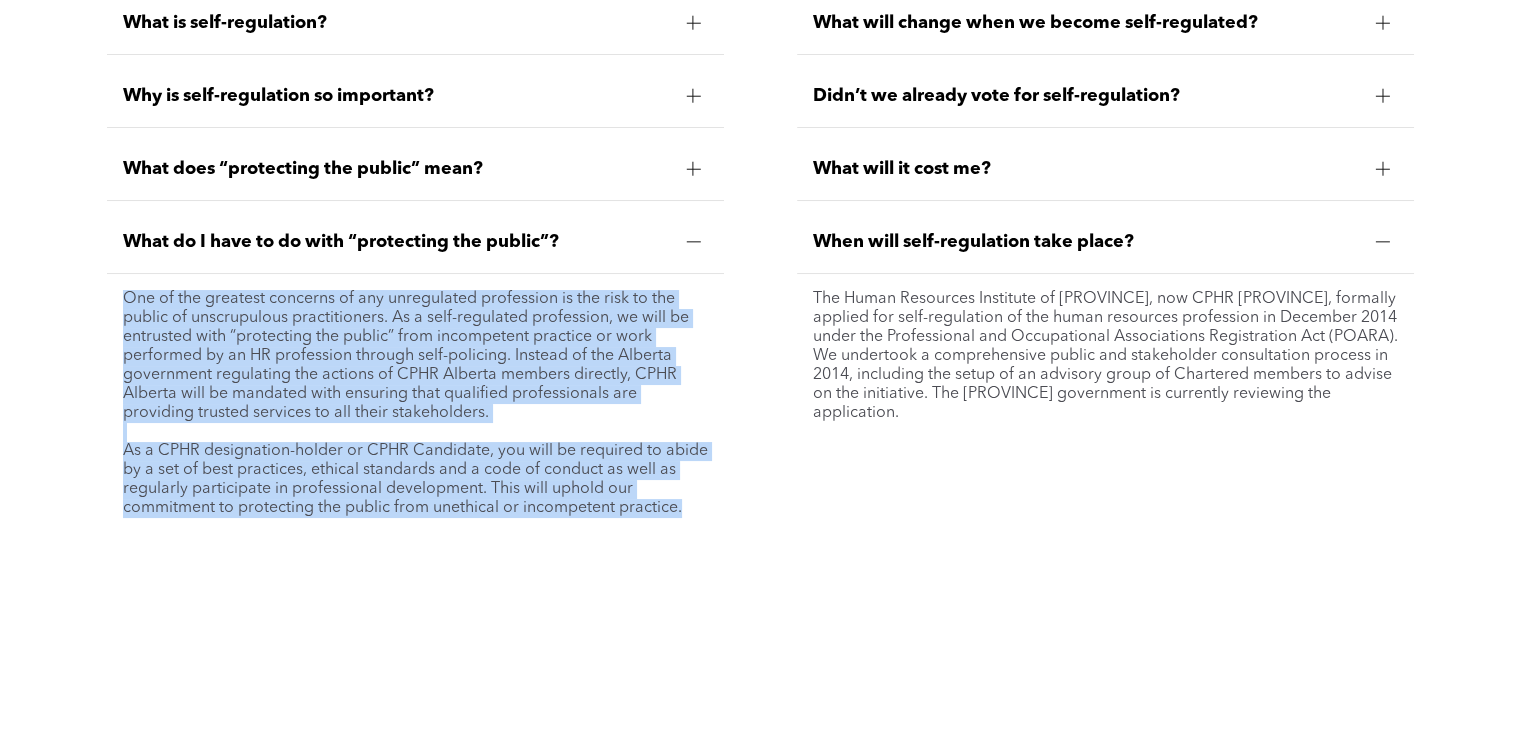 drag, startPoint x: 114, startPoint y: 296, endPoint x: 751, endPoint y: 519, distance: 674.90594 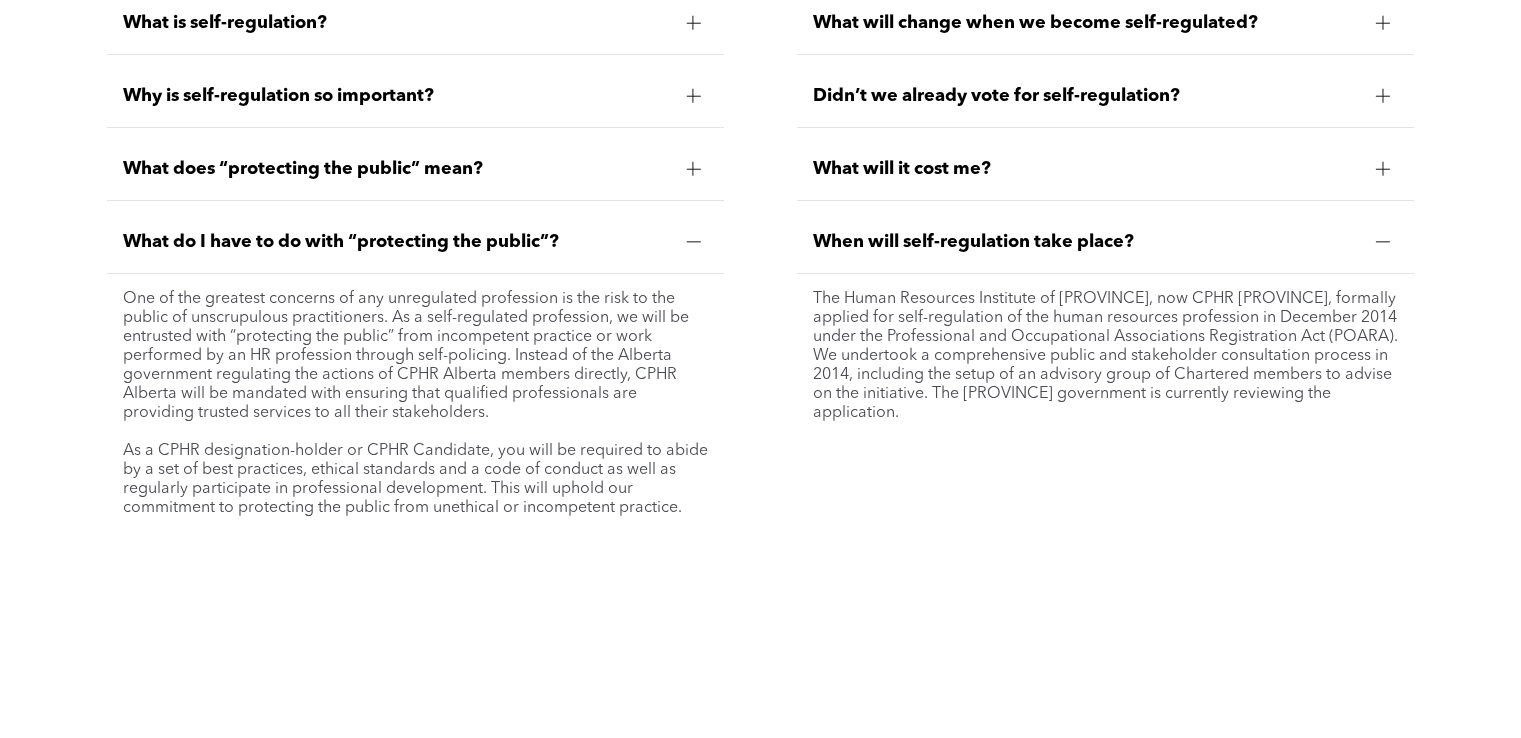 click on "What is self-regulation? In a nutshell, self-regulation is a privilege given to certain professions who can demonstrate a commitment to protecting the public interest. Self-regulation means that human resources practitioners are capable of assuming the responsibilities of governing their profession in accordance with best practices, high ethical standards and a defined code of conduct. Why is self-regulation so important? Self-regulation of the human resources profession is the cornerstone to becoming a recognized profession; it puts us on similar footing as professional engineers, accountants and lawyers. It also demonstrates to the business community, government and the public that the human resources profession abides by a code of conduct and standards of practice that protect the public interest. What does “protecting the public” mean? What do I have to do with “protecting the public”?
What will change when we become self-regulated? Didn’t we already vote for self-regulation?" at bounding box center [760, 277] 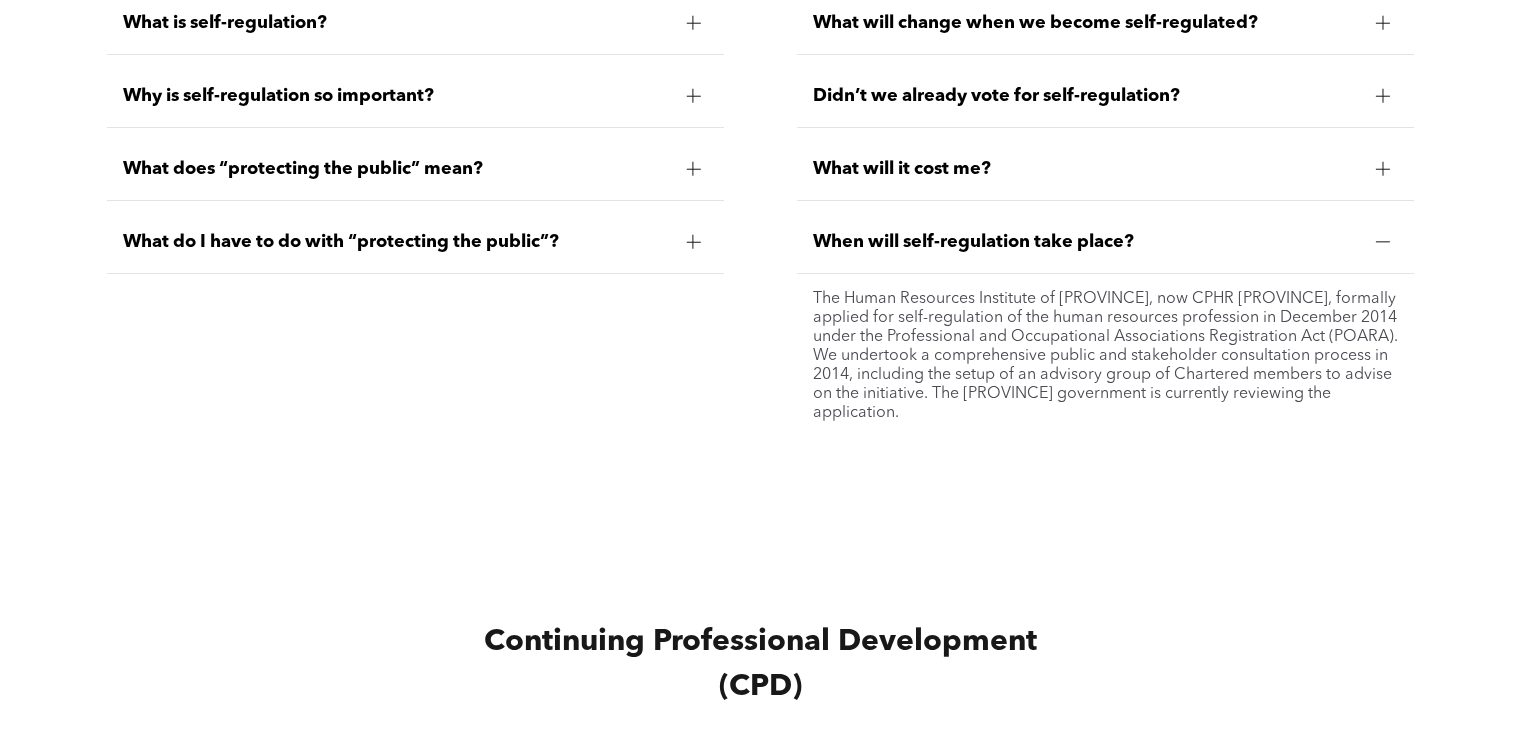 click on "What do I have to do with “protecting the public”?" at bounding box center (415, 242) 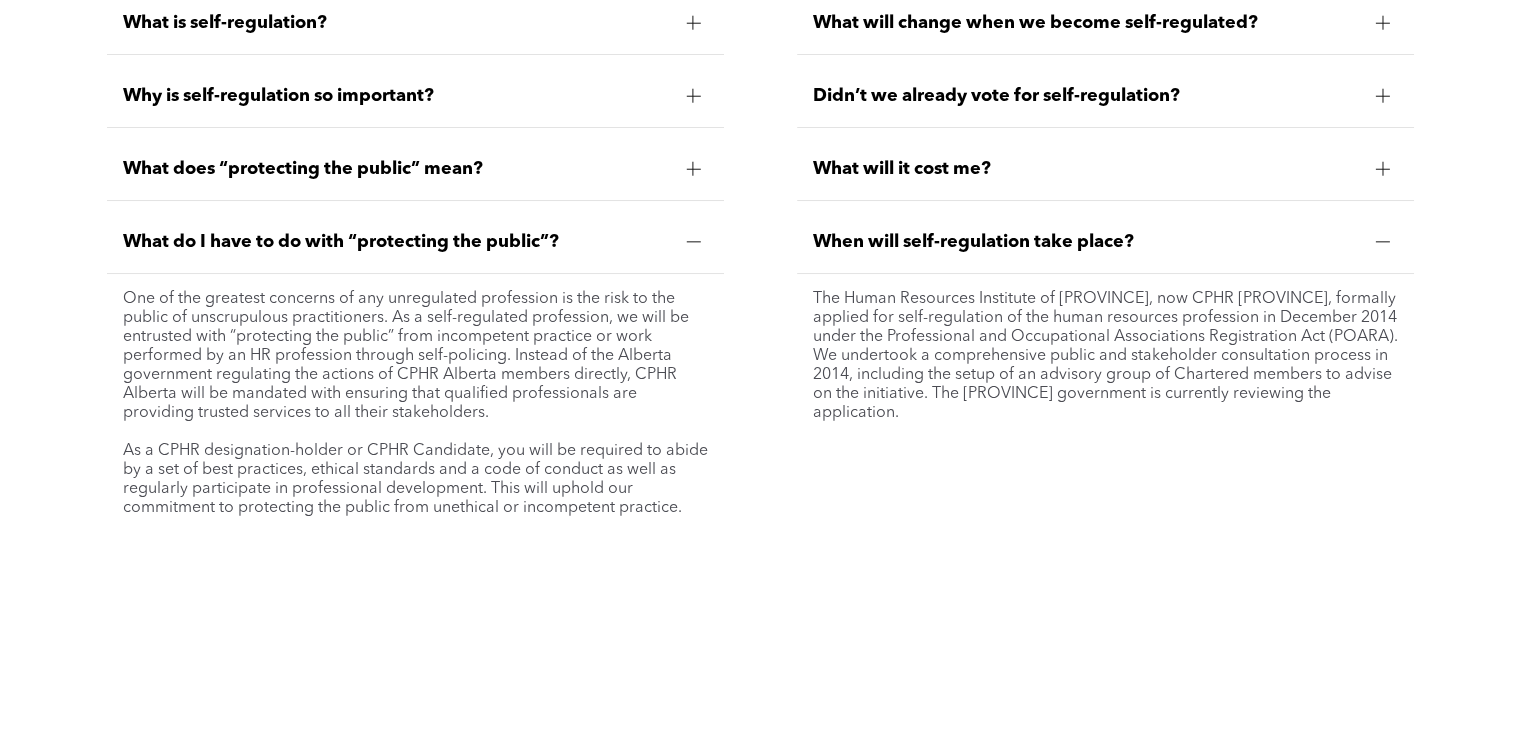 click on "What do I have to do with “protecting the public”?" at bounding box center [415, 242] 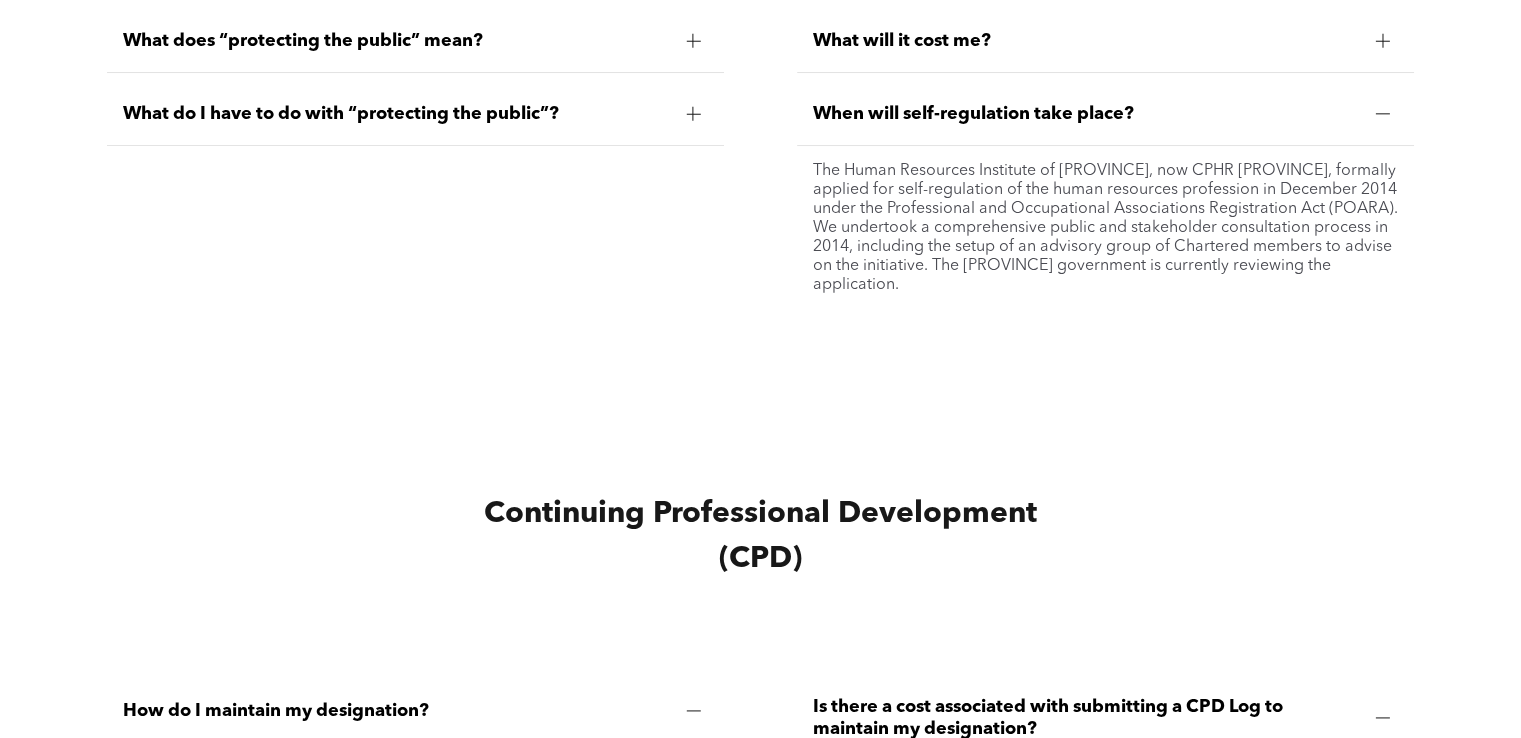 scroll, scrollTop: 7868, scrollLeft: 0, axis: vertical 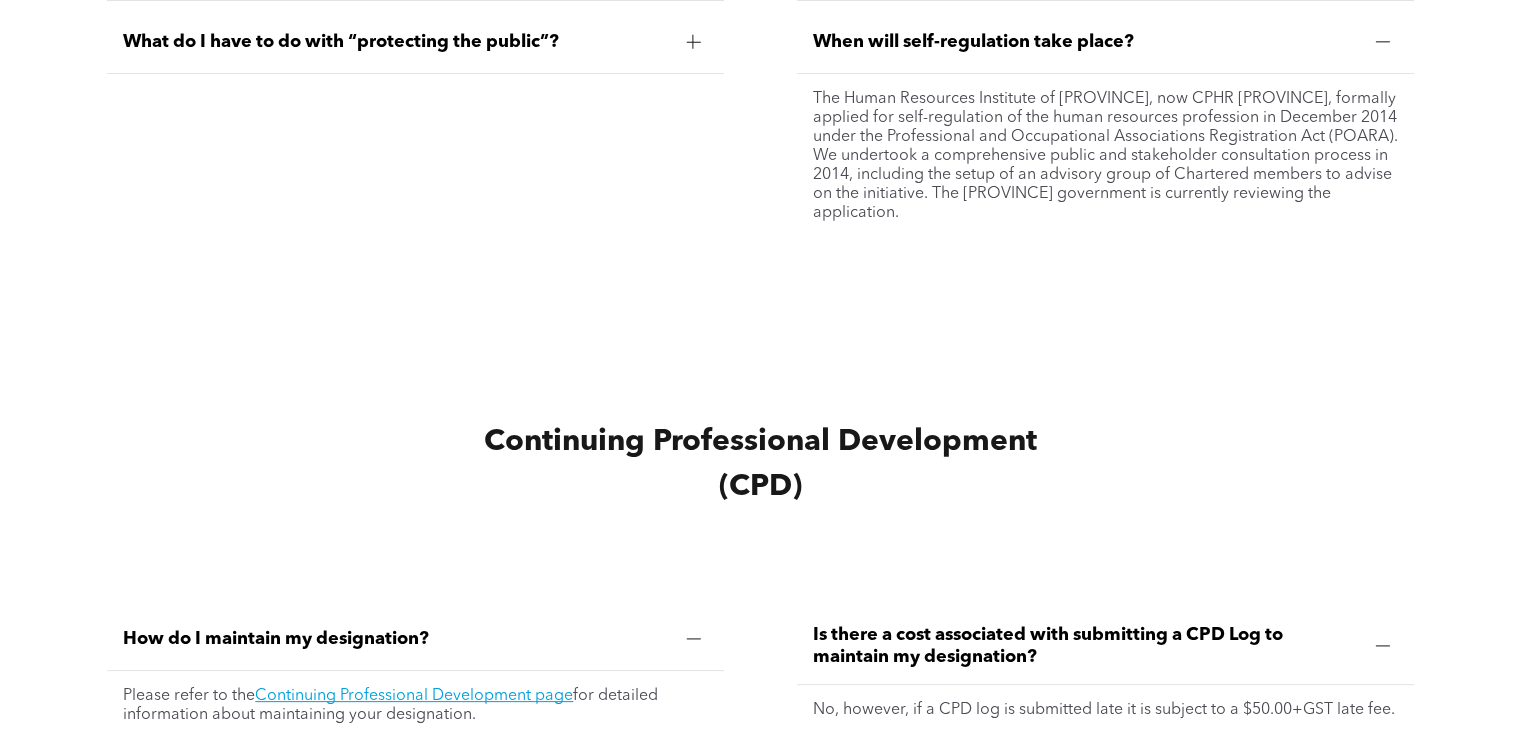 click on "Continuing Professional Development (CPD)" at bounding box center [760, 464] 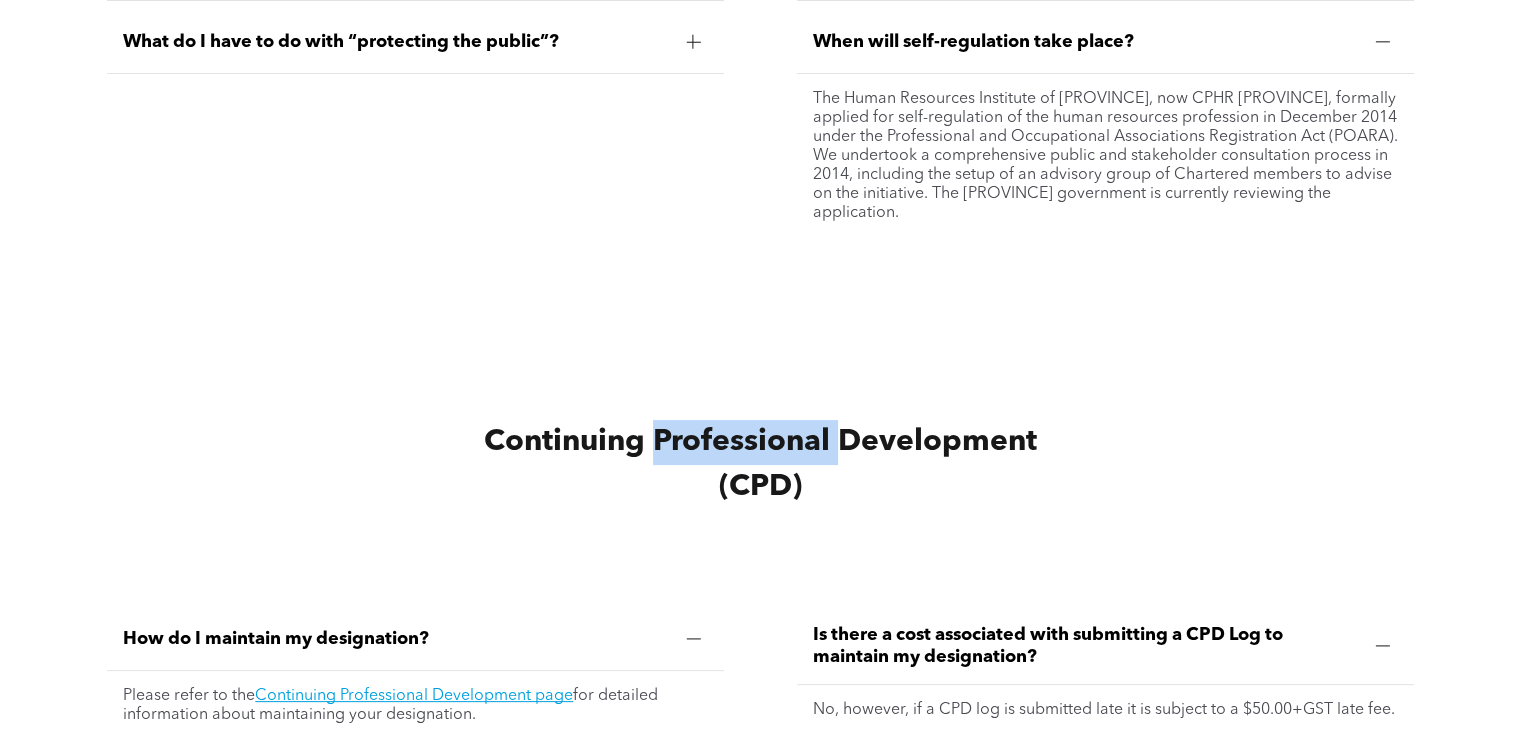 click on "Continuing Professional Development (CPD)" at bounding box center [760, 464] 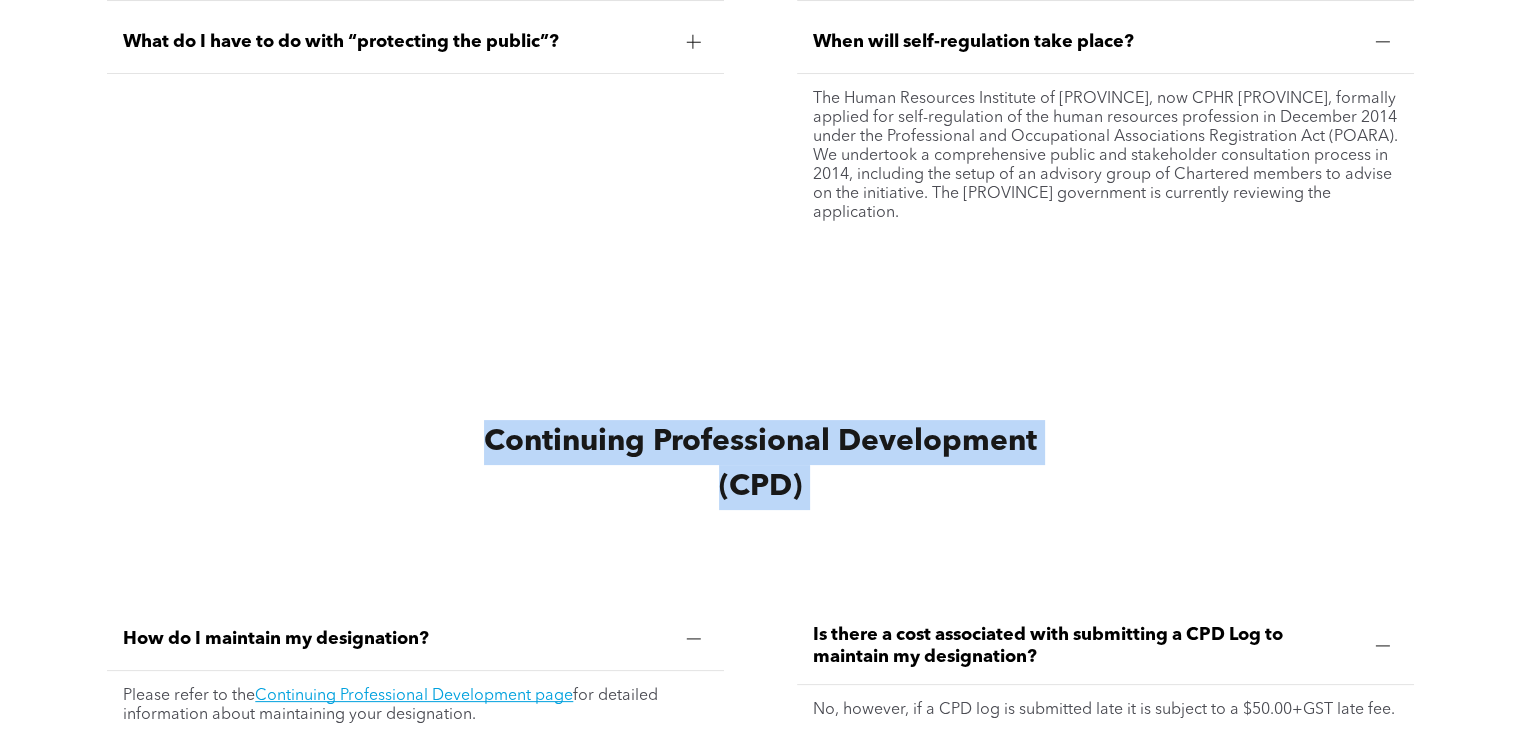 click on "Continuing Professional Development (CPD)" at bounding box center [760, 464] 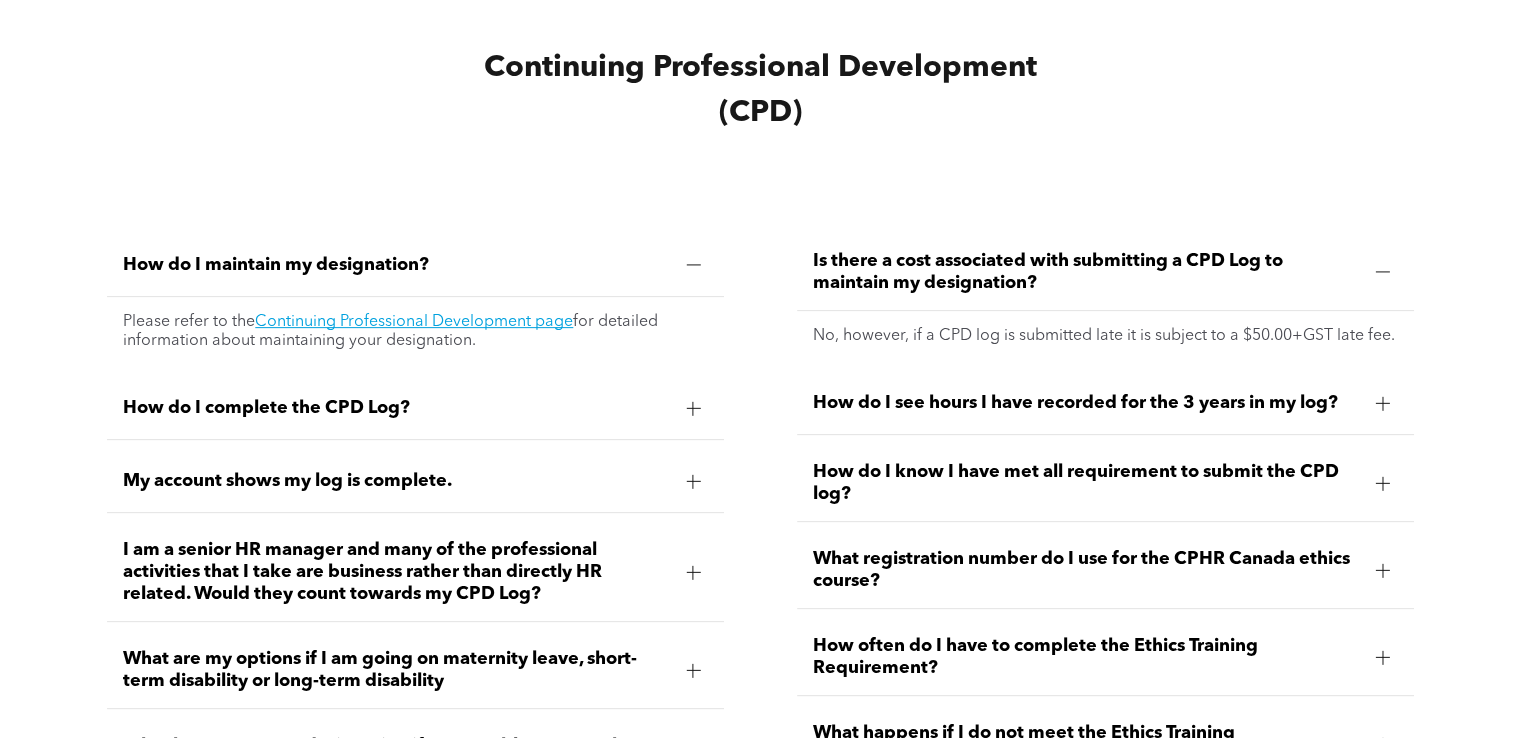 scroll, scrollTop: 8368, scrollLeft: 0, axis: vertical 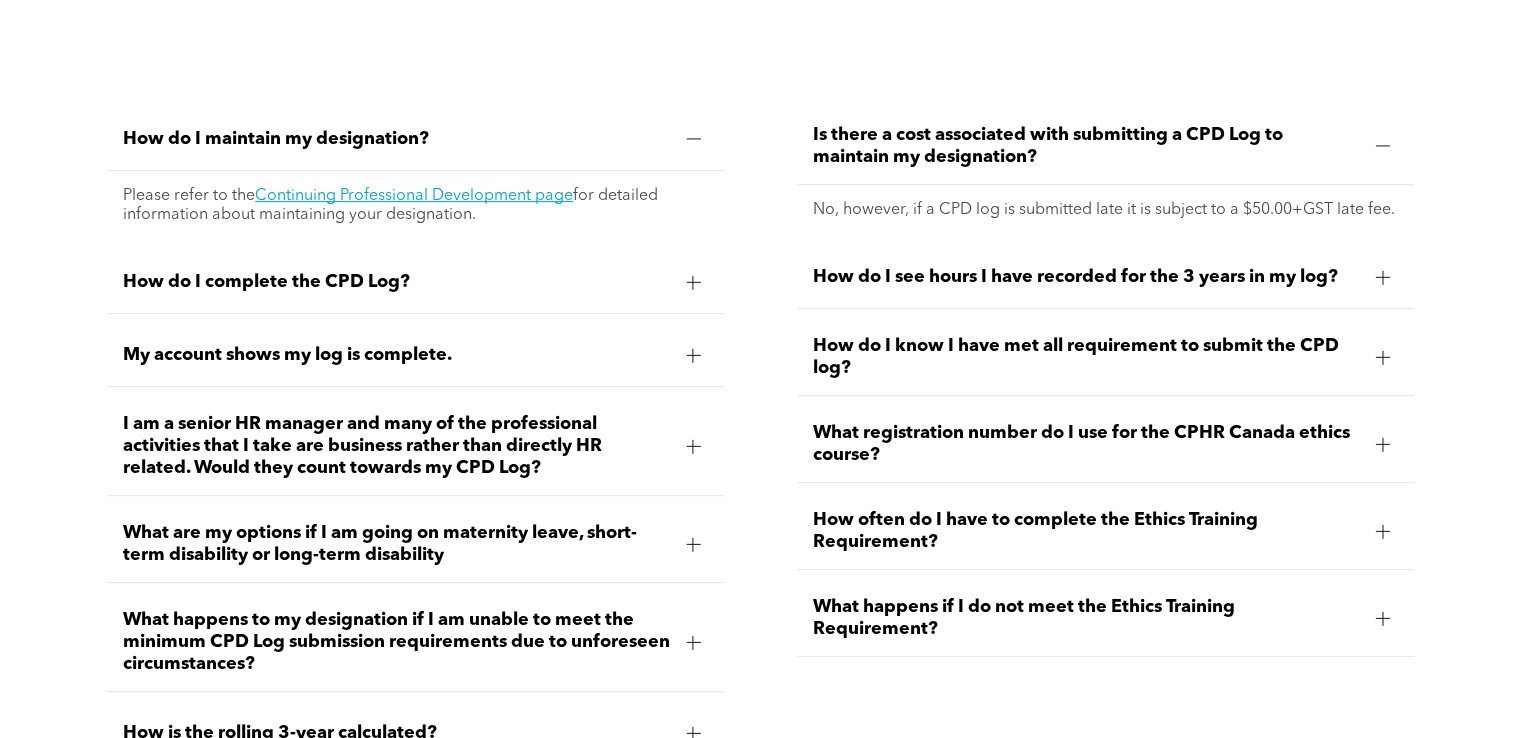 click on "What happens if I do not meet the Ethics Training Requirement?" at bounding box center [1086, 618] 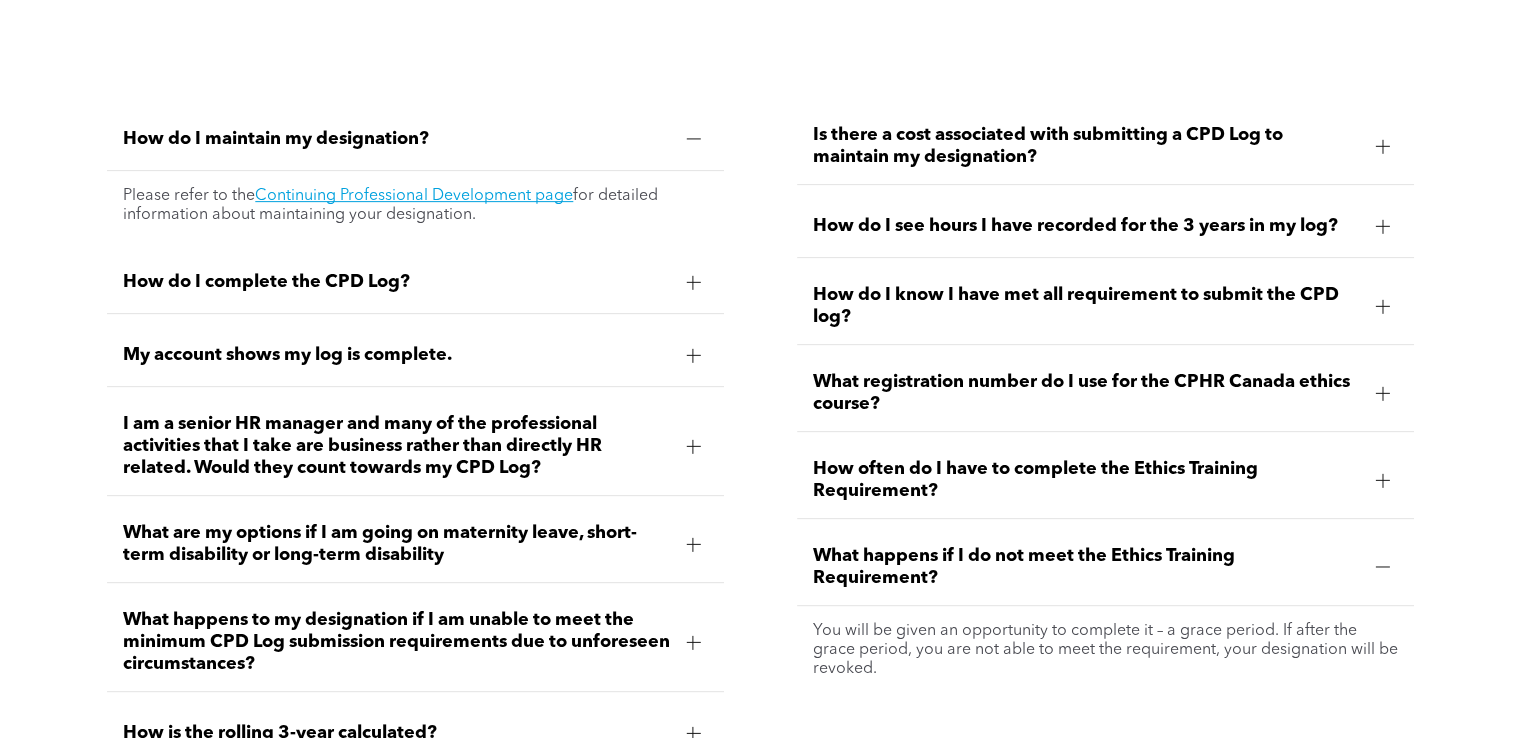 click on "What happens if I do not meet the Ethics Training Requirement?" at bounding box center [1086, 567] 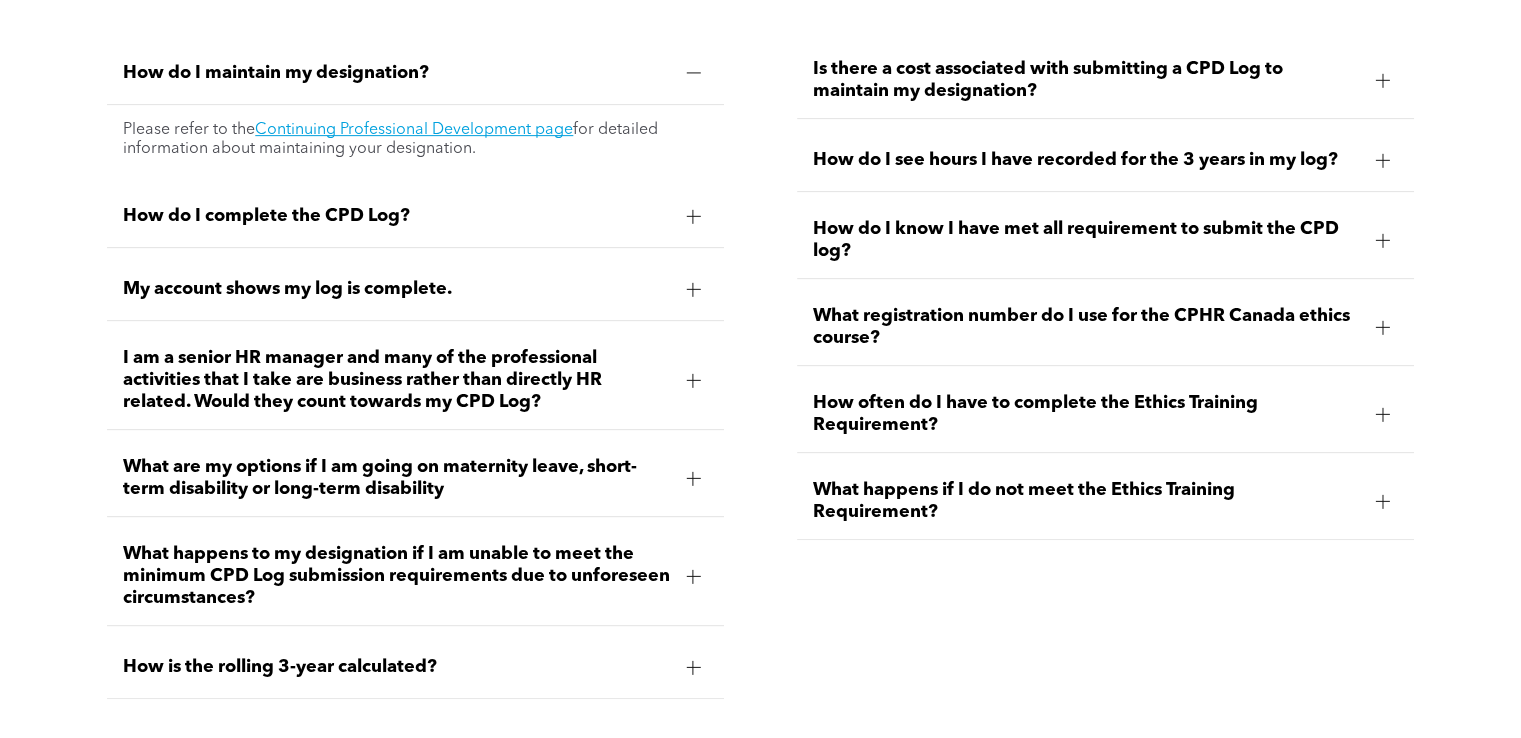scroll, scrollTop: 8468, scrollLeft: 0, axis: vertical 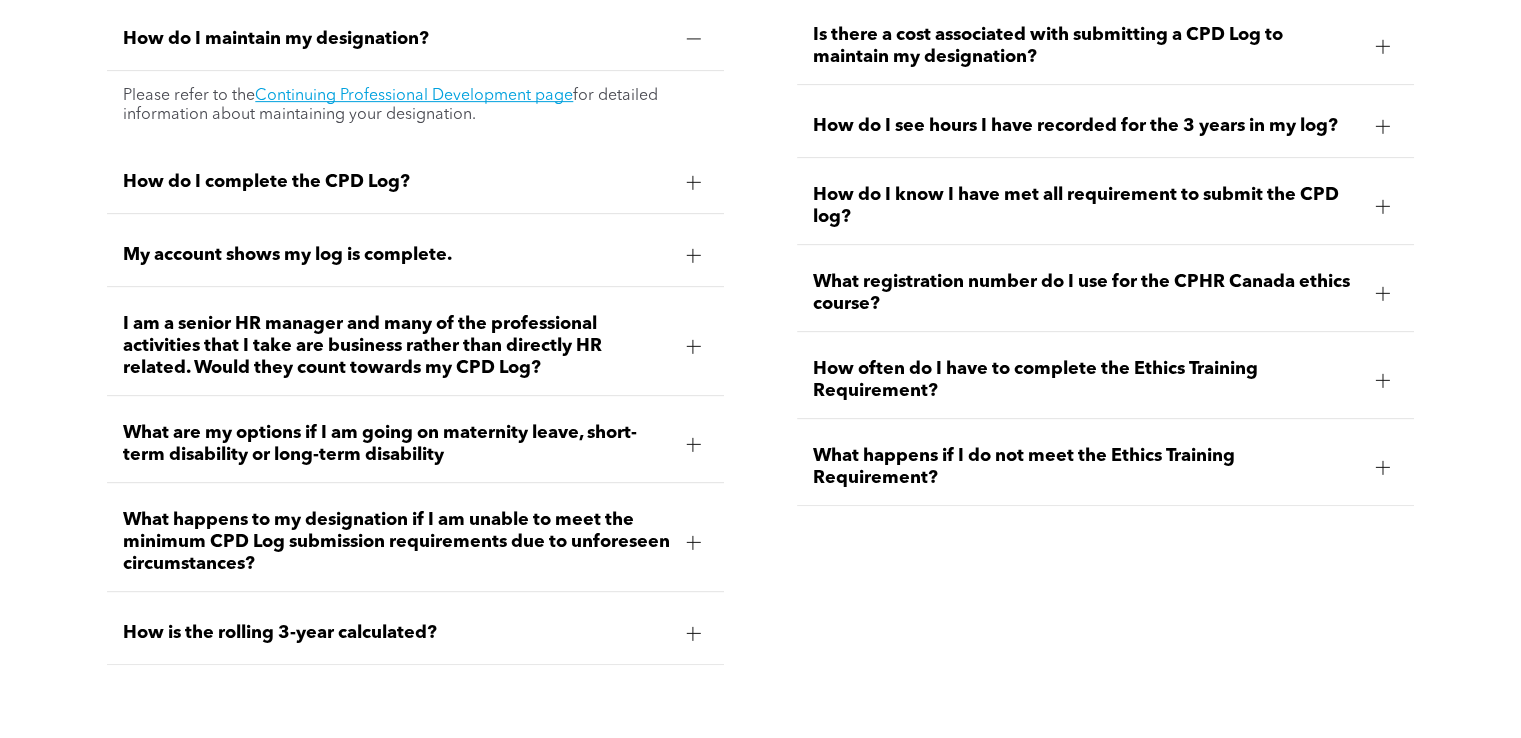 click on "I am a senior HR manager and many of the professional activities that I take are business rather than directly HR related. Would they count towards my CPD Log?" at bounding box center (396, 346) 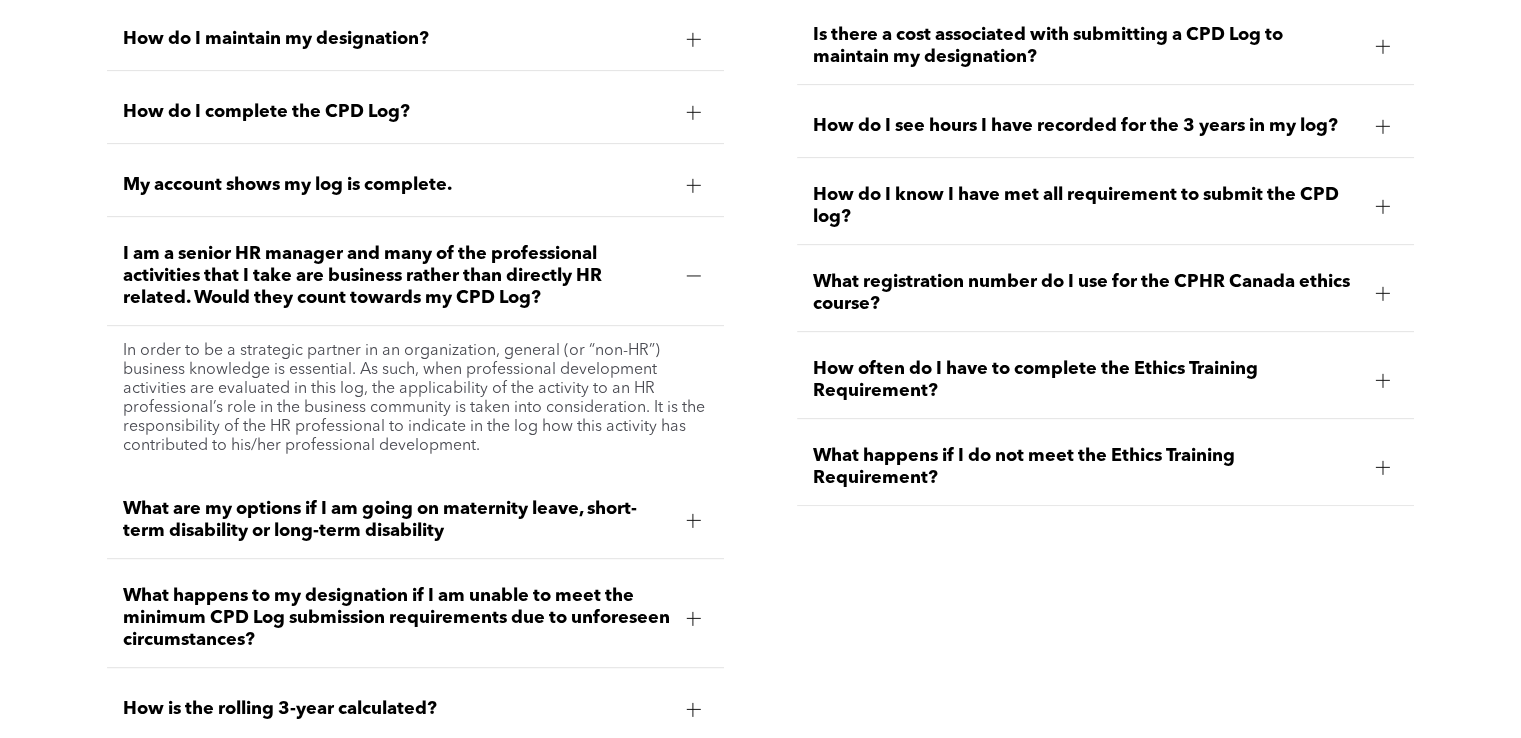 click on "I am a senior HR manager and many of the professional activities that I take are business rather than directly HR related. Would they count towards my CPD Log?" at bounding box center (396, 276) 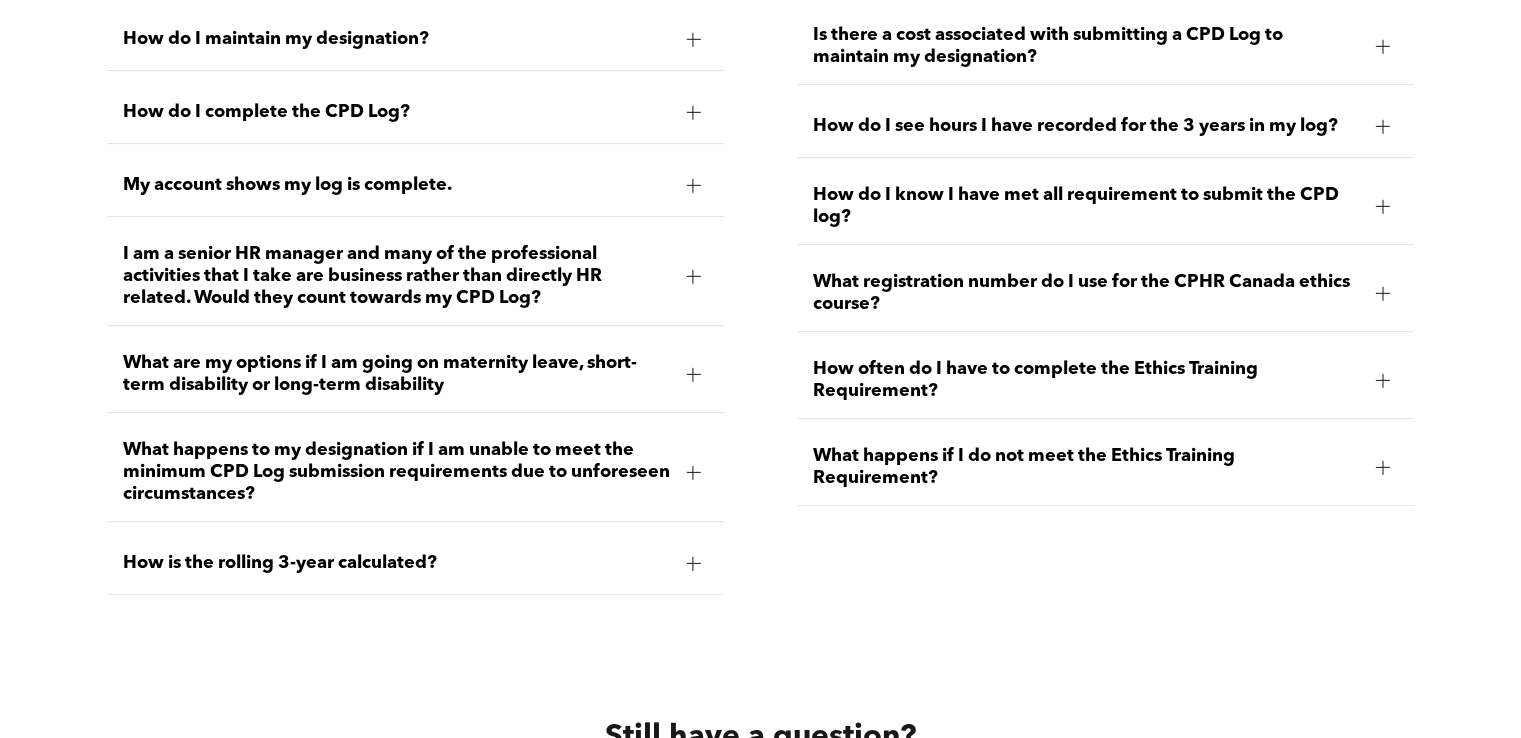 click on "What are my options if I am going on maternity leave, short-term disability or long-term disability" at bounding box center (415, 374) 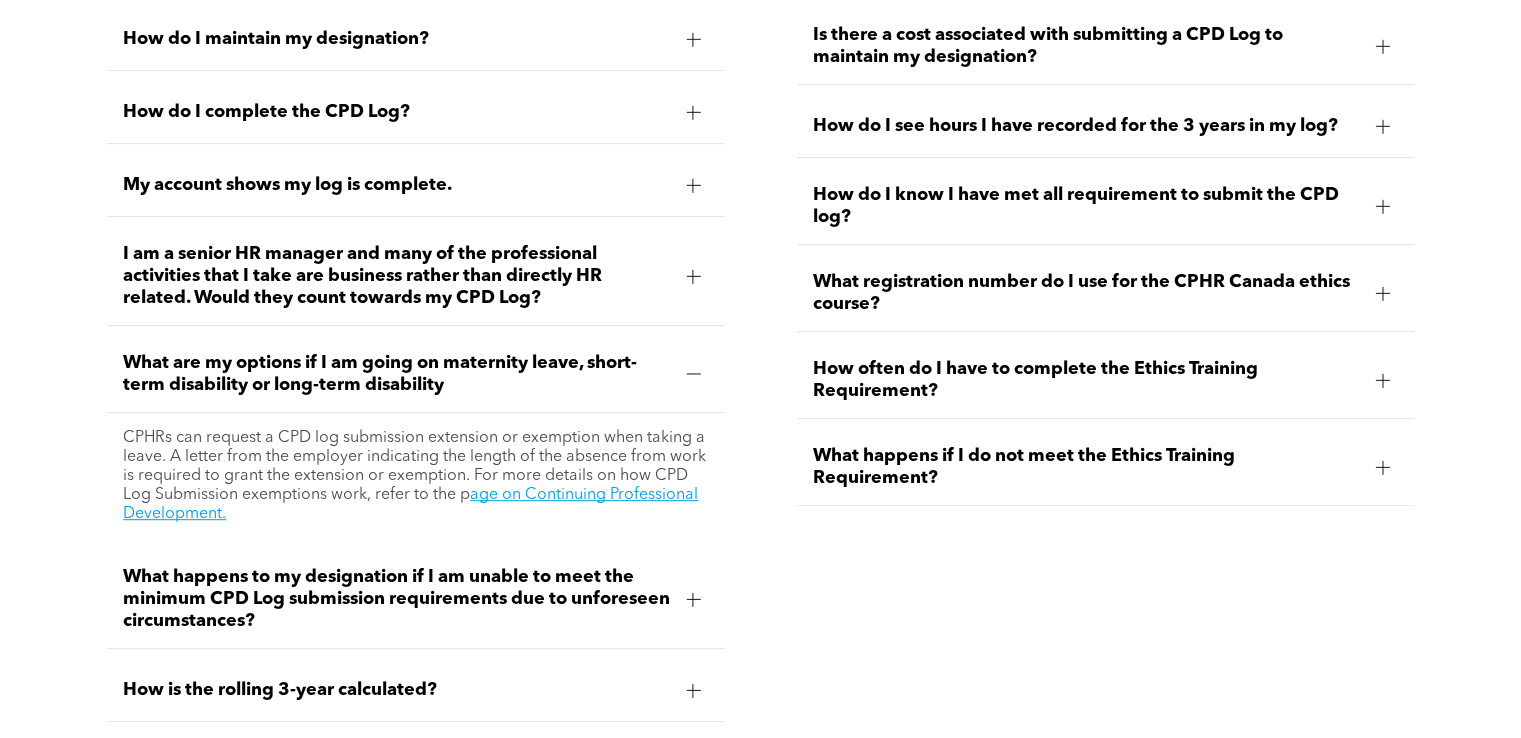 click on "CPHRs can request a CPD log submission extension or exemption when taking a leave. A letter from the employer indicating the length of the absence from work is required to grant the extension or exemption. For more details on how CPD Log Submission exemptions work, refer to the p age on Continuing Professional Development." at bounding box center (415, 476) 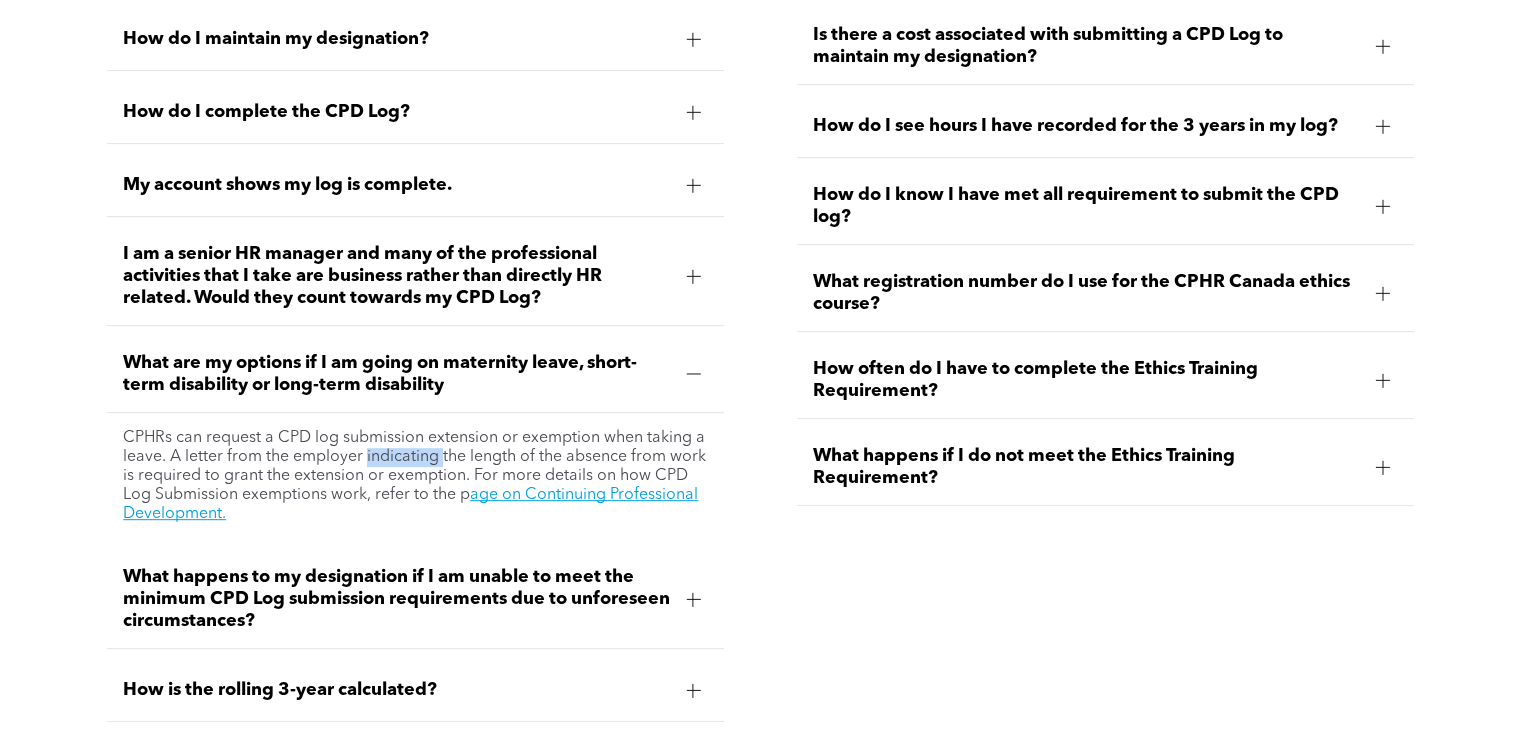 click on "CPHRs can request a CPD log submission extension or exemption when taking a leave. A letter from the employer indicating the length of the absence from work is required to grant the extension or exemption. For more details on how CPD Log Submission exemptions work, refer to the p age on Continuing Professional Development." at bounding box center [415, 476] 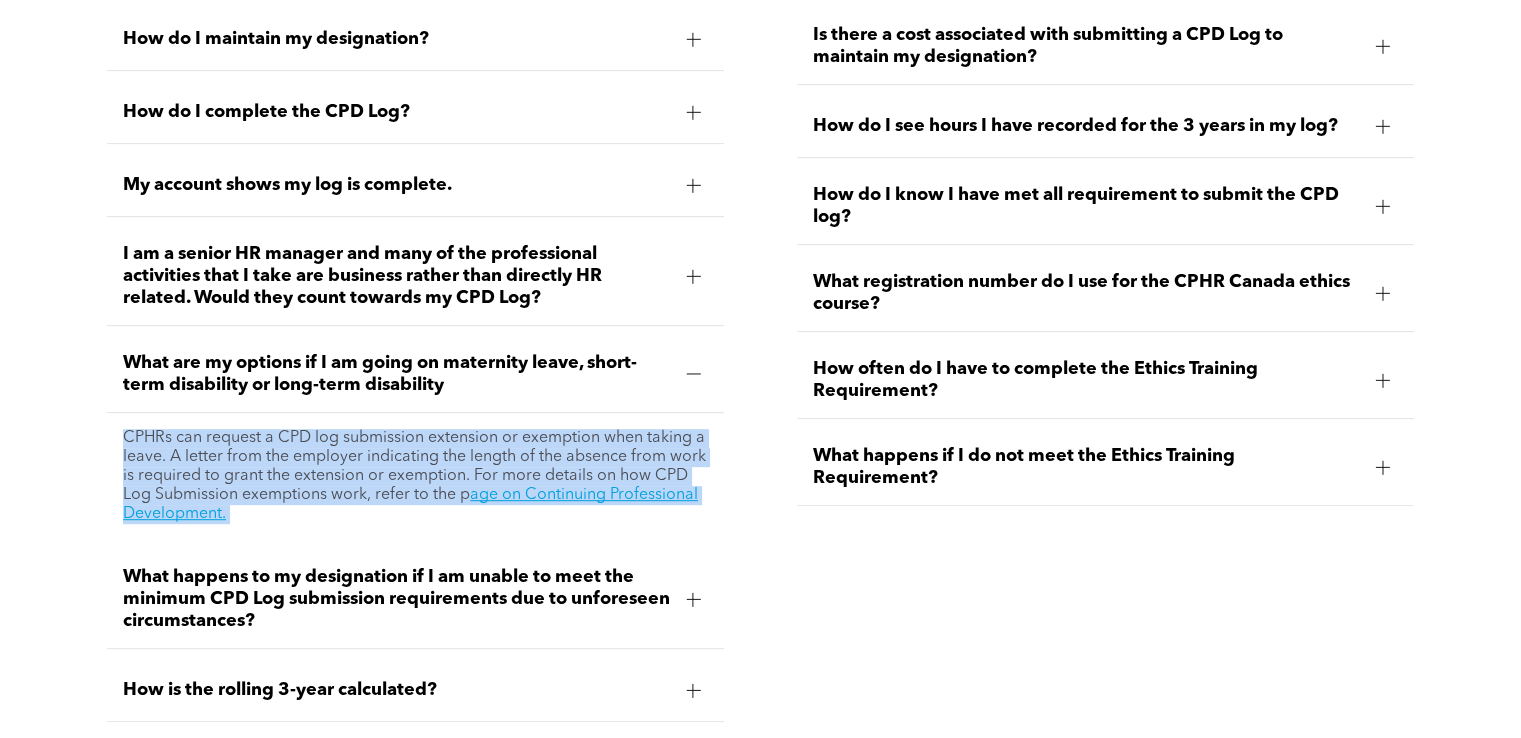 click on "CPHRs can request a CPD log submission extension or exemption when taking a leave. A letter from the employer indicating the length of the absence from work is required to grant the extension or exemption. For more details on how CPD Log Submission exemptions work, refer to the p age on Continuing Professional Development." at bounding box center (415, 476) 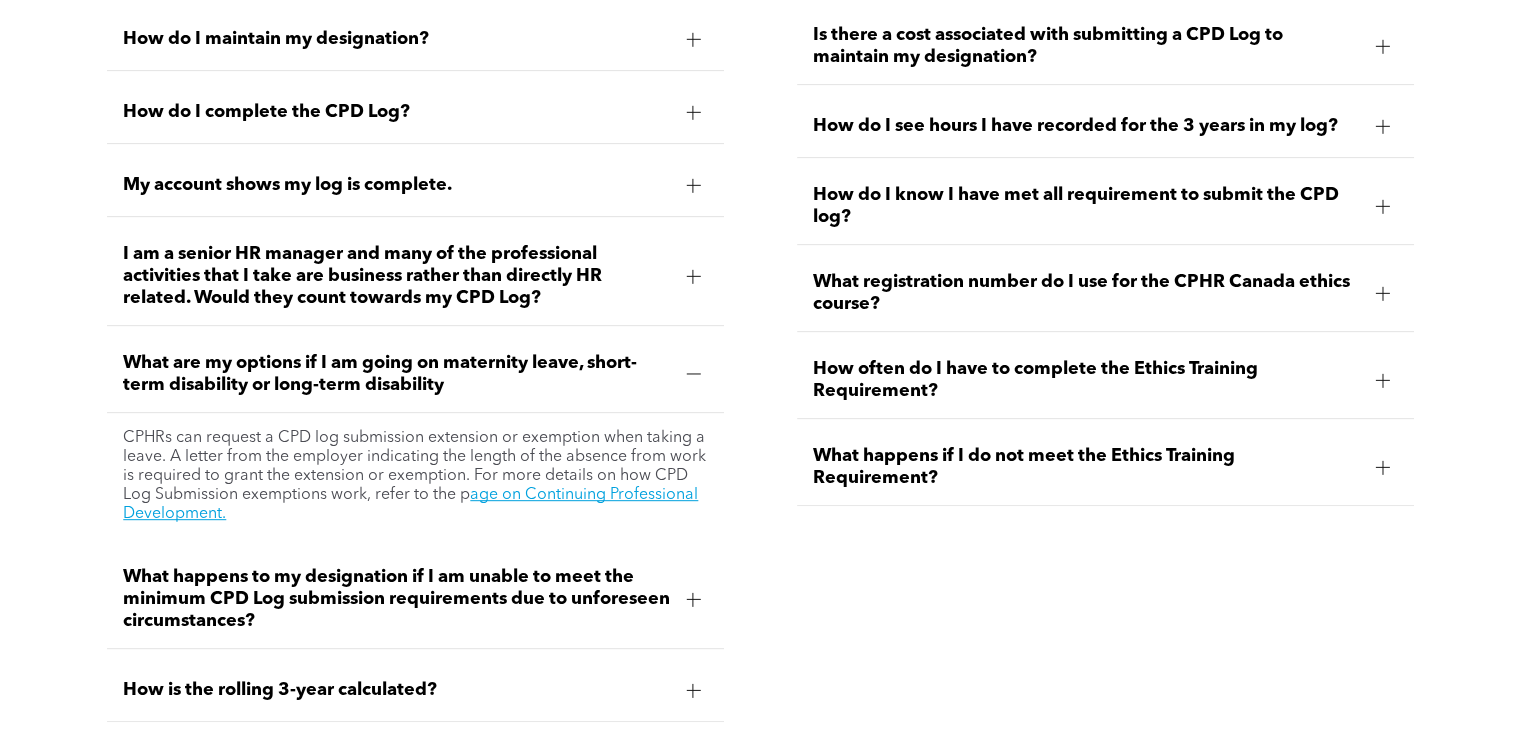 click on "CPHRs can request a CPD log submission extension or exemption when taking a leave. A letter from the employer indicating the length of the absence from work is required to grant the extension or exemption. For more details on how CPD Log Submission exemptions work, refer to the p age on Continuing Professional Development." at bounding box center [415, 476] 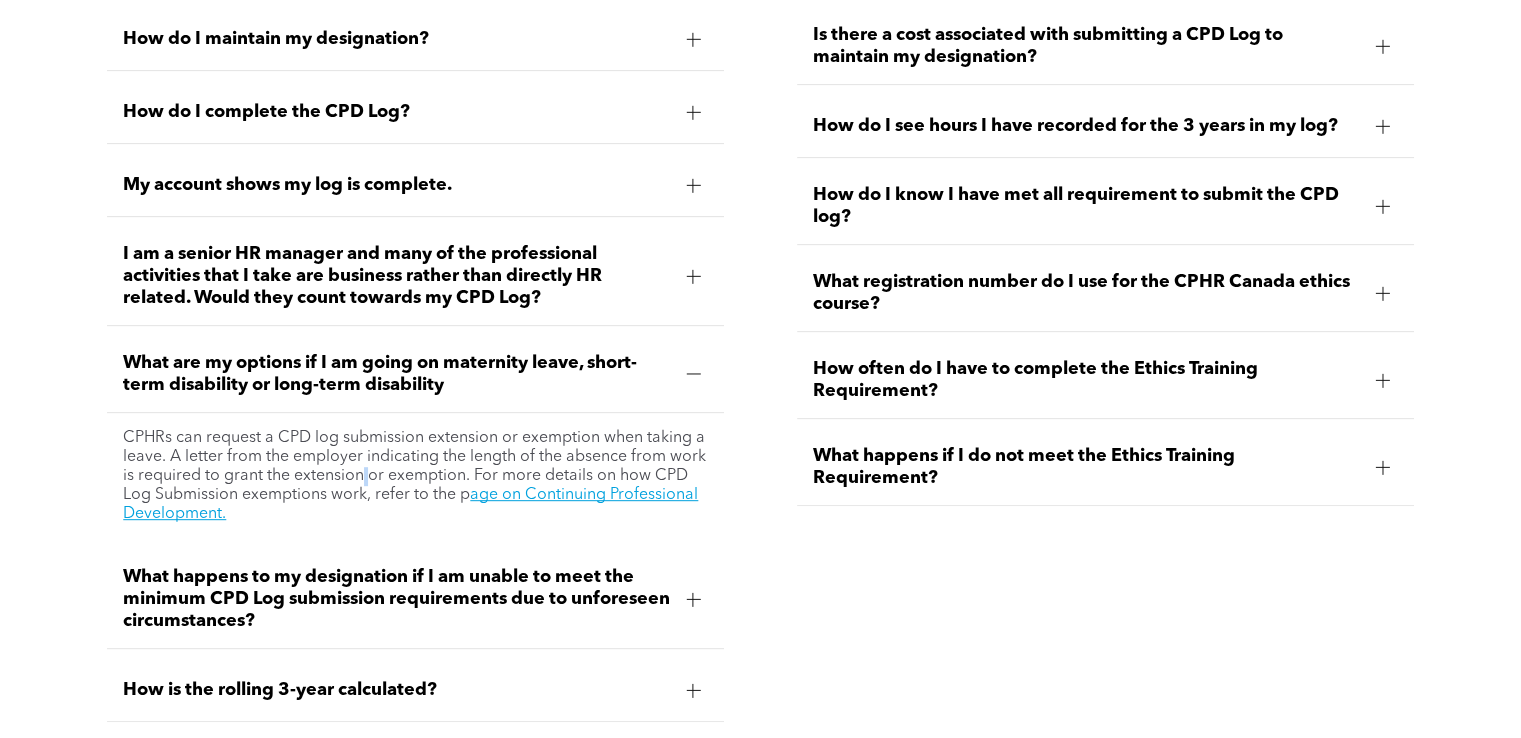click on "CPHRs can request a CPD log submission extension or exemption when taking a leave. A letter from the employer indicating the length of the absence from work is required to grant the extension or exemption. For more details on how CPD Log Submission exemptions work, refer to the p age on Continuing Professional Development." at bounding box center [415, 476] 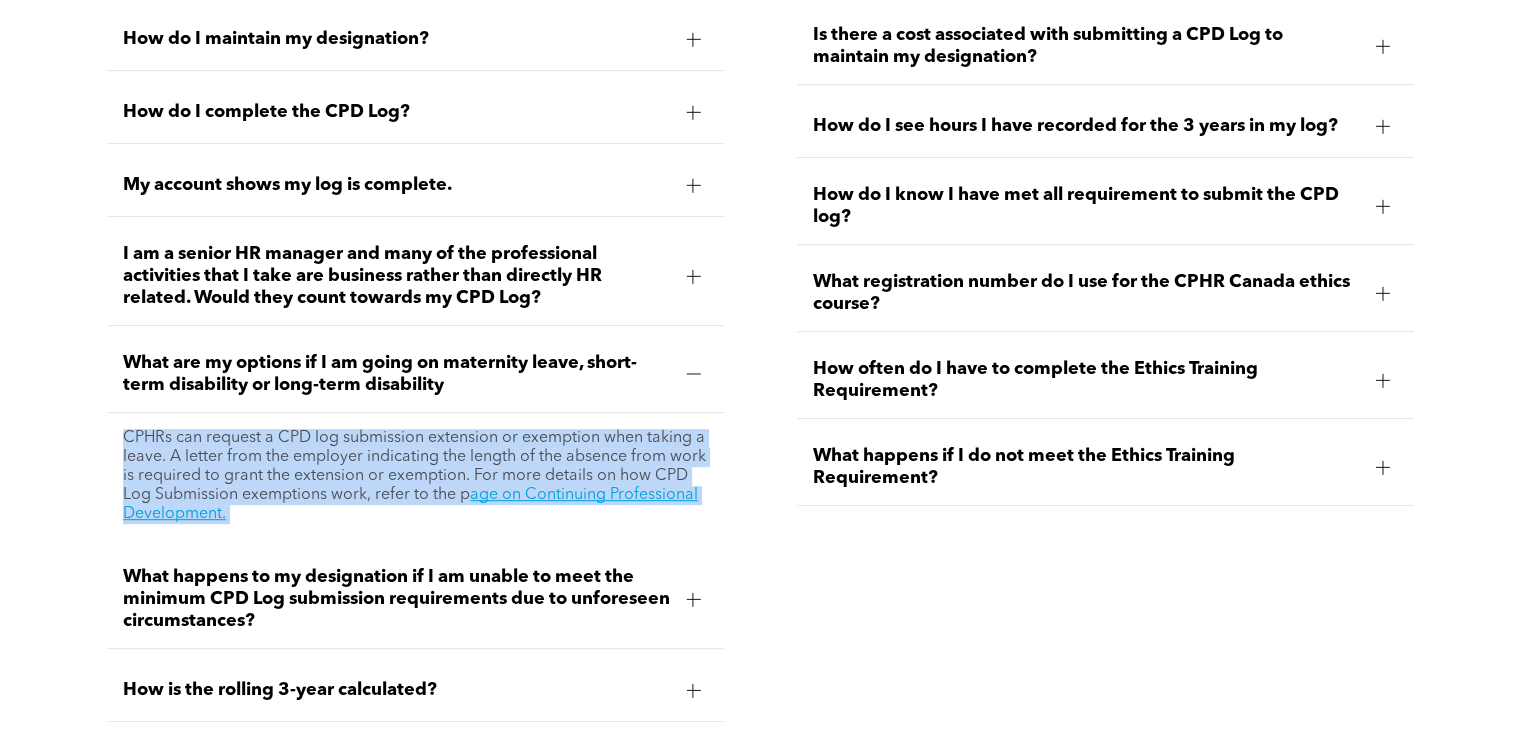 click on "CPHRs can request a CPD log submission extension or exemption when taking a leave. A letter from the employer indicating the length of the absence from work is required to grant the extension or exemption. For more details on how CPD Log Submission exemptions work, refer to the p age on Continuing Professional Development." at bounding box center (415, 476) 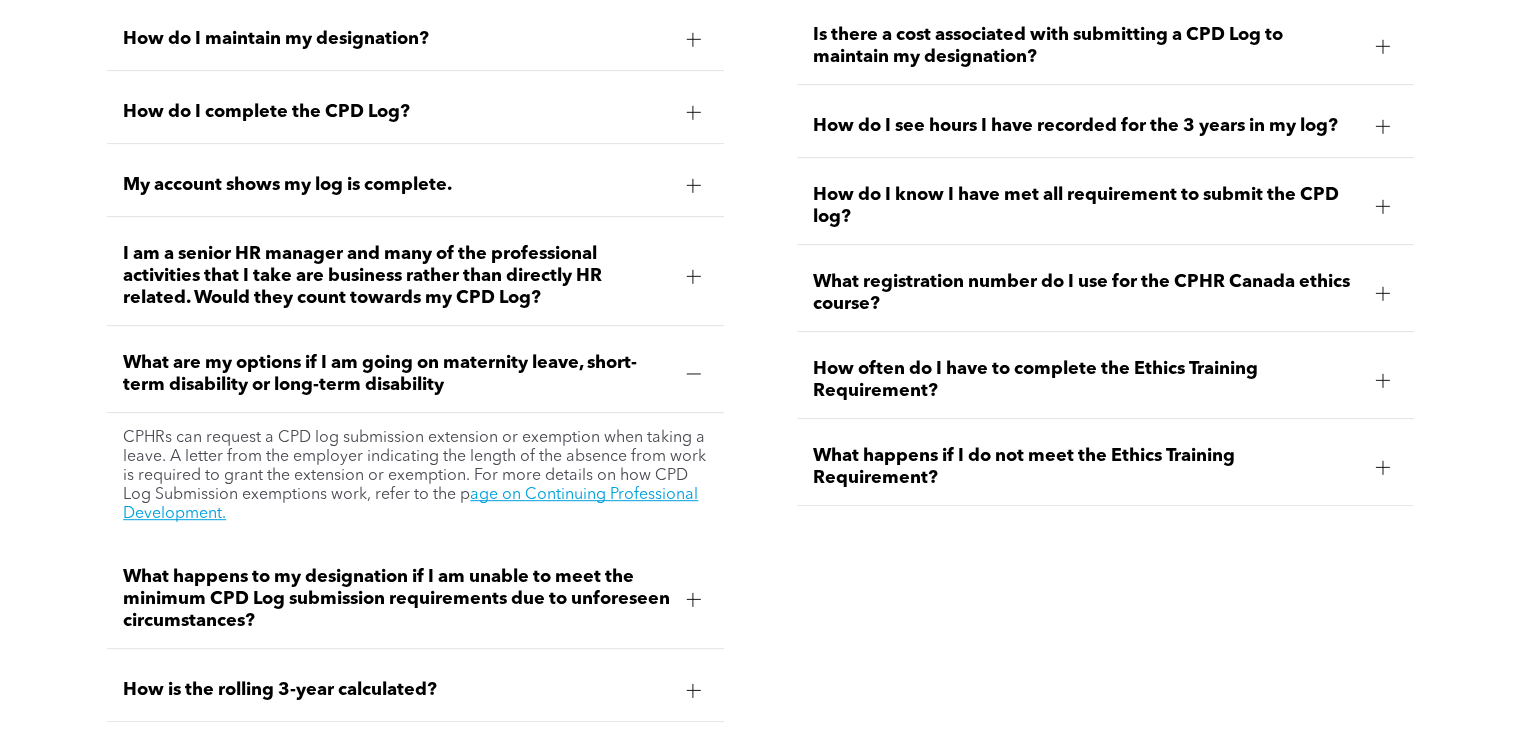 click on "What happens to my designation if I am unable to meet the minimum CPD Log submission requirements due to unforeseen circumstances?" at bounding box center (415, 599) 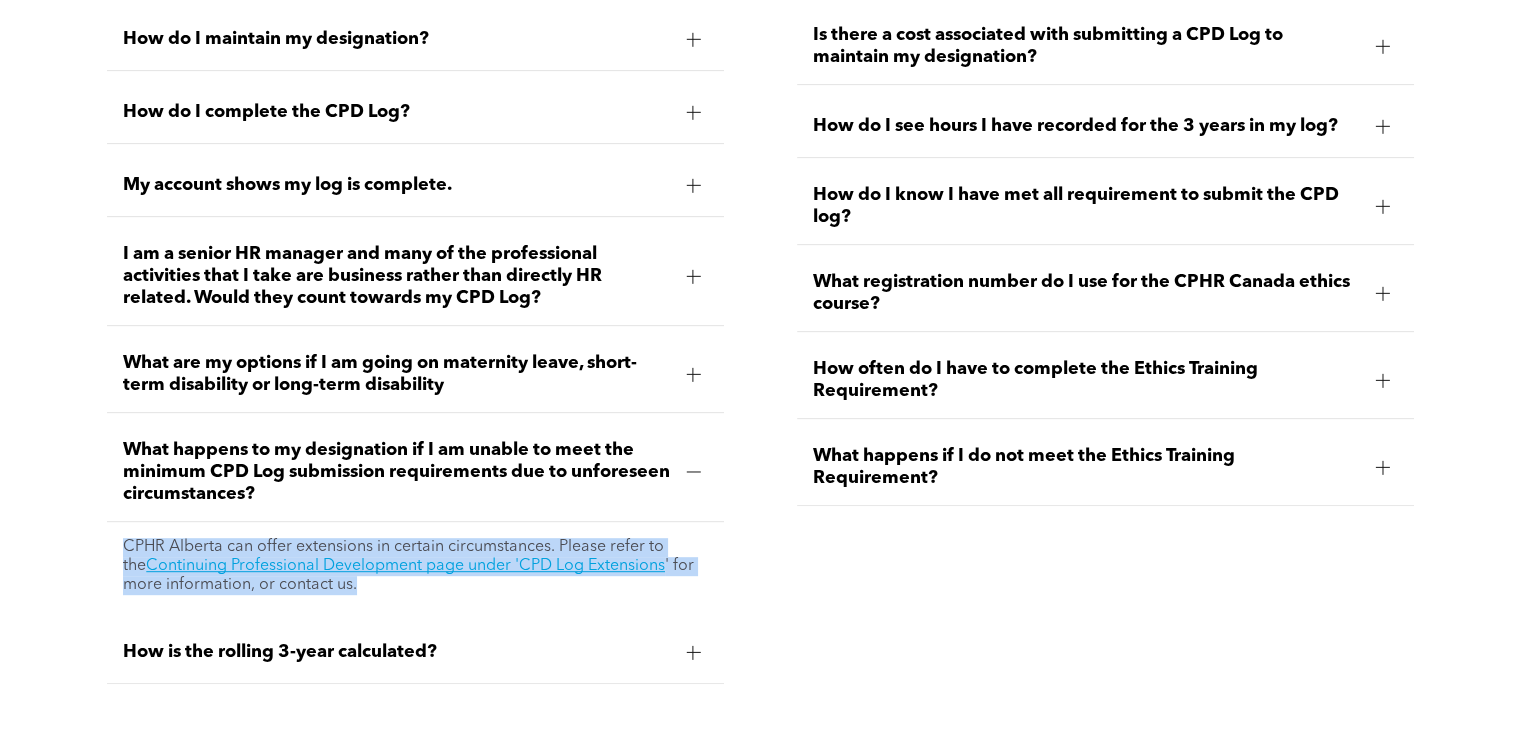 drag, startPoint x: 359, startPoint y: 586, endPoint x: 100, endPoint y: 545, distance: 262.2251 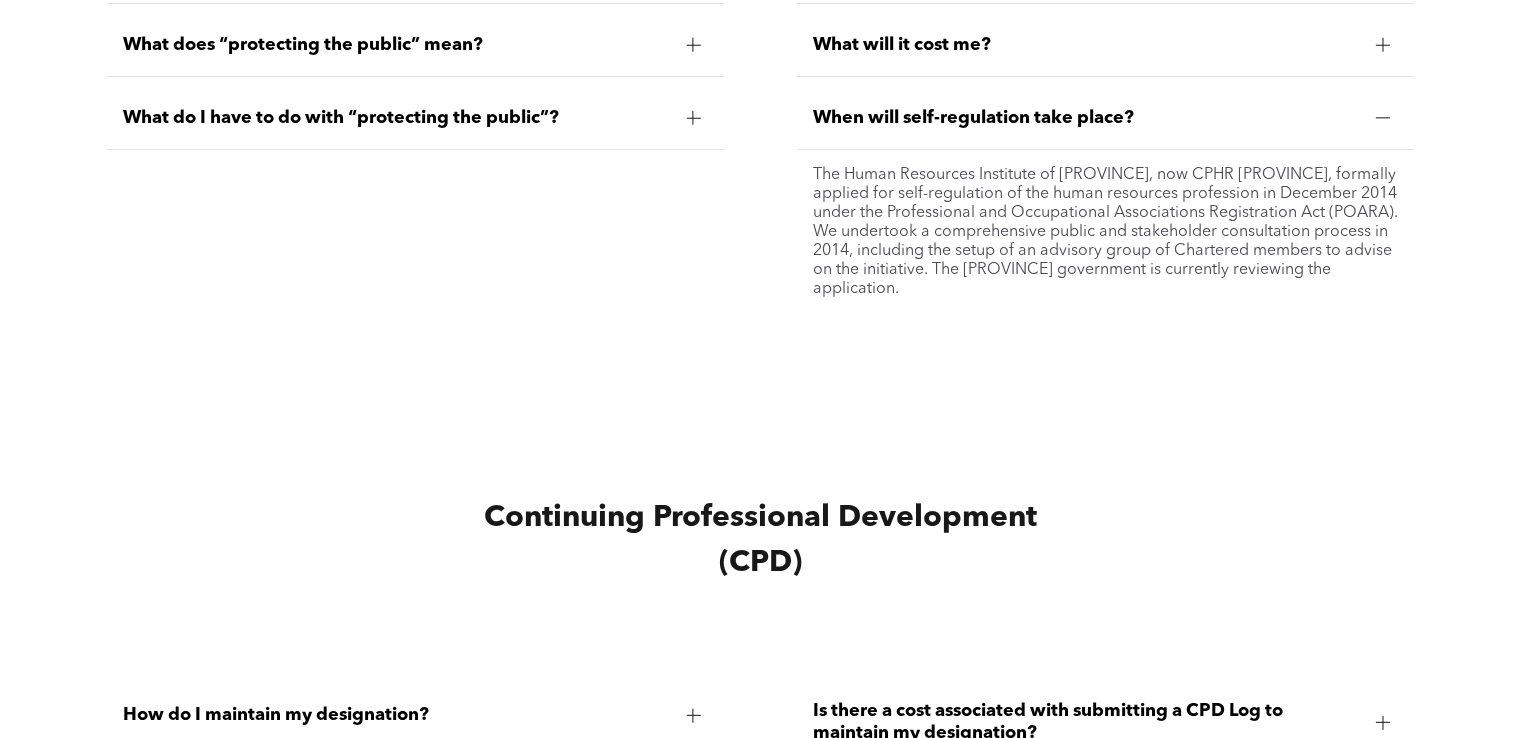 scroll, scrollTop: 7468, scrollLeft: 0, axis: vertical 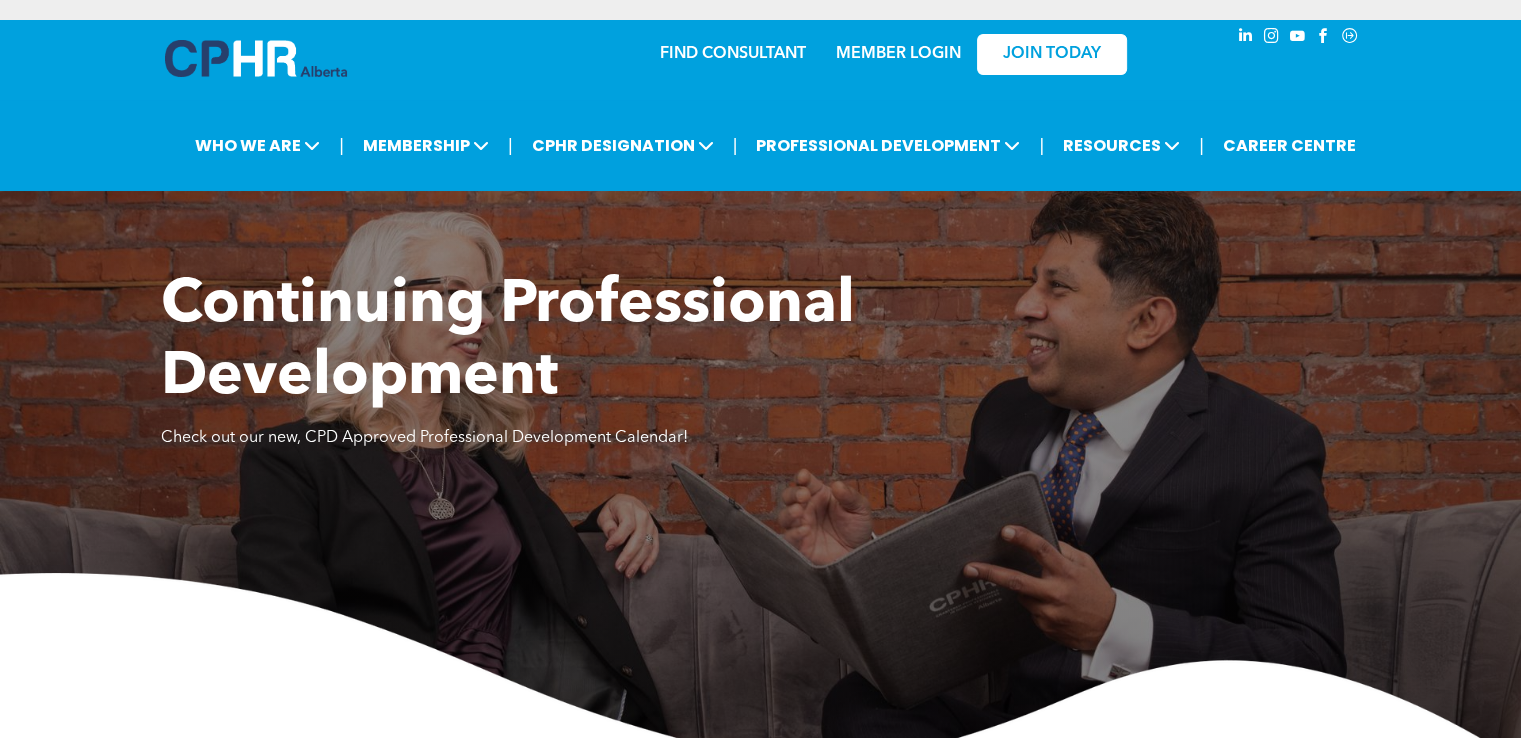 click on "Continuing Professional Development" at bounding box center [508, 342] 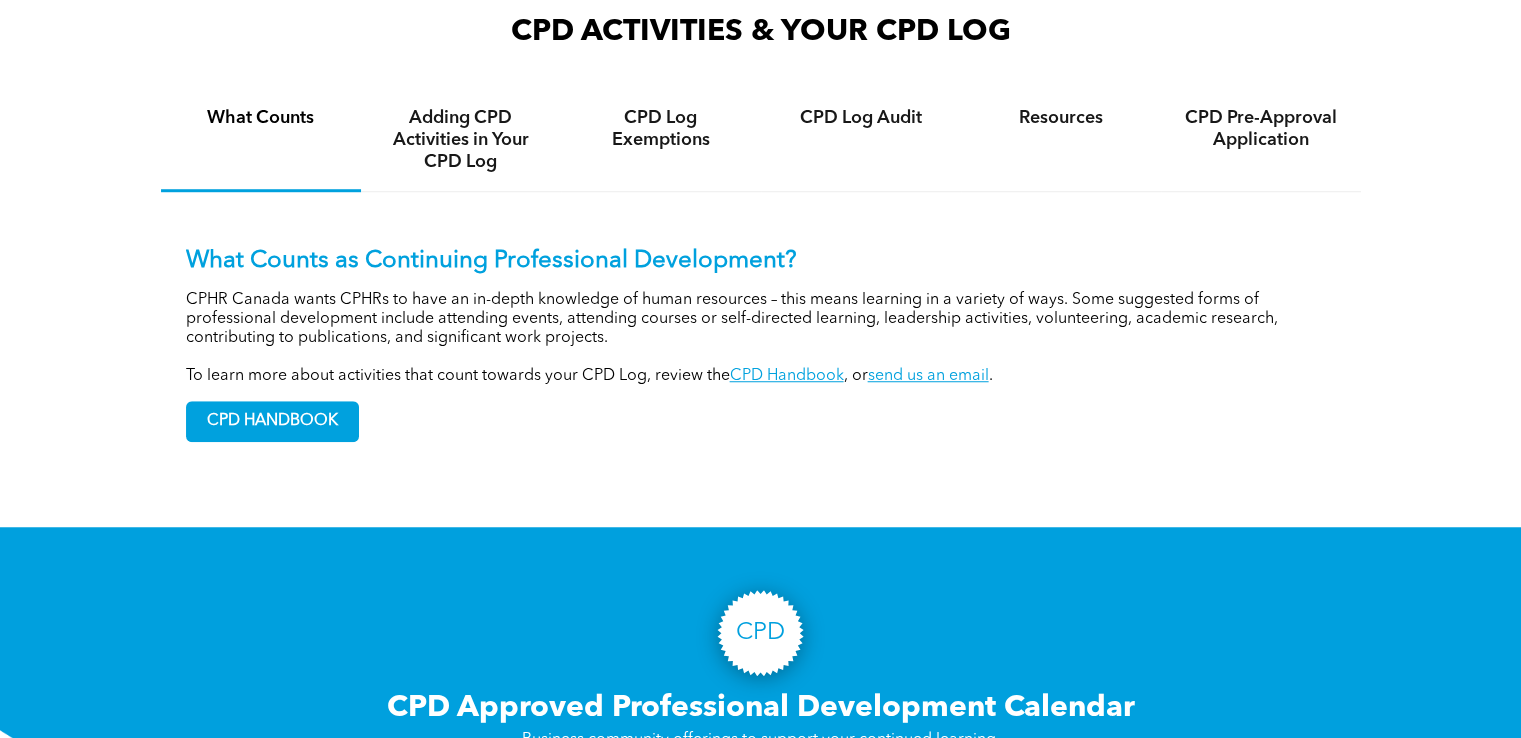 scroll, scrollTop: 1400, scrollLeft: 0, axis: vertical 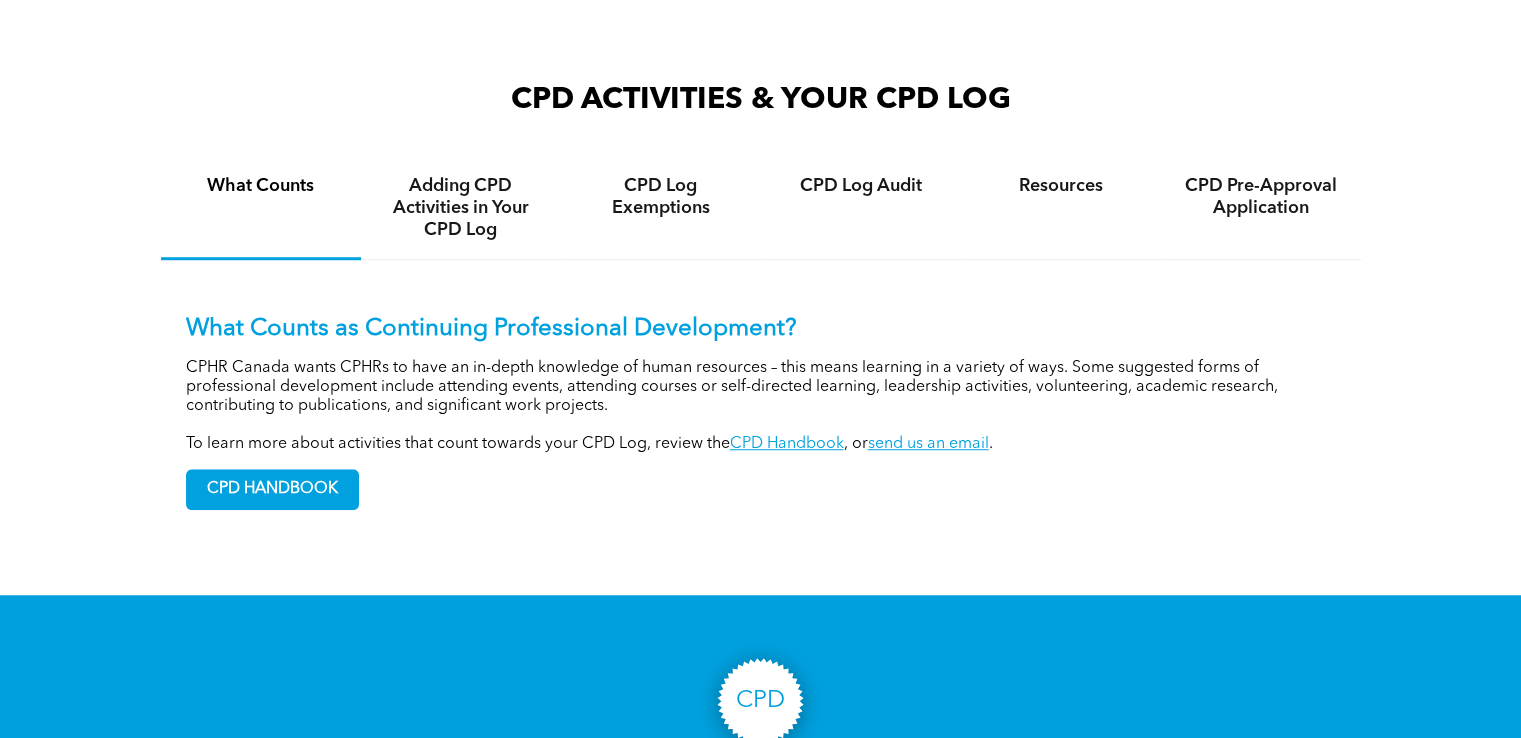 click on "CPD Log Exemptions" at bounding box center (661, 197) 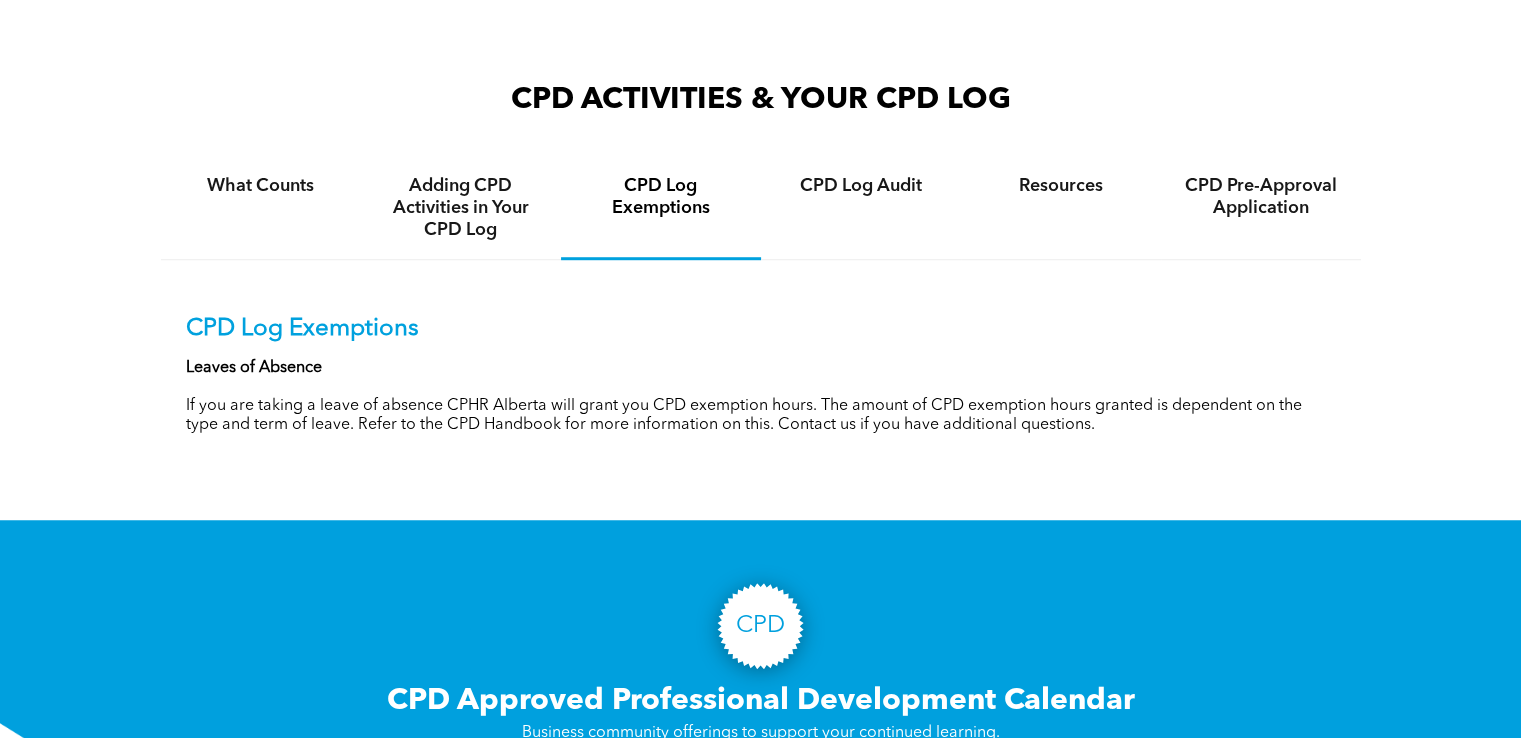 click on "If you are taking a leave of absence CPHR Alberta will grant you CPD exemption hours. The amount of CPD exemption hours granted is dependent on the type and term of leave. Refer to the CPD Handbook for more information on this. Contact us if you have additional questions." at bounding box center (761, 416) 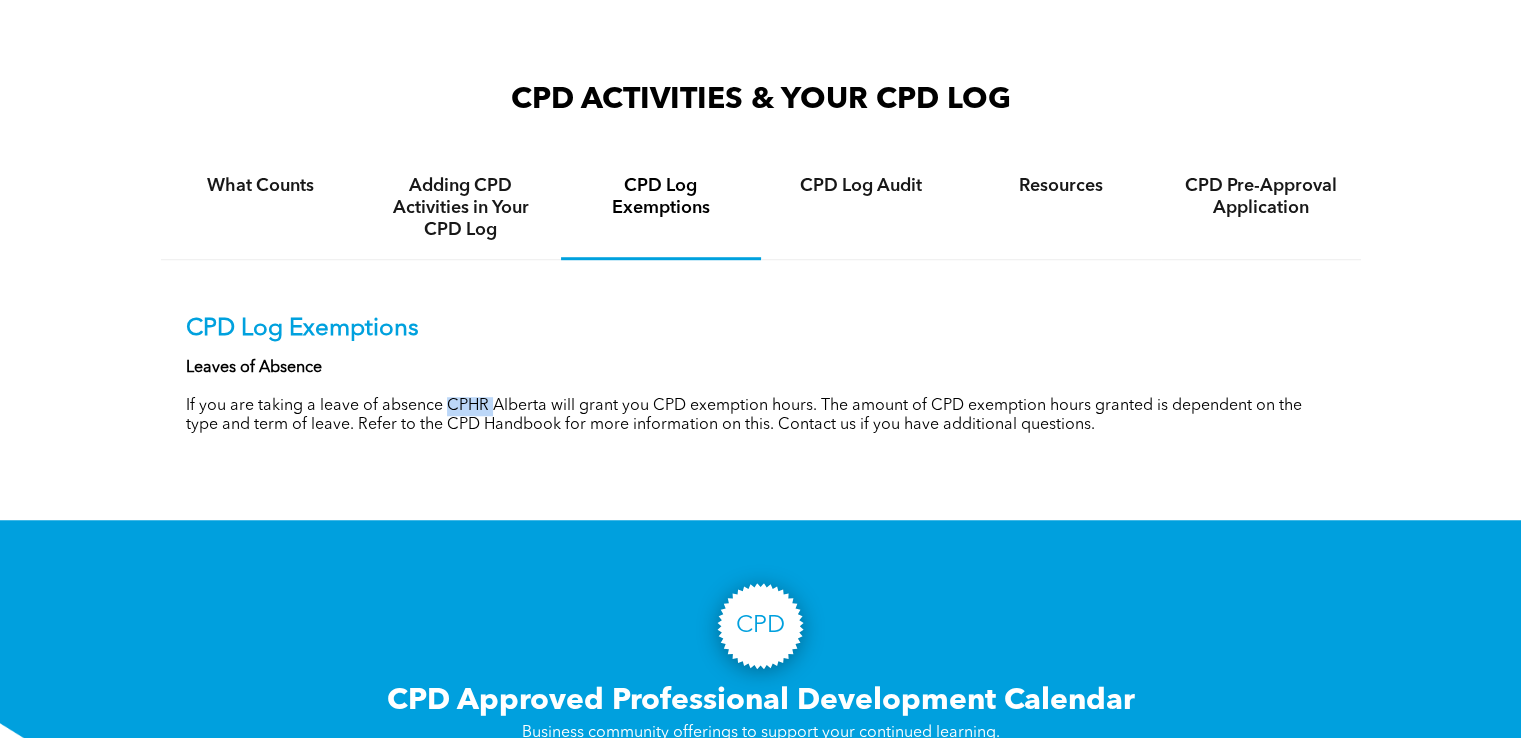 click on "If you are taking a leave of absence CPHR Alberta will grant you CPD exemption hours. The amount of CPD exemption hours granted is dependent on the type and term of leave. Refer to the CPD Handbook for more information on this. Contact us if you have additional questions." at bounding box center (761, 416) 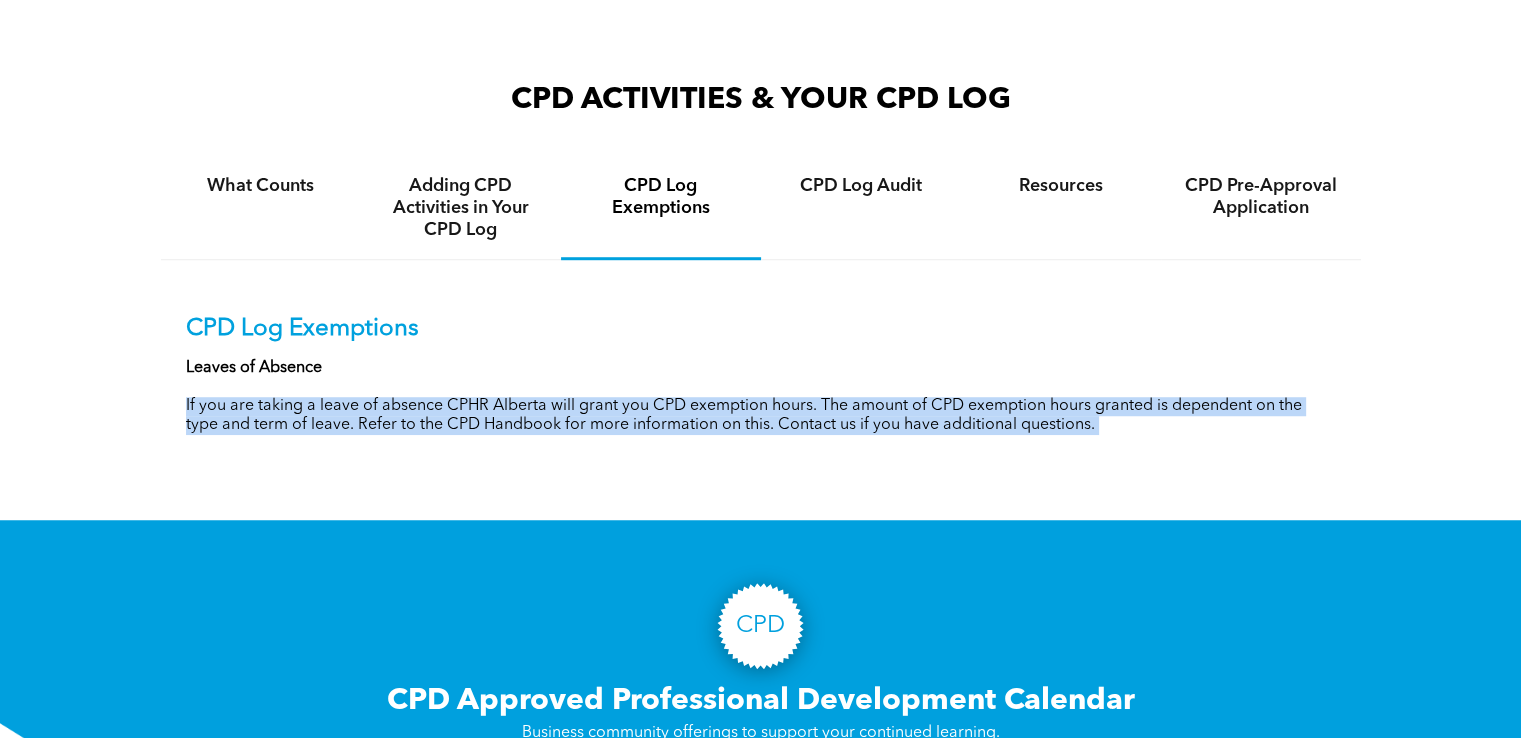 click on "If you are taking a leave of absence CPHR Alberta will grant you CPD exemption hours. The amount of CPD exemption hours granted is dependent on the type and term of leave. Refer to the CPD Handbook for more information on this. Contact us if you have additional questions." at bounding box center [761, 416] 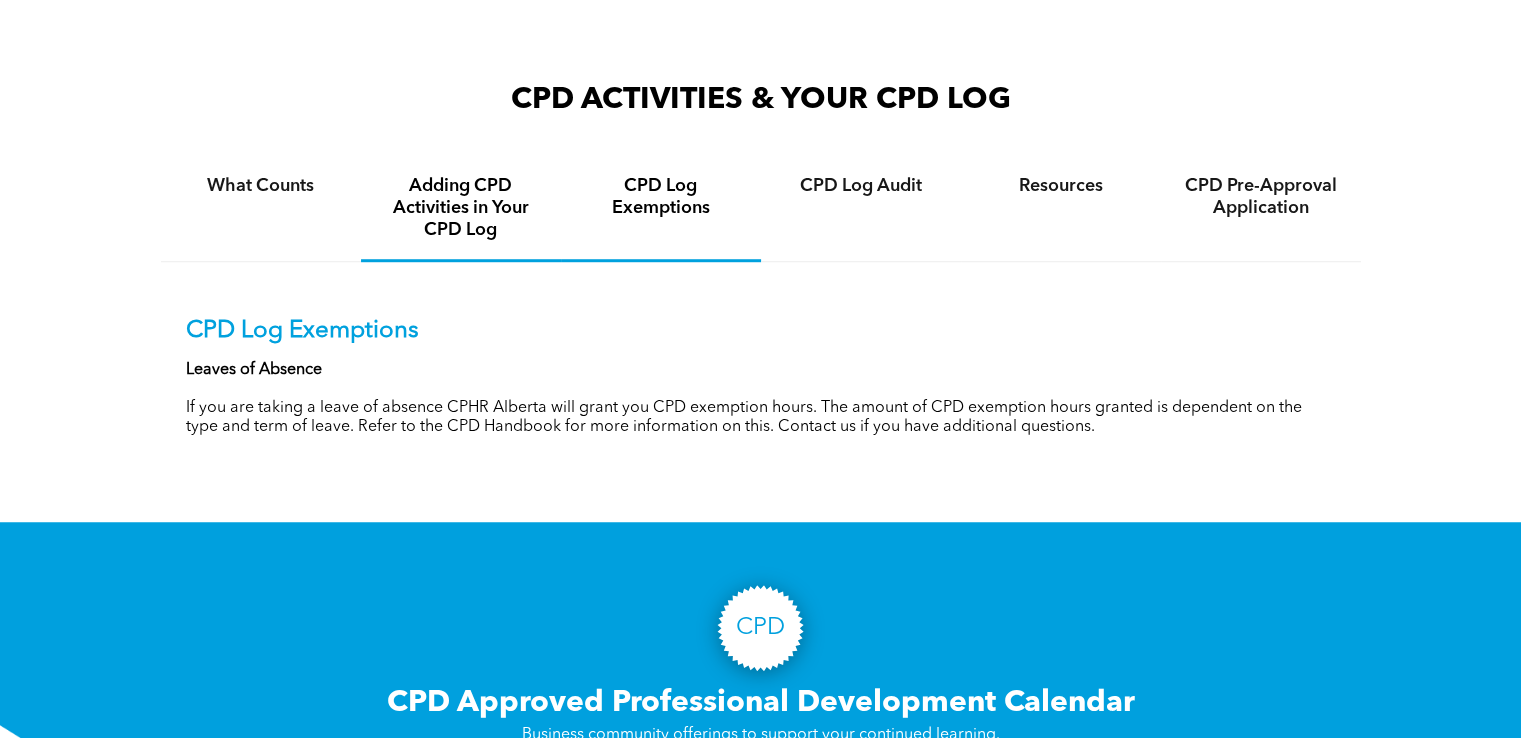 click on "Adding CPD Activities in Your CPD Log" at bounding box center [461, 208] 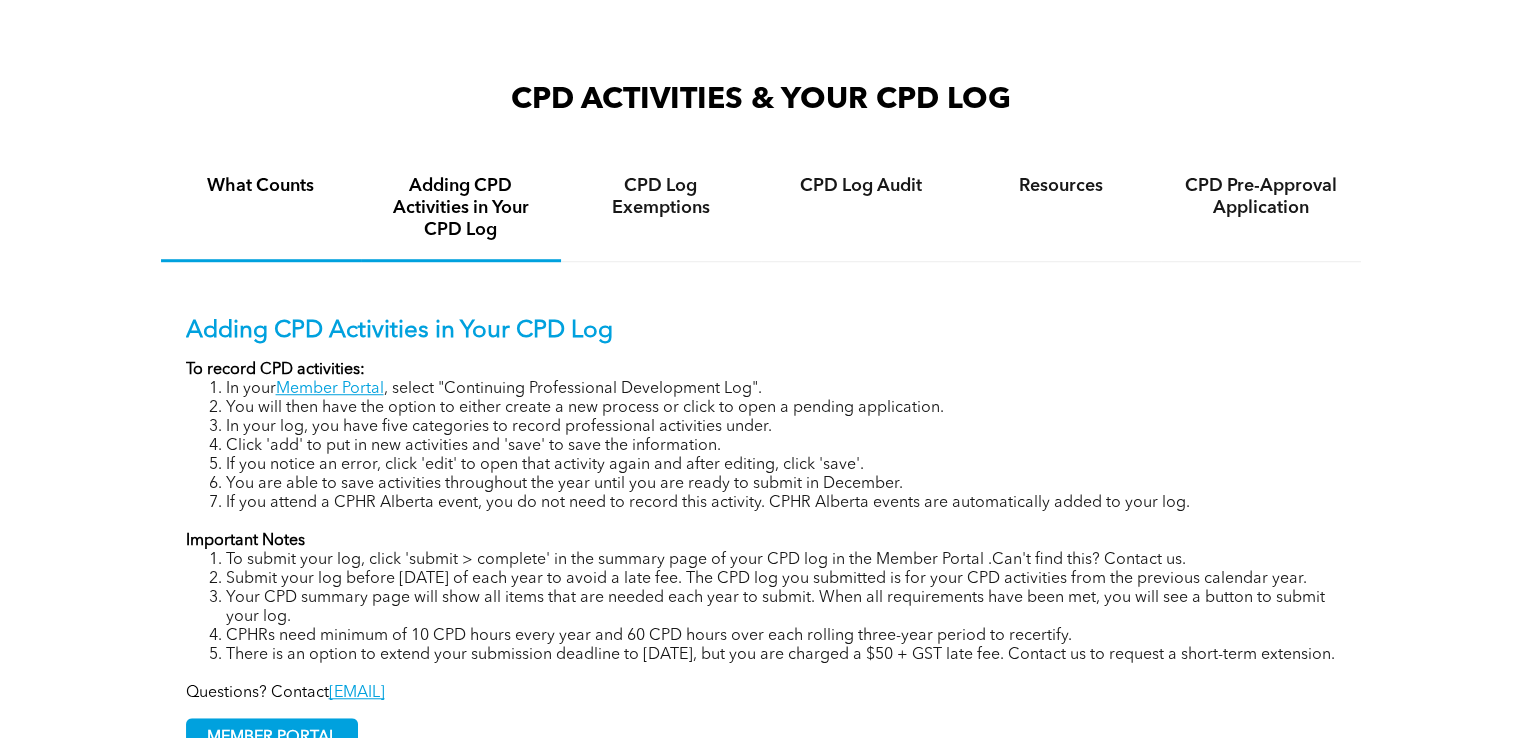 click on "What Counts" at bounding box center (261, 209) 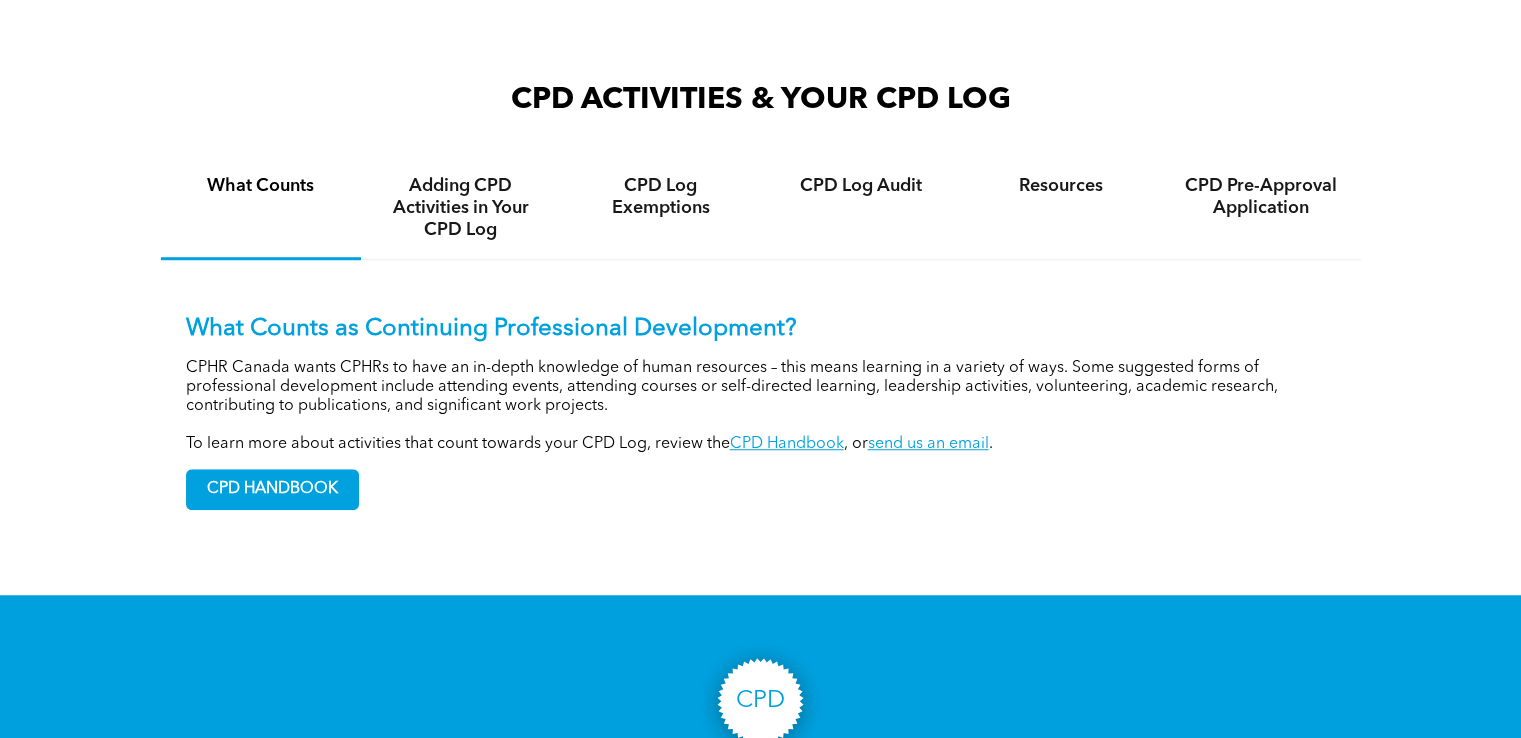 click on "CPD HANDBOOK" at bounding box center [761, 482] 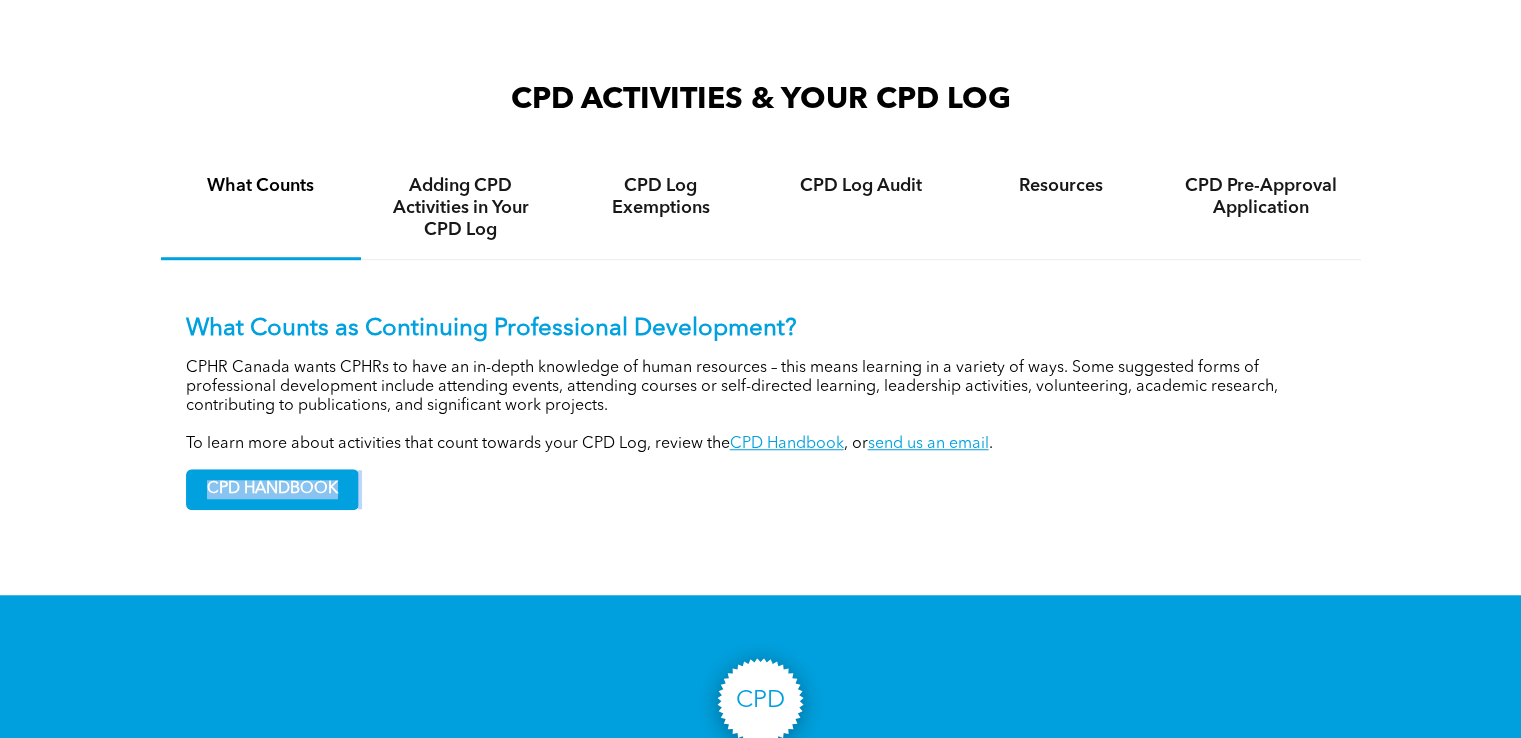 click on "CPD HANDBOOK" at bounding box center (761, 482) 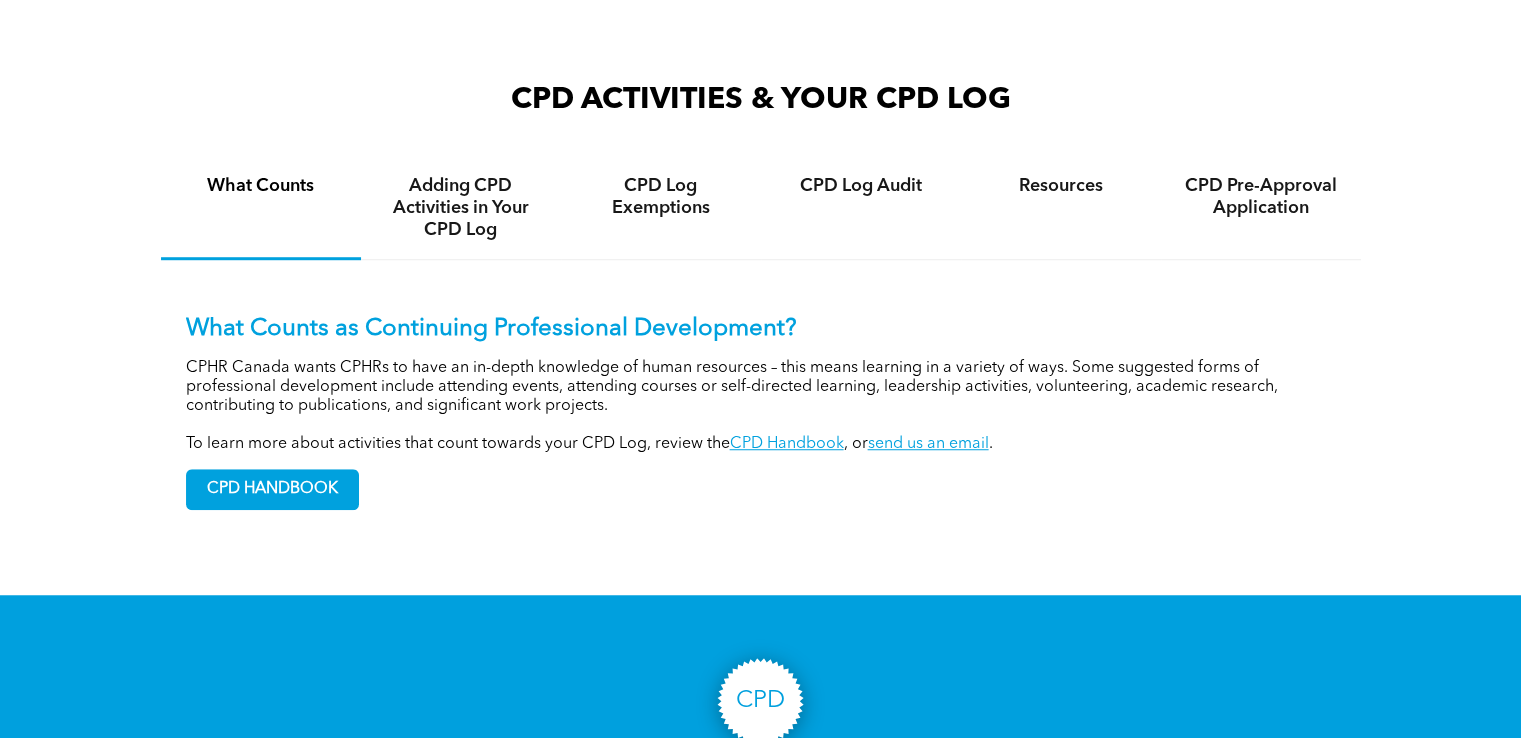 click on "What Counts as Continuing Professional Development?
CPHR Canada wants CPHRs to have an in-depth knowledge of human resources – this means learning in a variety of ways. Some suggested forms of professional development include attending events, attending courses or self-directed learning, leadership activities, volunteering, academic research, contributing to publications, and significant work projects. To learn more about activities that count towards your CPD Log, review the  CPD Handbook , or  send us an email ." at bounding box center (761, 384) 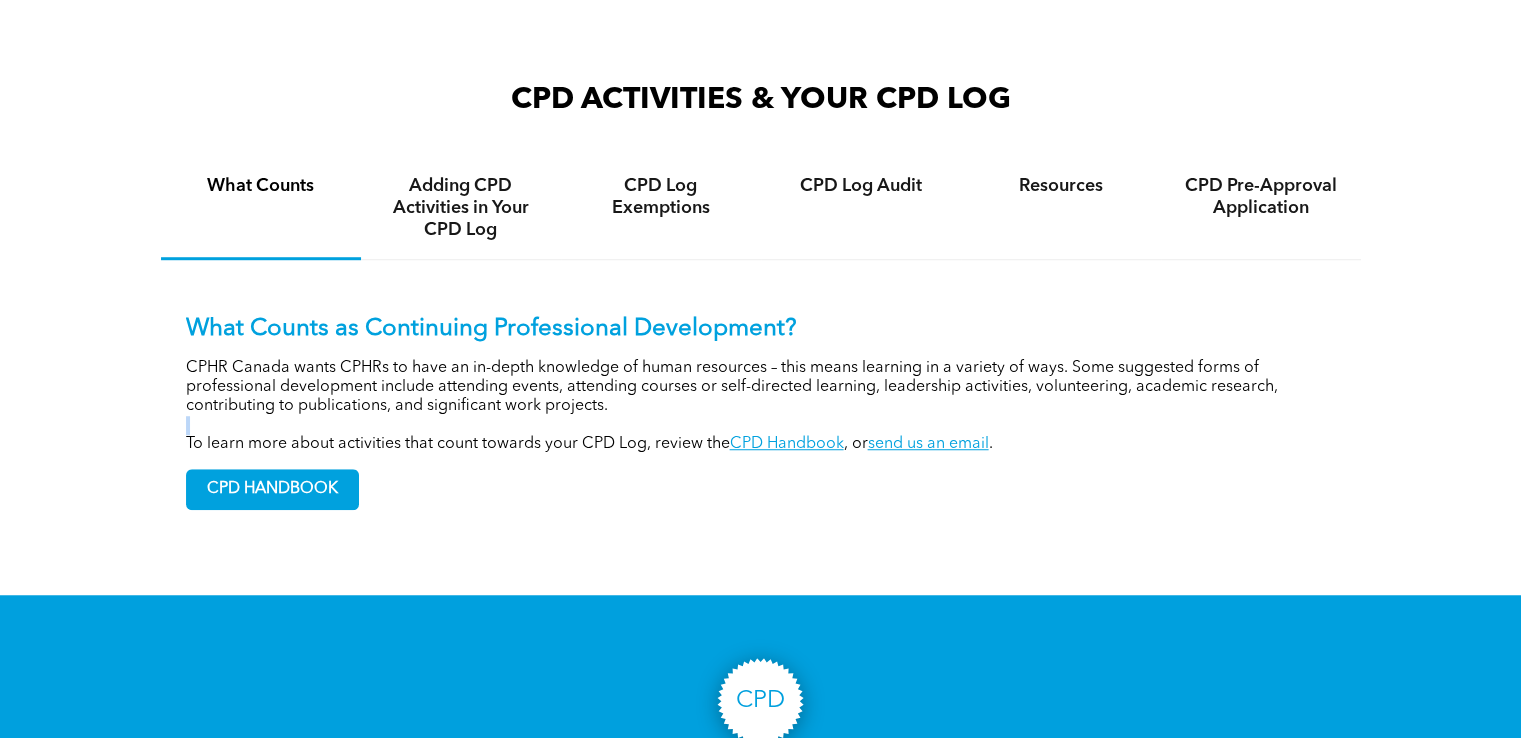 click on "What Counts as Continuing Professional Development?
CPHR Canada wants CPHRs to have an in-depth knowledge of human resources – this means learning in a variety of ways. Some suggested forms of professional development include attending events, attending courses or self-directed learning, leadership activities, volunteering, academic research, contributing to publications, and significant work projects. To learn more about activities that count towards your CPD Log, review the  CPD Handbook , or  send us an email ." at bounding box center (761, 384) 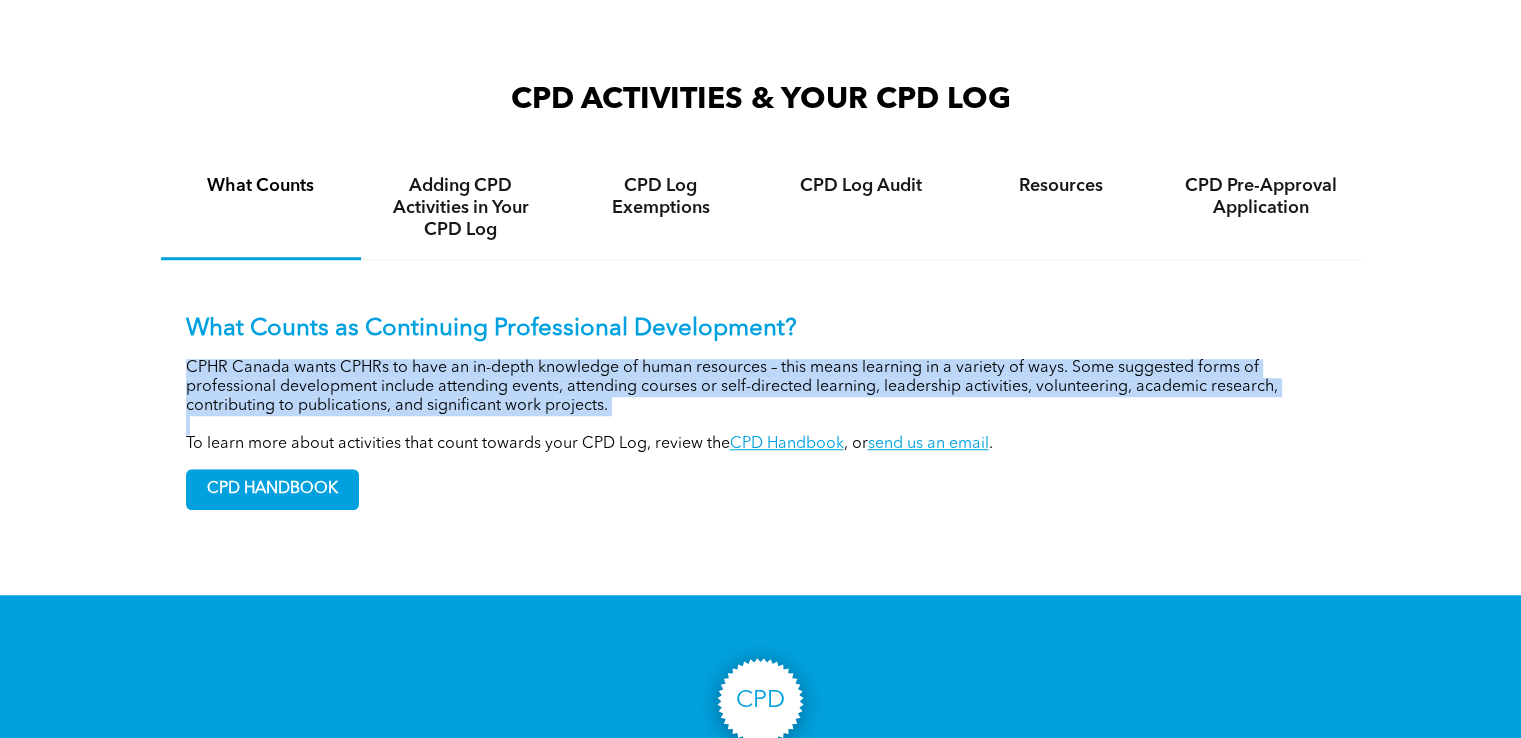 click on "What Counts as Continuing Professional Development?
CPHR Canada wants CPHRs to have an in-depth knowledge of human resources – this means learning in a variety of ways. Some suggested forms of professional development include attending events, attending courses or self-directed learning, leadership activities, volunteering, academic research, contributing to publications, and significant work projects. To learn more about activities that count towards your CPD Log, review the  CPD Handbook , or  send us an email ." at bounding box center (761, 384) 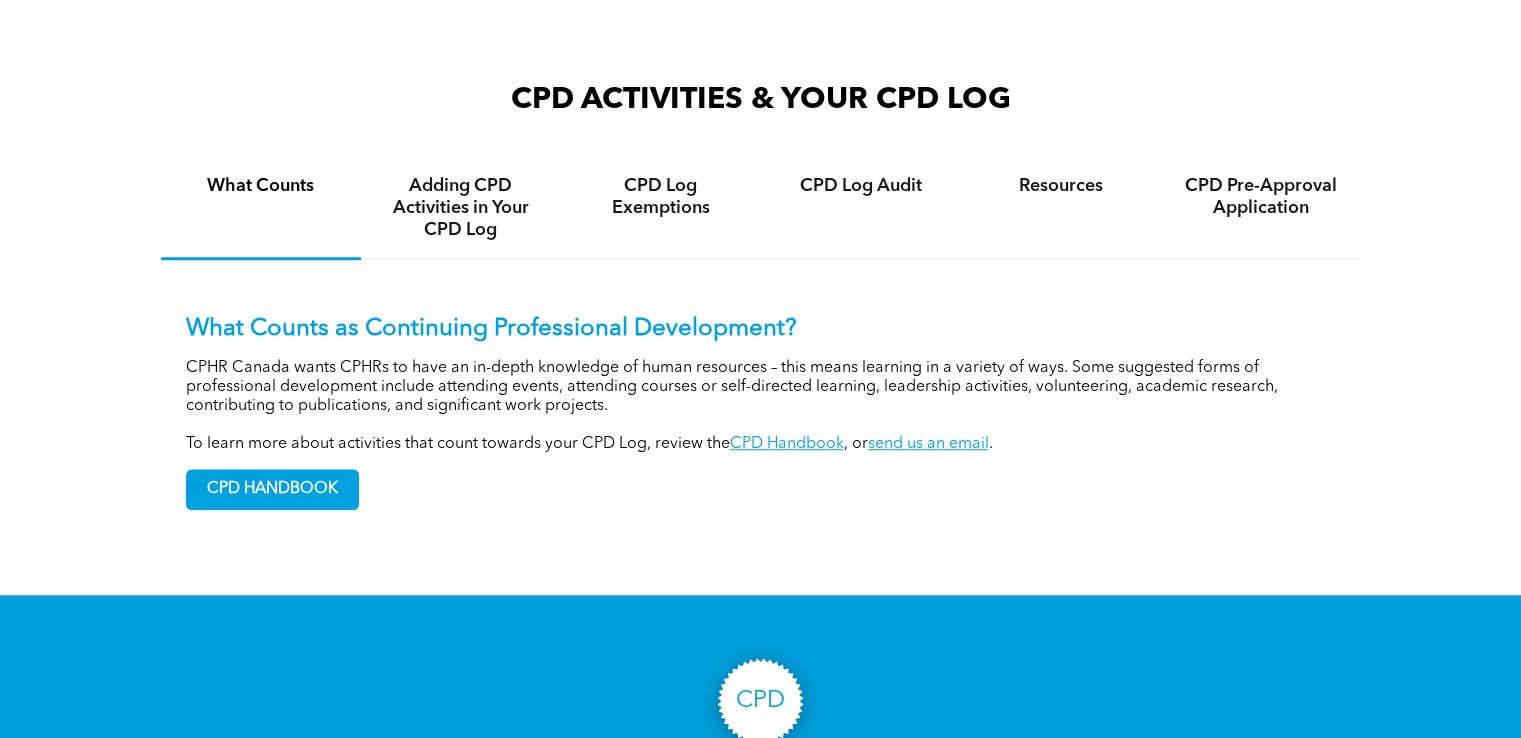click on "CPHR Canada wants CPHRs to have an in-depth knowledge of human resources – this means learning in a variety of ways. Some suggested forms of professional development include attending events, attending courses or self-directed learning, leadership activities, volunteering, academic research, contributing to publications, and significant work projects." at bounding box center (761, 387) 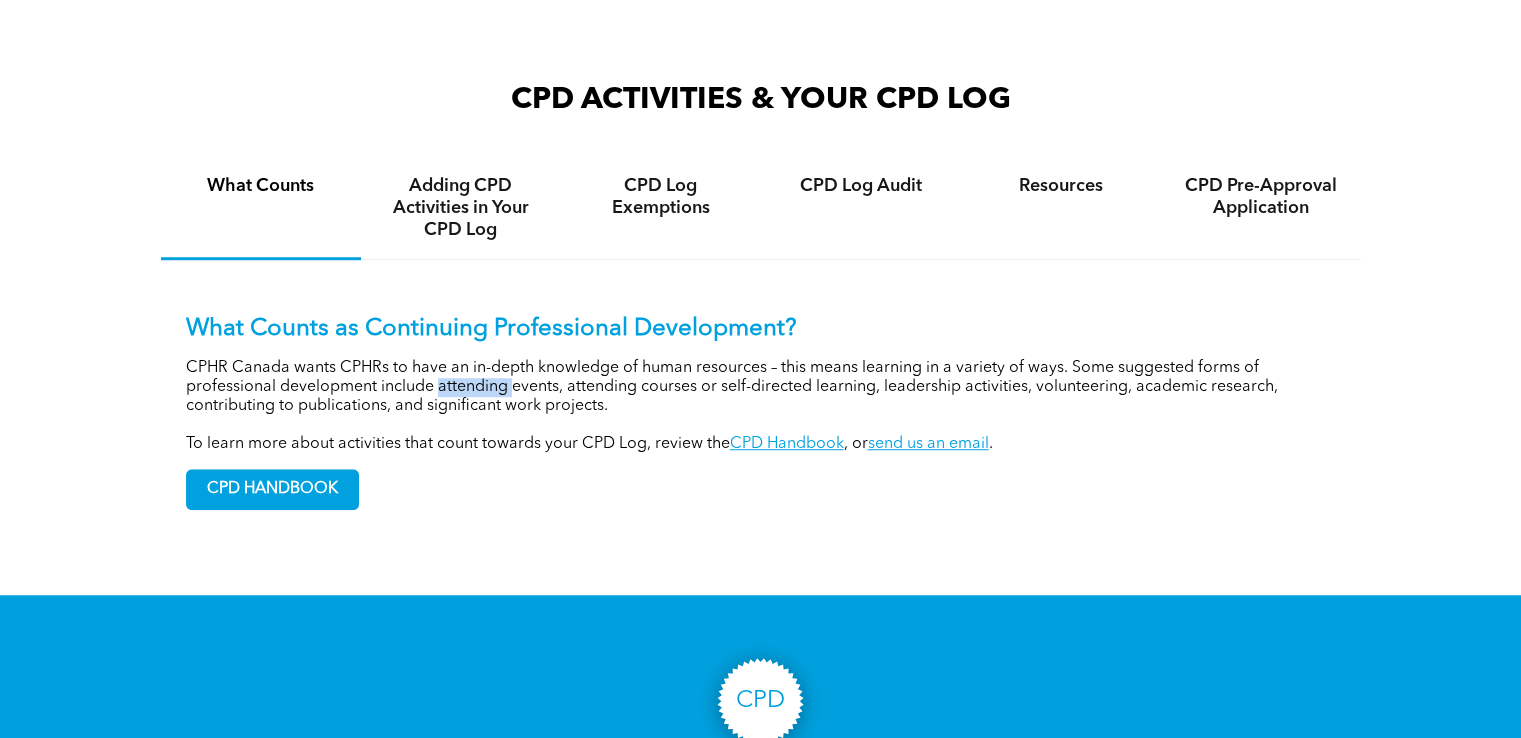 click on "CPHR Canada wants CPHRs to have an in-depth knowledge of human resources – this means learning in a variety of ways. Some suggested forms of professional development include attending events, attending courses or self-directed learning, leadership activities, volunteering, academic research, contributing to publications, and significant work projects." at bounding box center (761, 387) 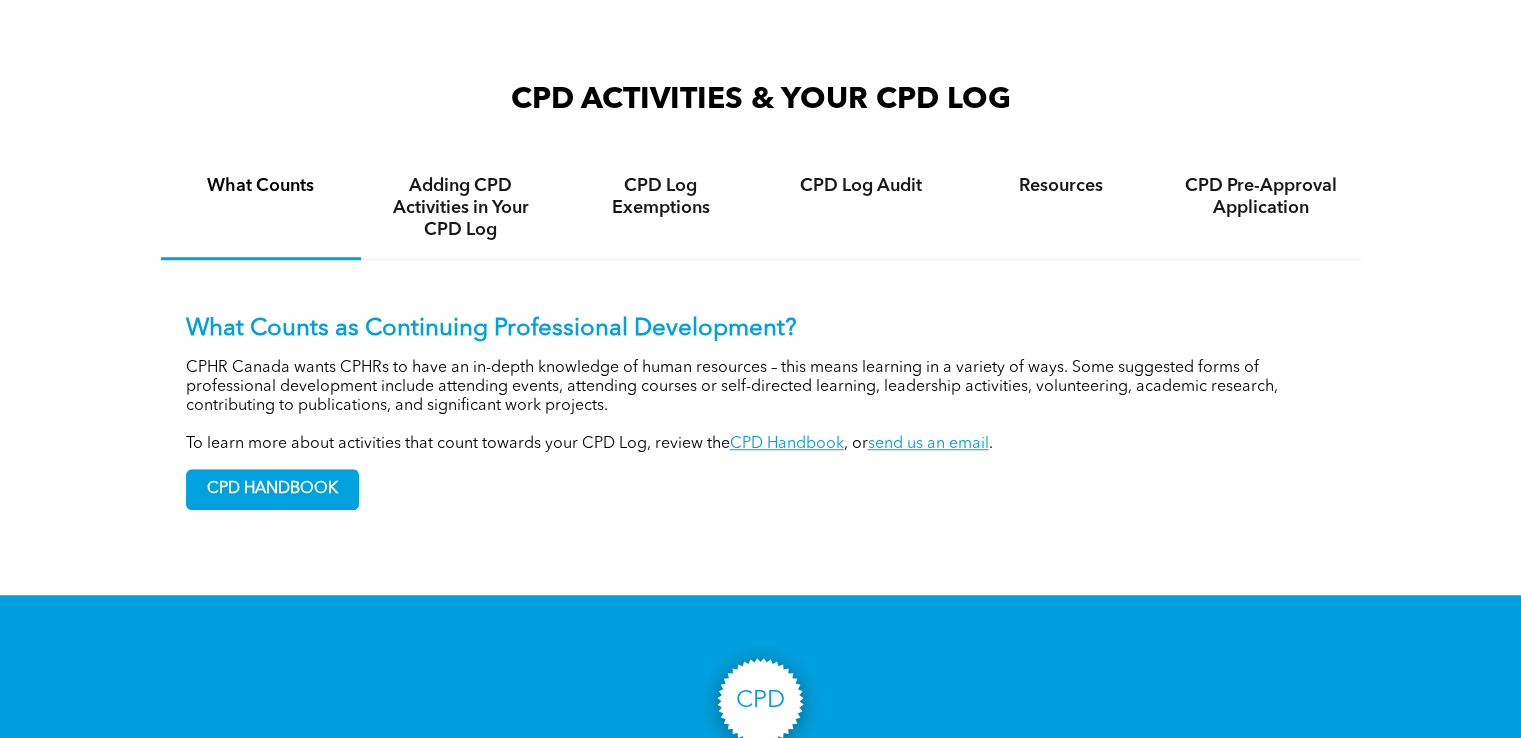 click on "CPHR Canada wants CPHRs to have an in-depth knowledge of human resources – this means learning in a variety of ways. Some suggested forms of professional development include attending events, attending courses or self-directed learning, leadership activities, volunteering, academic research, contributing to publications, and significant work projects." at bounding box center (761, 387) 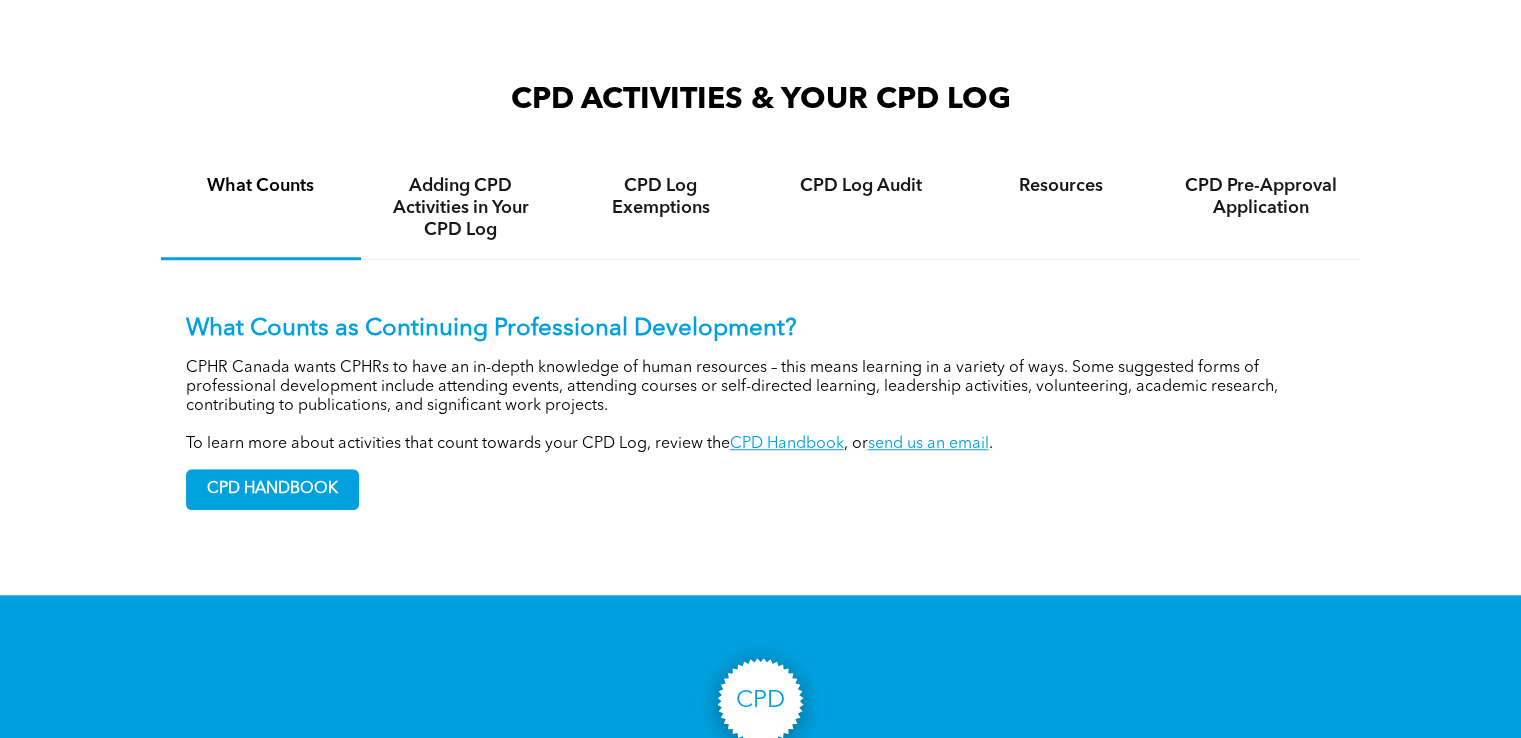 click on "CPD HANDBOOK" at bounding box center (761, 482) 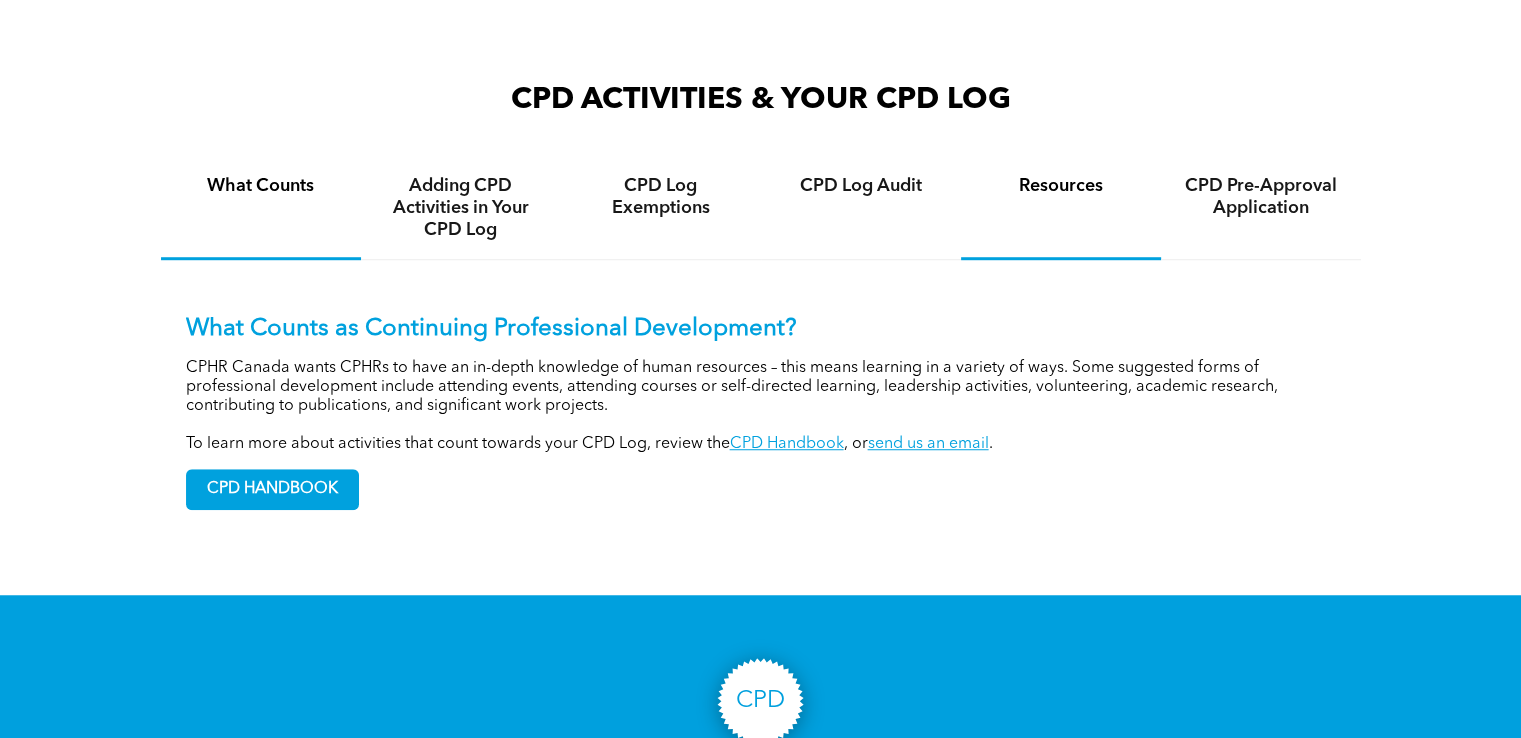 click on "Resources" at bounding box center [1061, 208] 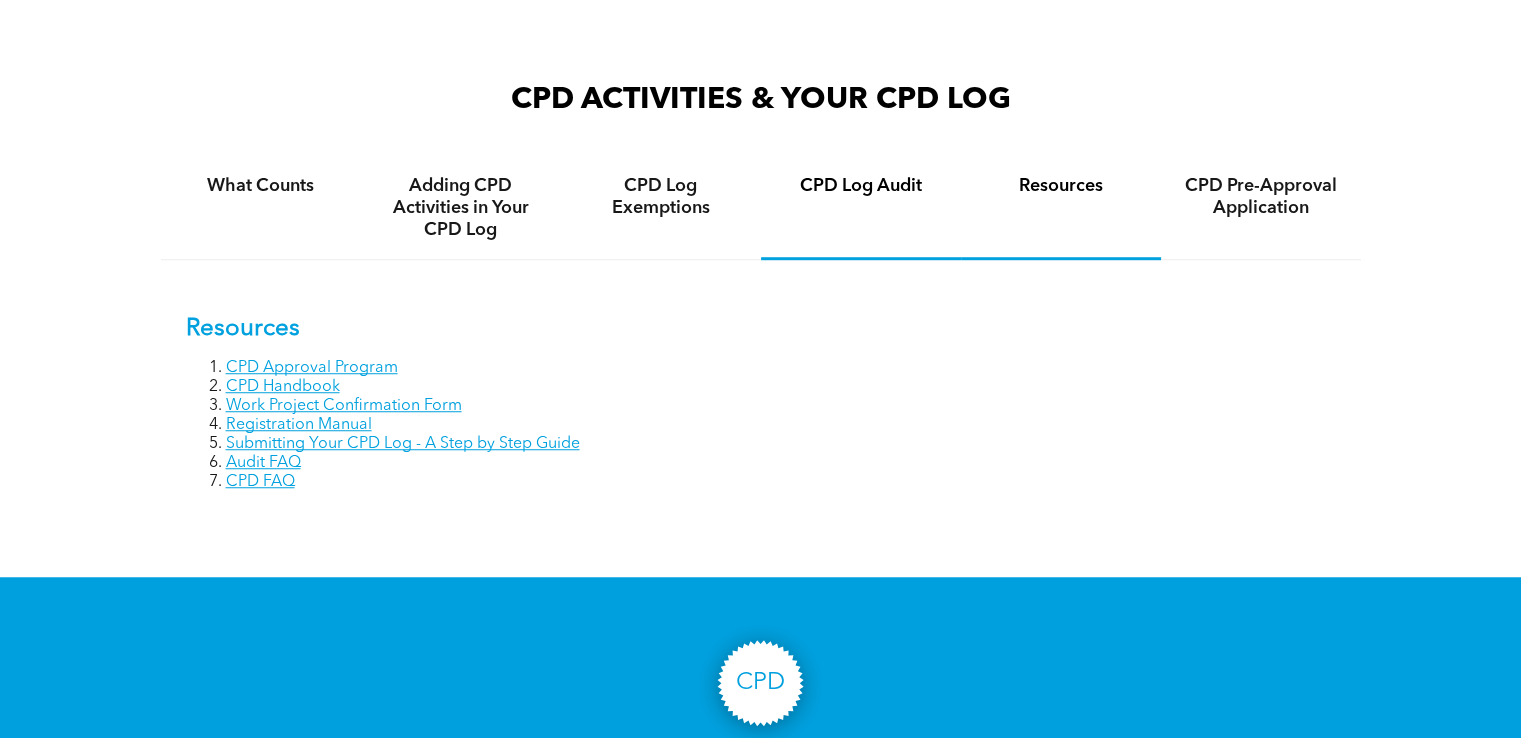 click on "CPD Log Audit" at bounding box center [861, 186] 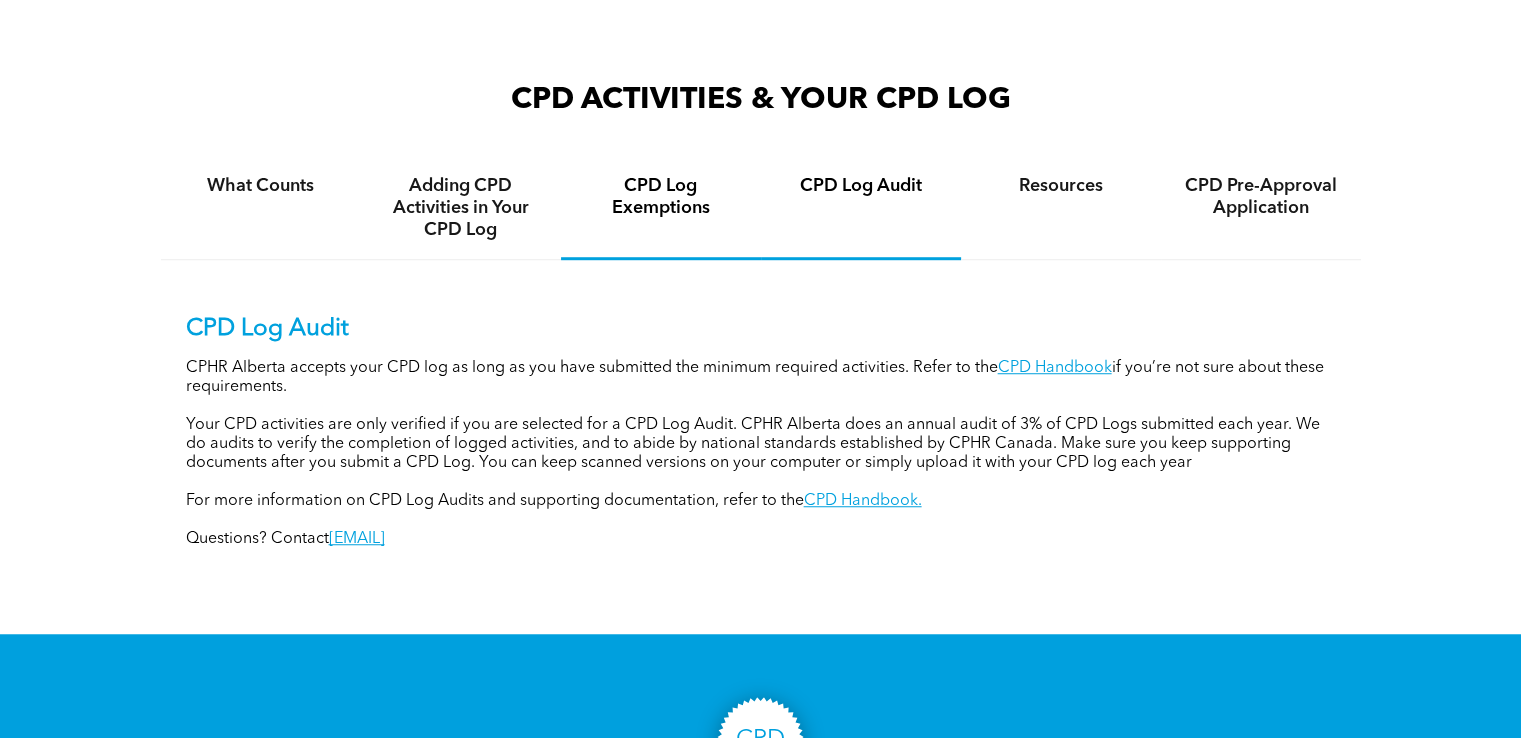 click on "CPD Log Exemptions" at bounding box center [661, 197] 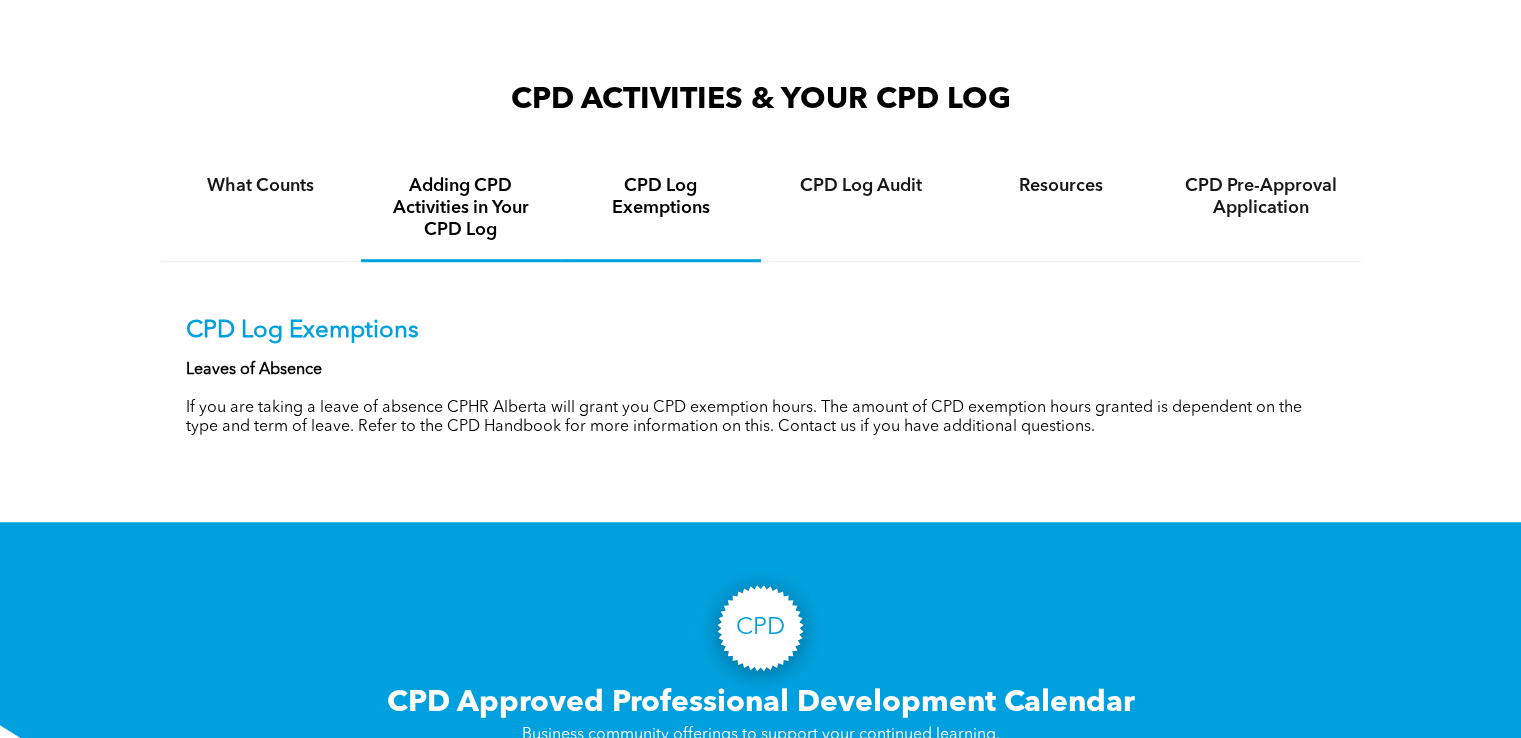 click on "Adding CPD Activities in Your CPD Log" at bounding box center [461, 208] 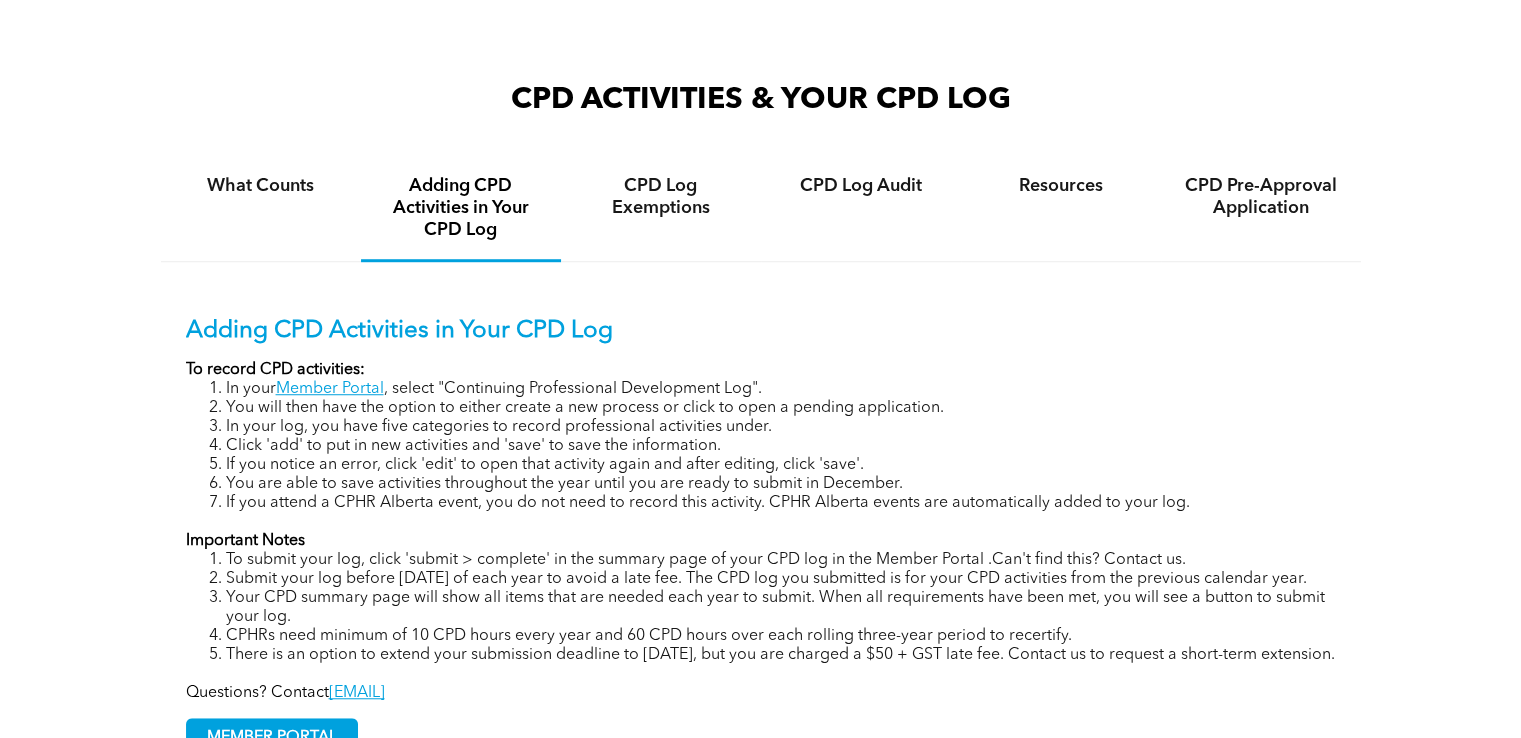 scroll, scrollTop: 1600, scrollLeft: 0, axis: vertical 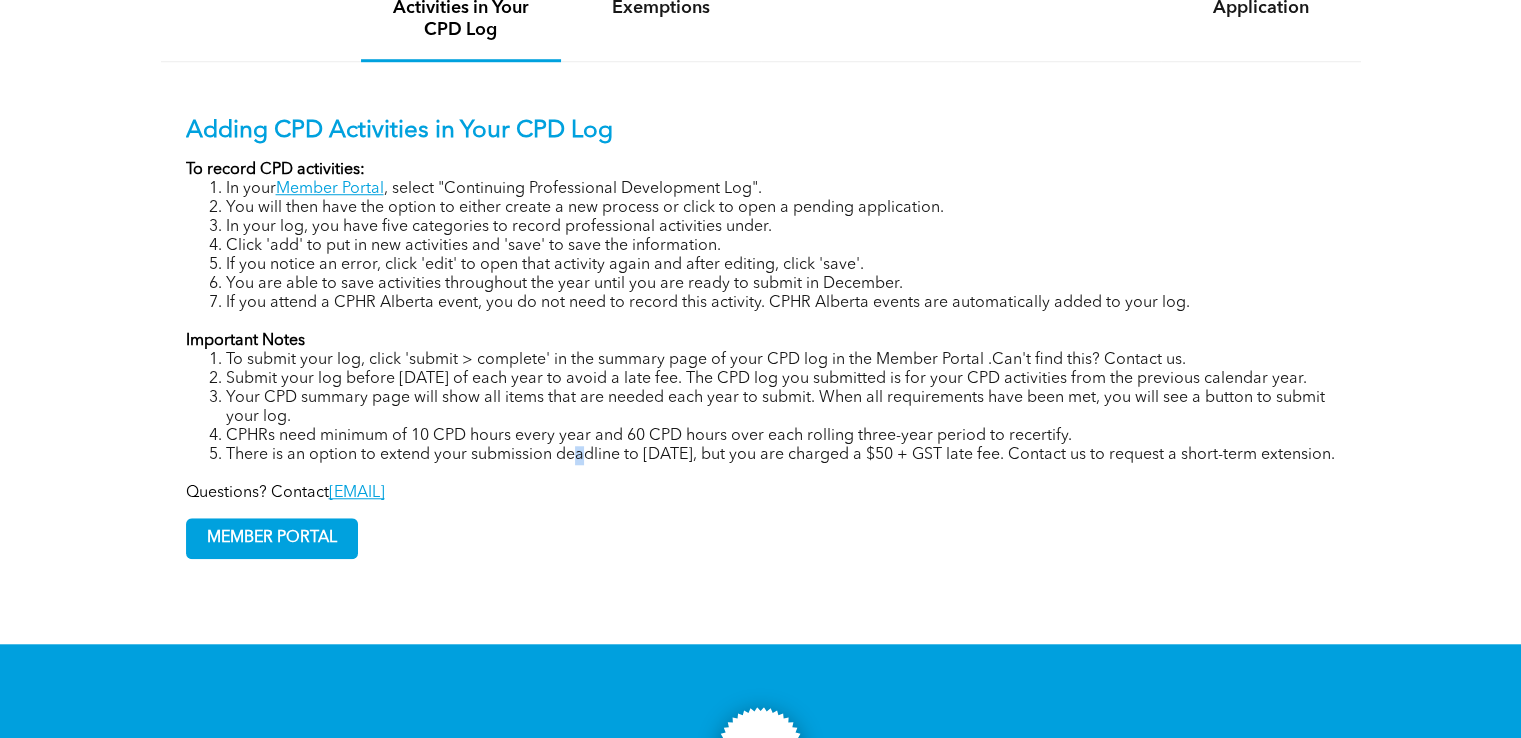 click on "There is an option to extend your submission deadline to February 15th, but you are charged a $50 + GST late fee. Contact us to request a short-term extension." at bounding box center [781, 455] 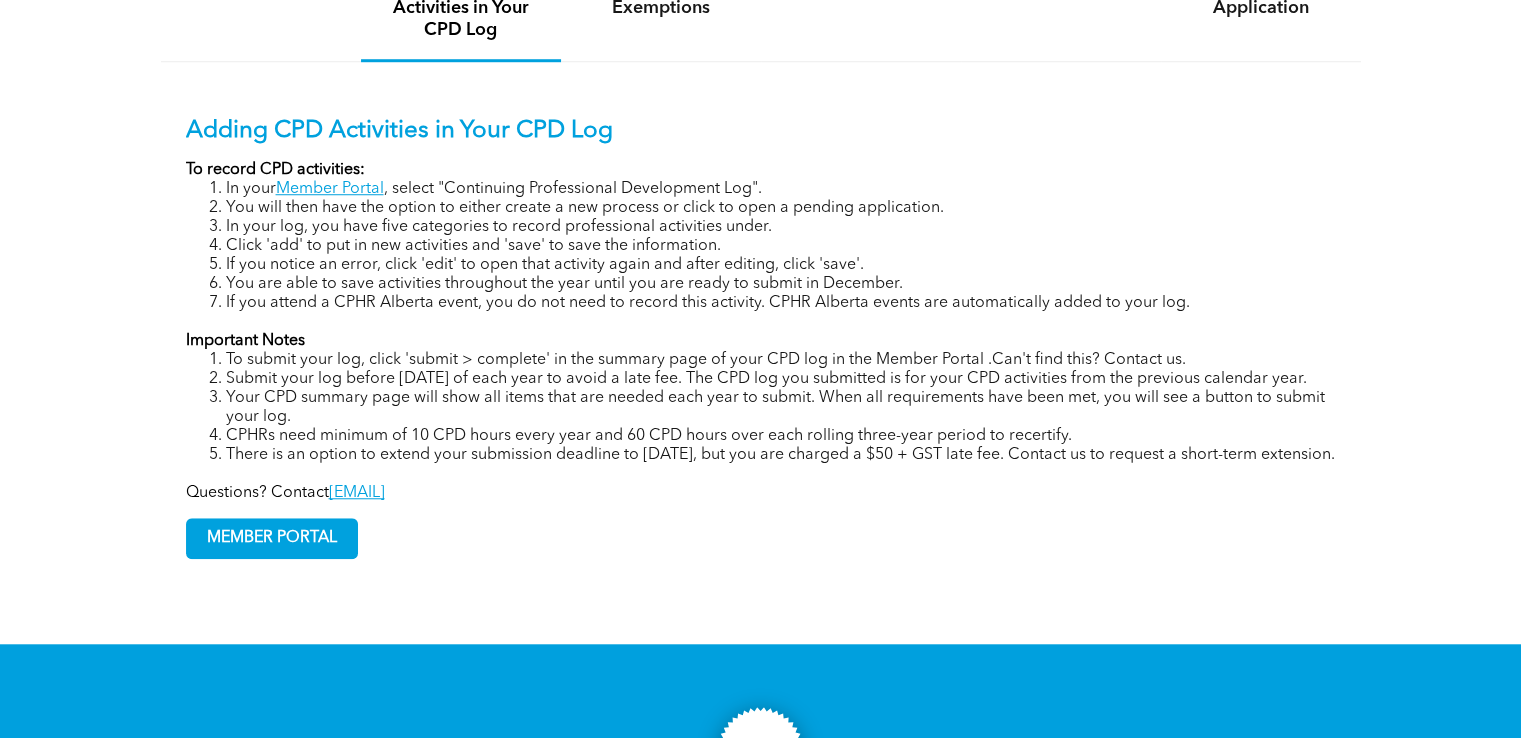 click on "There is an option to extend your submission deadline to February 15th, but you are charged a $50 + GST late fee. Contact us to request a short-term extension." at bounding box center [781, 455] 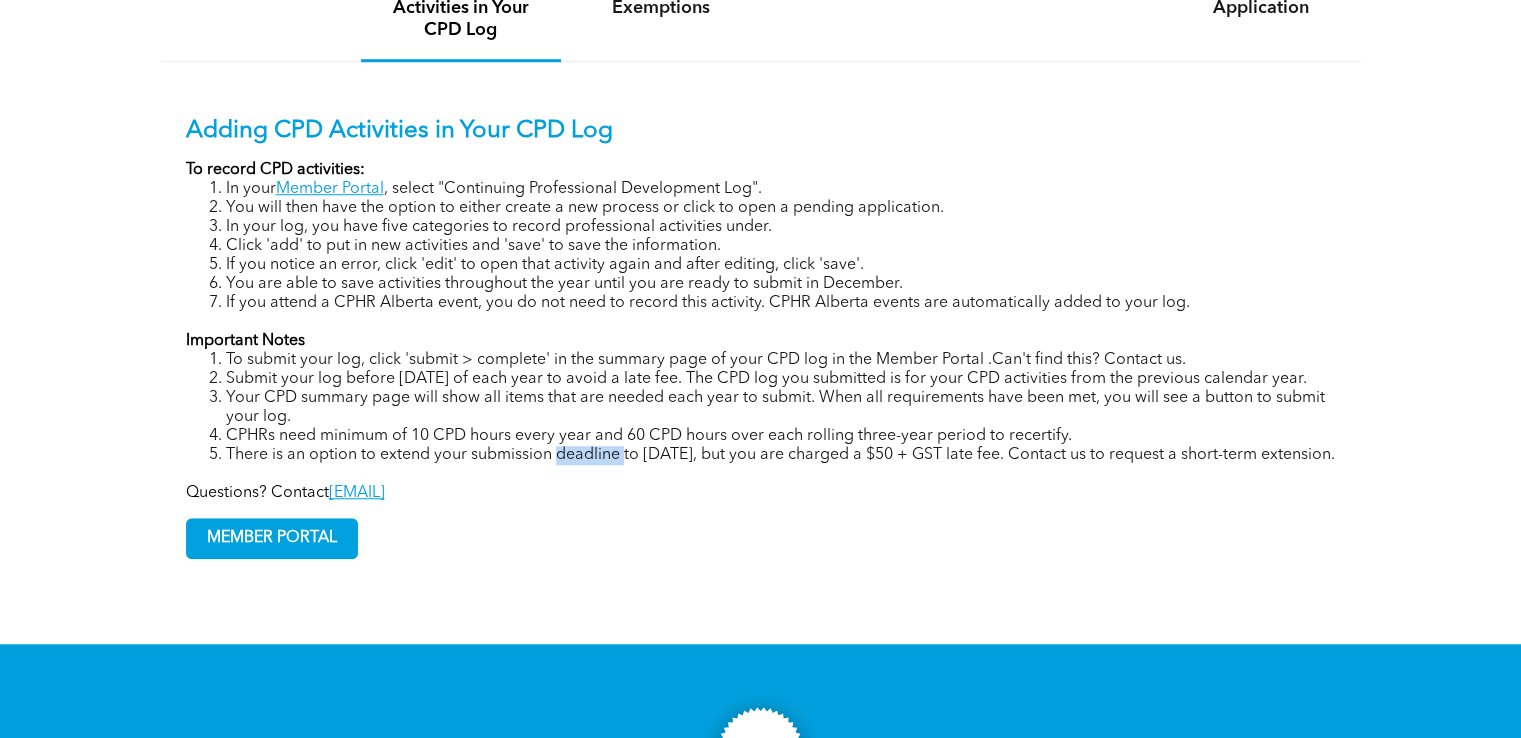 click on "There is an option to extend your submission deadline to February 15th, but you are charged a $50 + GST late fee. Contact us to request a short-term extension." at bounding box center (781, 455) 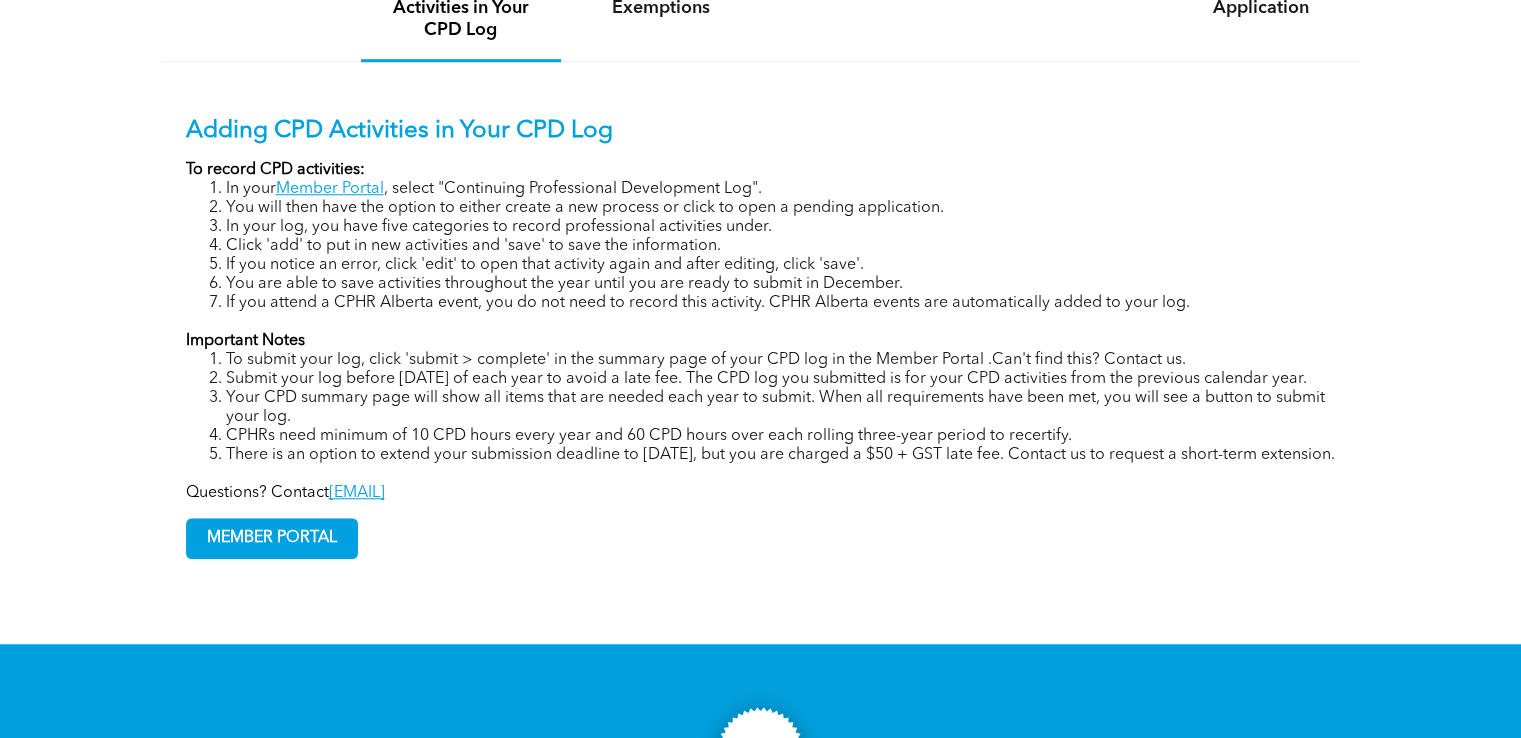click on "There is an option to extend your submission deadline to February 15th, but you are charged a $50 + GST late fee. Contact us to request a short-term extension." at bounding box center [781, 455] 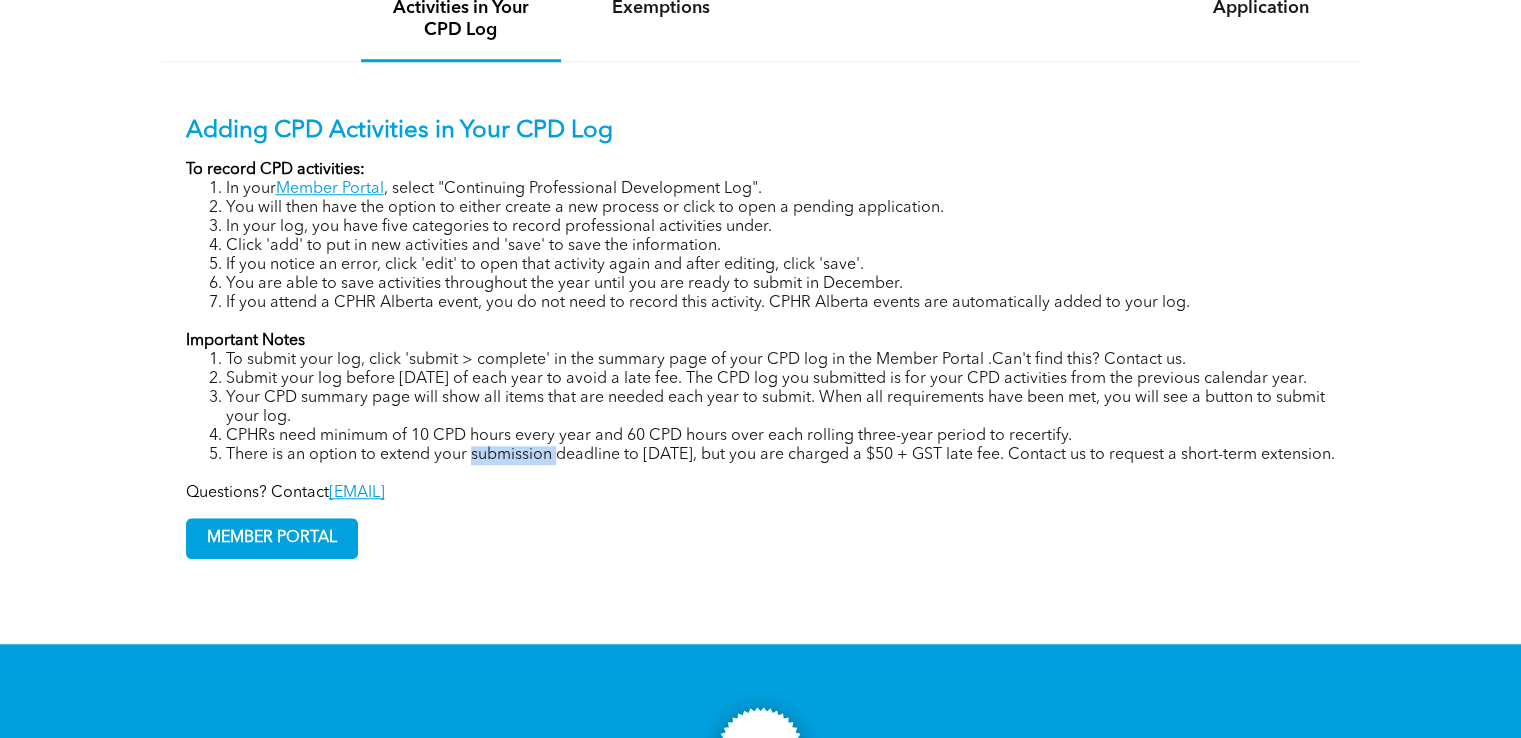 click on "There is an option to extend your submission deadline to February 15th, but you are charged a $50 + GST late fee. Contact us to request a short-term extension." at bounding box center [781, 455] 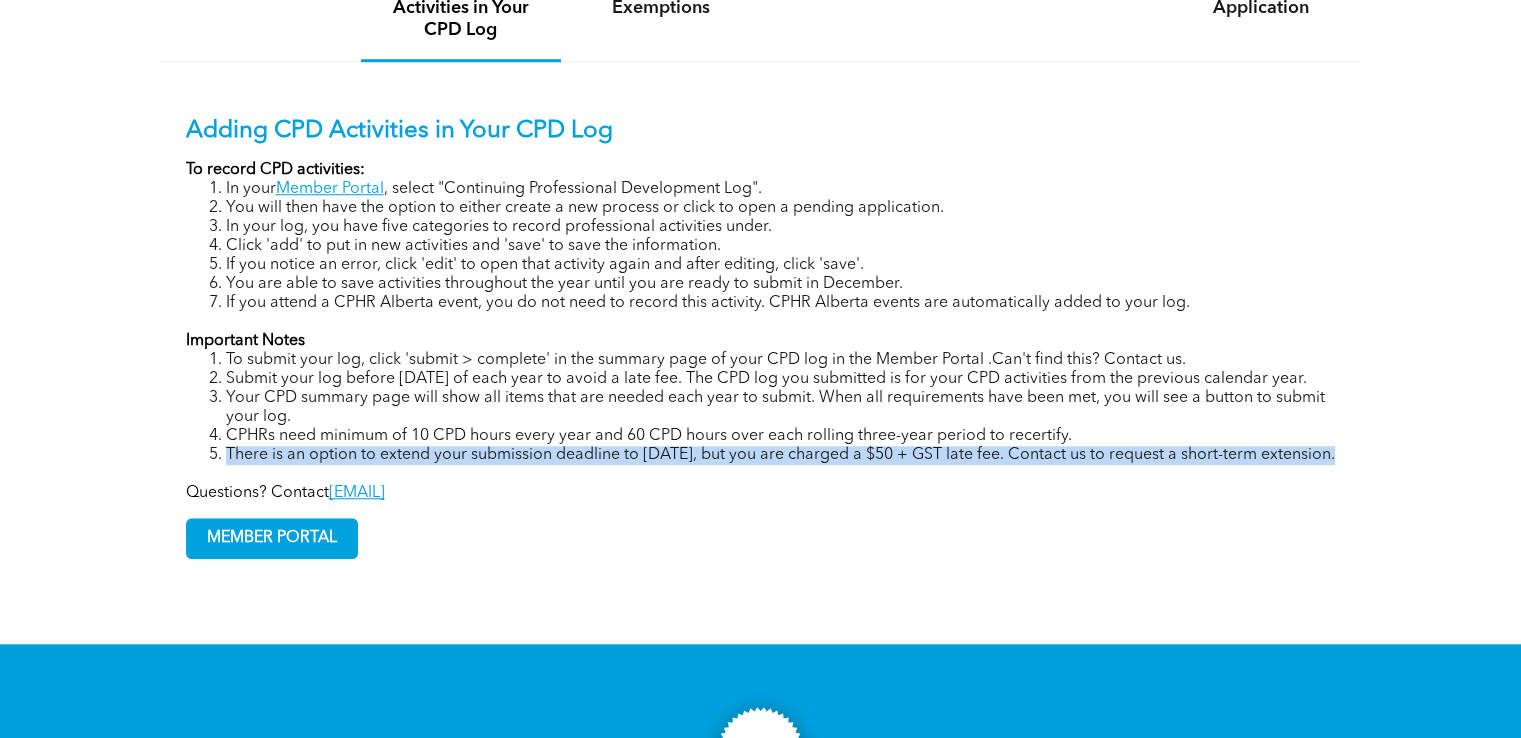 click on "There is an option to extend your submission deadline to February 15th, but you are charged a $50 + GST late fee. Contact us to request a short-term extension." at bounding box center [781, 455] 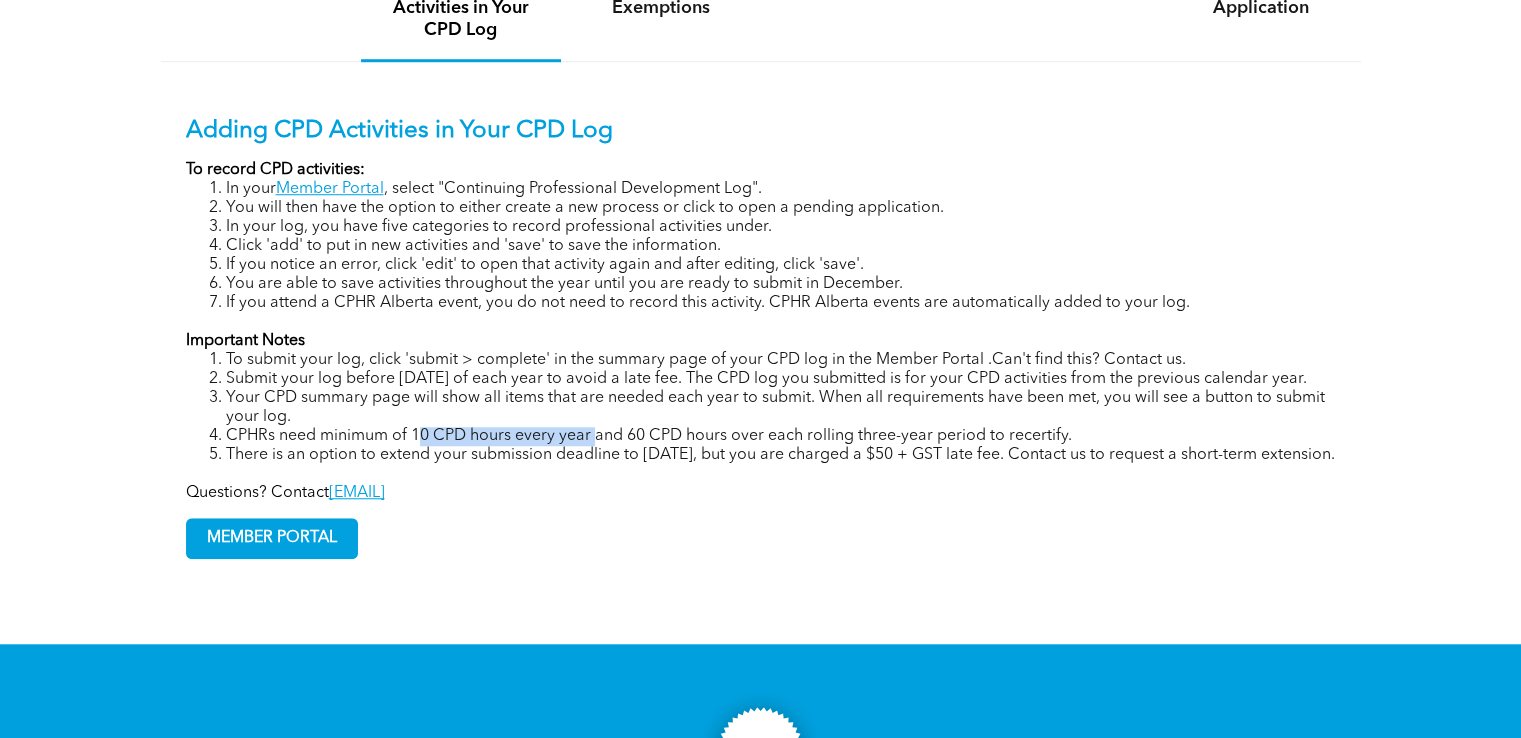 drag, startPoint x: 416, startPoint y: 456, endPoint x: 593, endPoint y: 455, distance: 177.00282 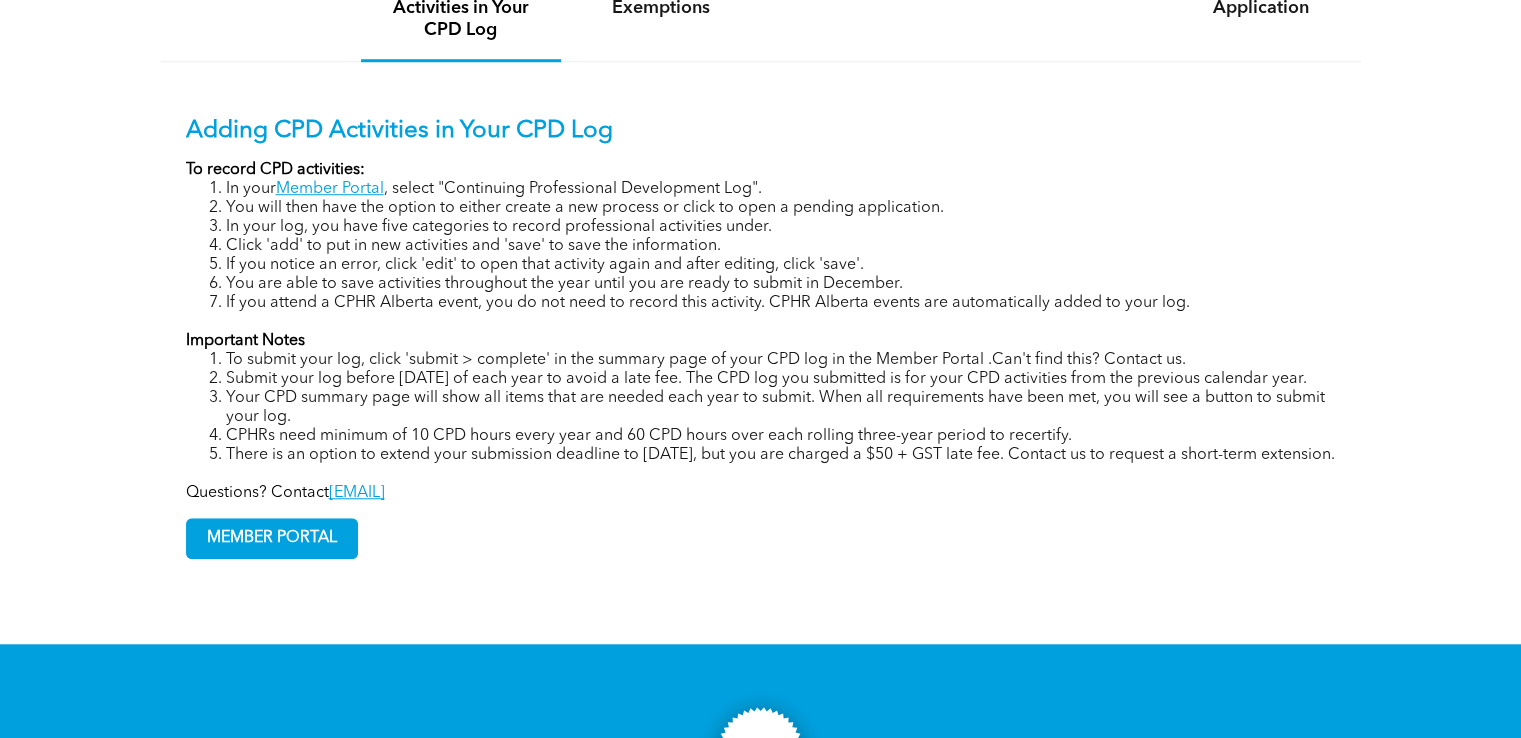 click on "CPHRs need minimum of 10 CPD hours every year and 60 CPD hours over each rolling three-year period to recertify." at bounding box center [781, 436] 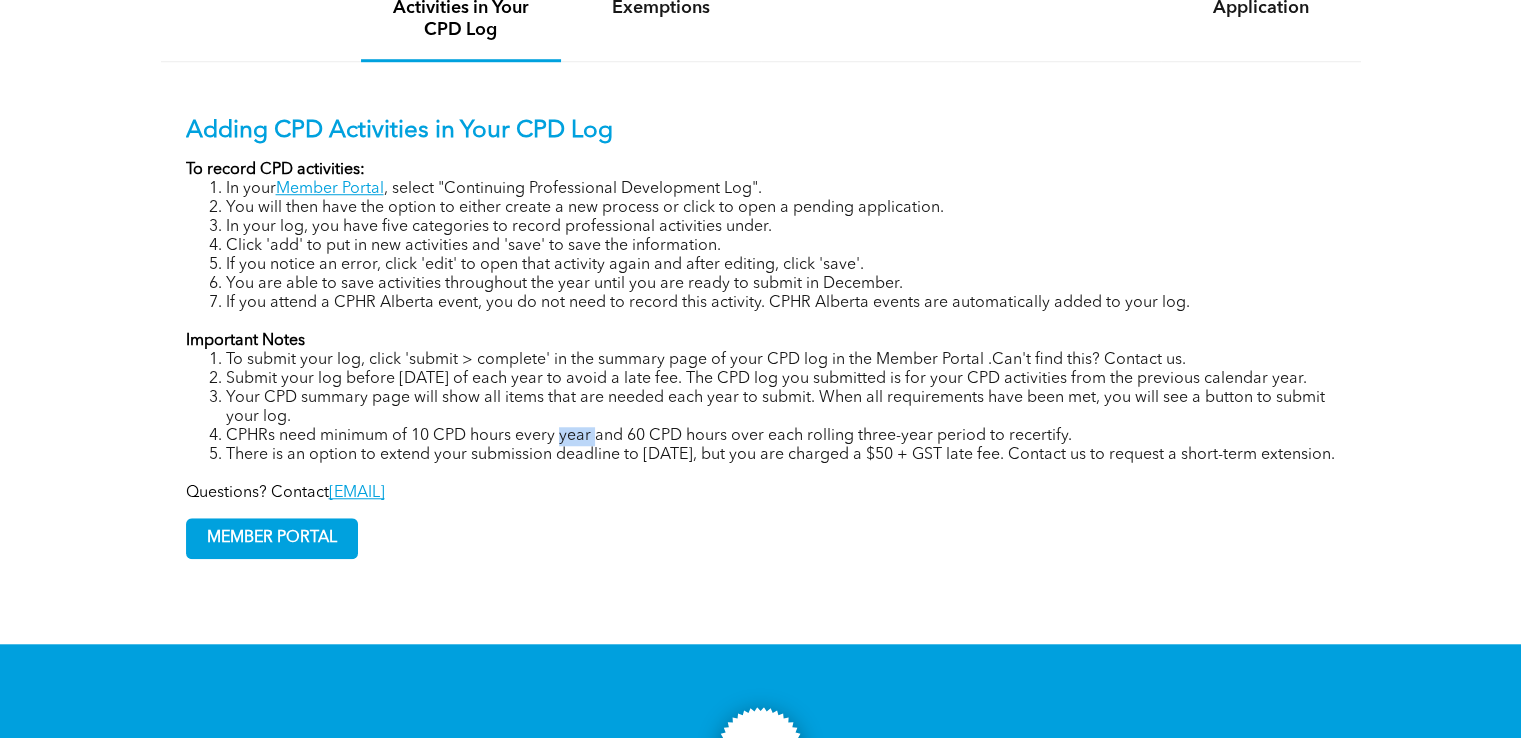 click on "CPHRs need minimum of 10 CPD hours every year and 60 CPD hours over each rolling three-year period to recertify." at bounding box center (781, 436) 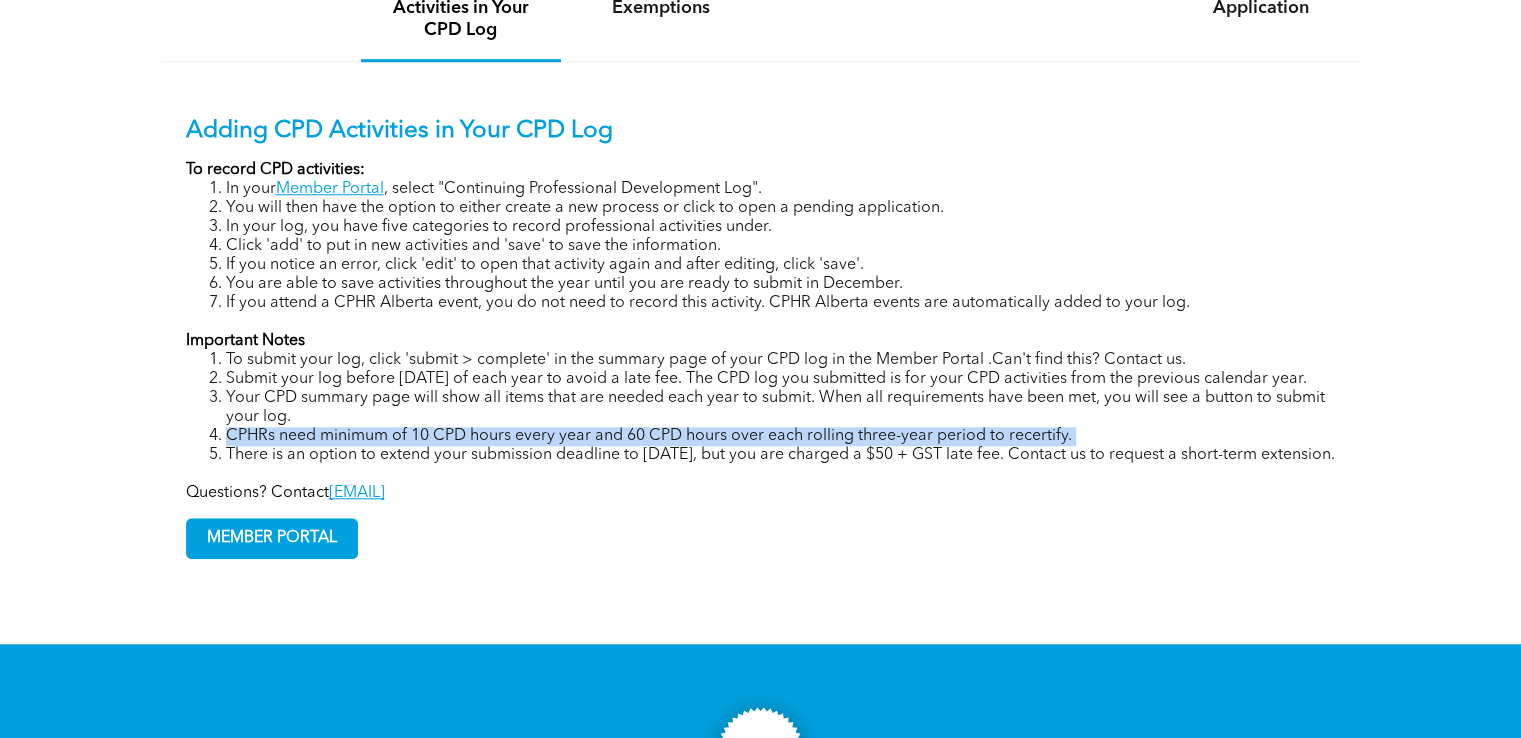 click on "CPHRs need minimum of 10 CPD hours every year and 60 CPD hours over each rolling three-year period to recertify." at bounding box center [781, 436] 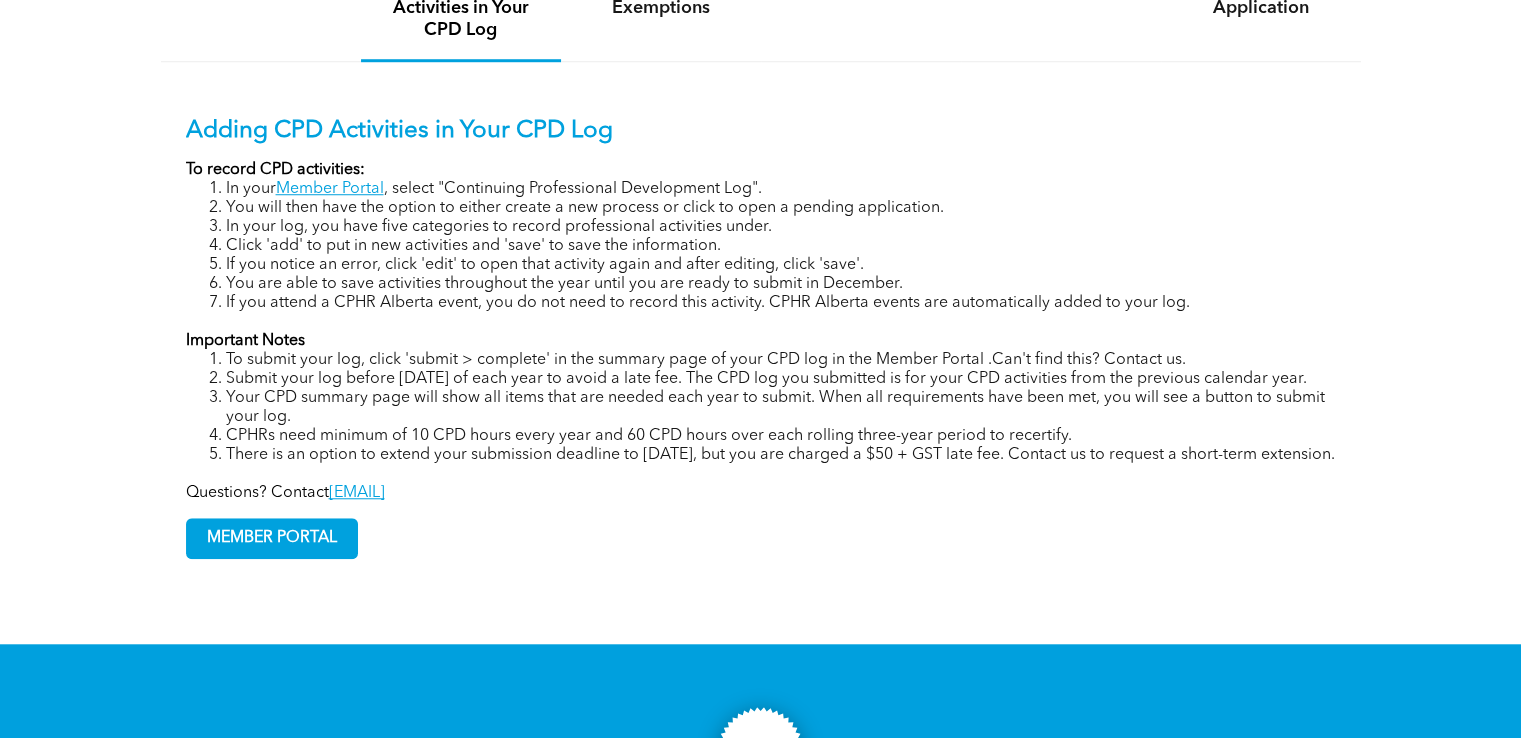 click on "There is an option to extend your submission deadline to February 15th, but you are charged a $50 + GST late fee. Contact us to request a short-term extension." at bounding box center (781, 455) 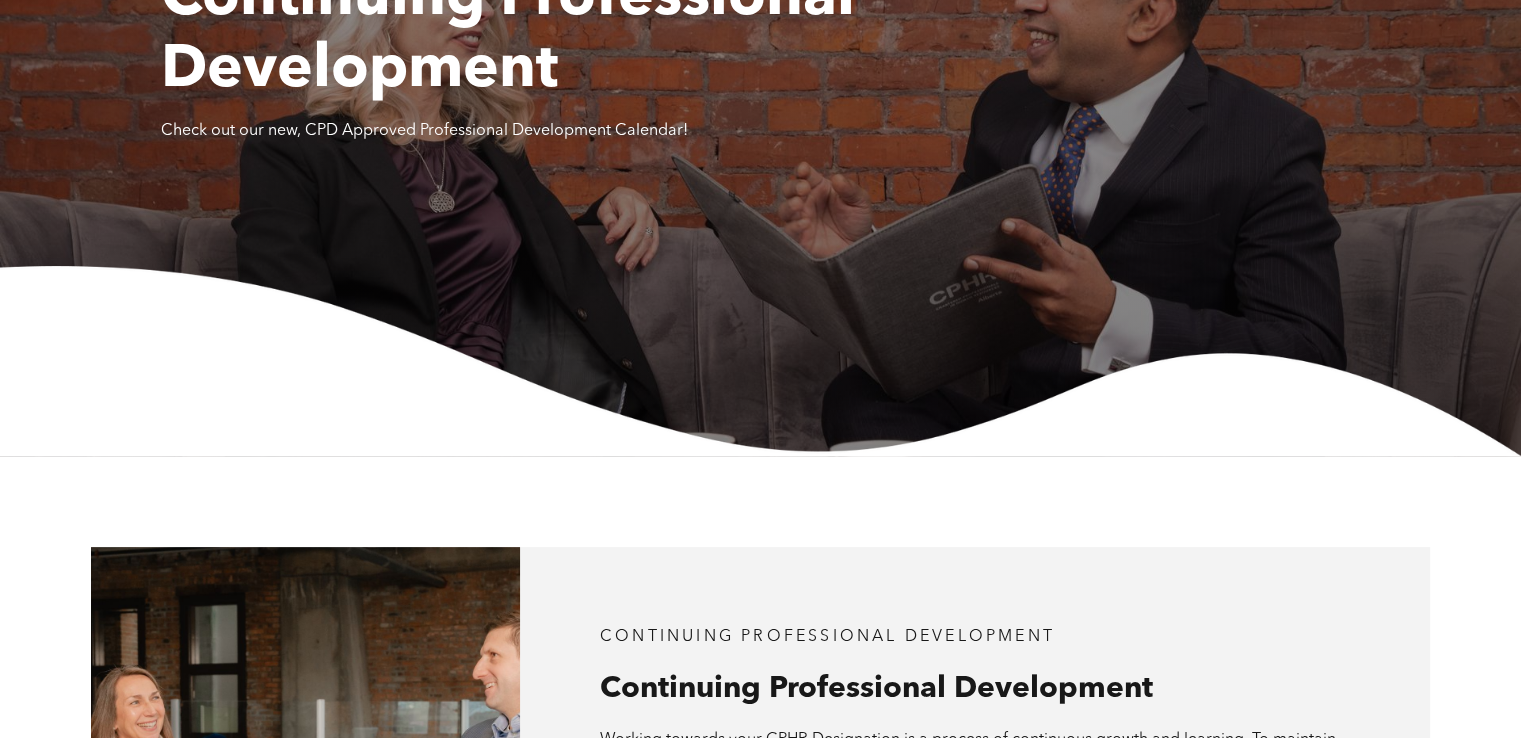 scroll, scrollTop: 300, scrollLeft: 0, axis: vertical 